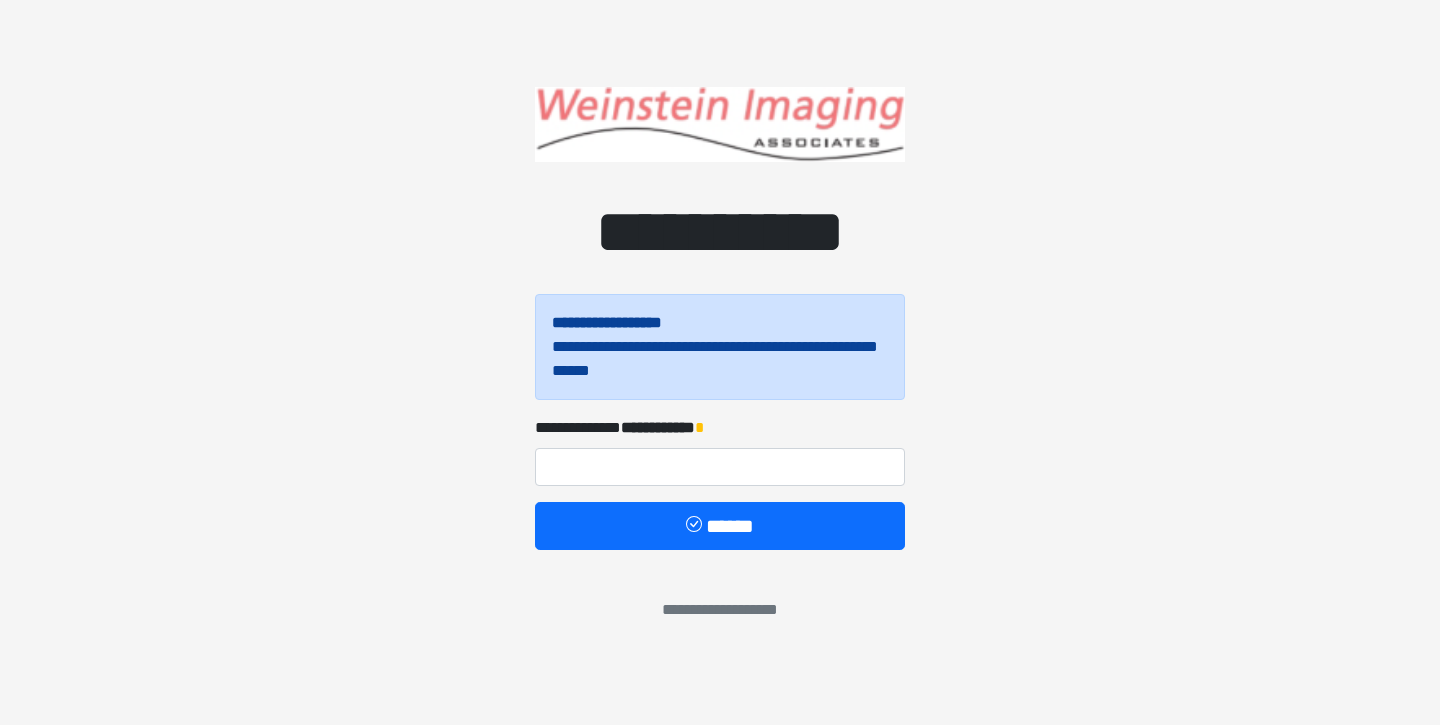 scroll, scrollTop: 0, scrollLeft: 0, axis: both 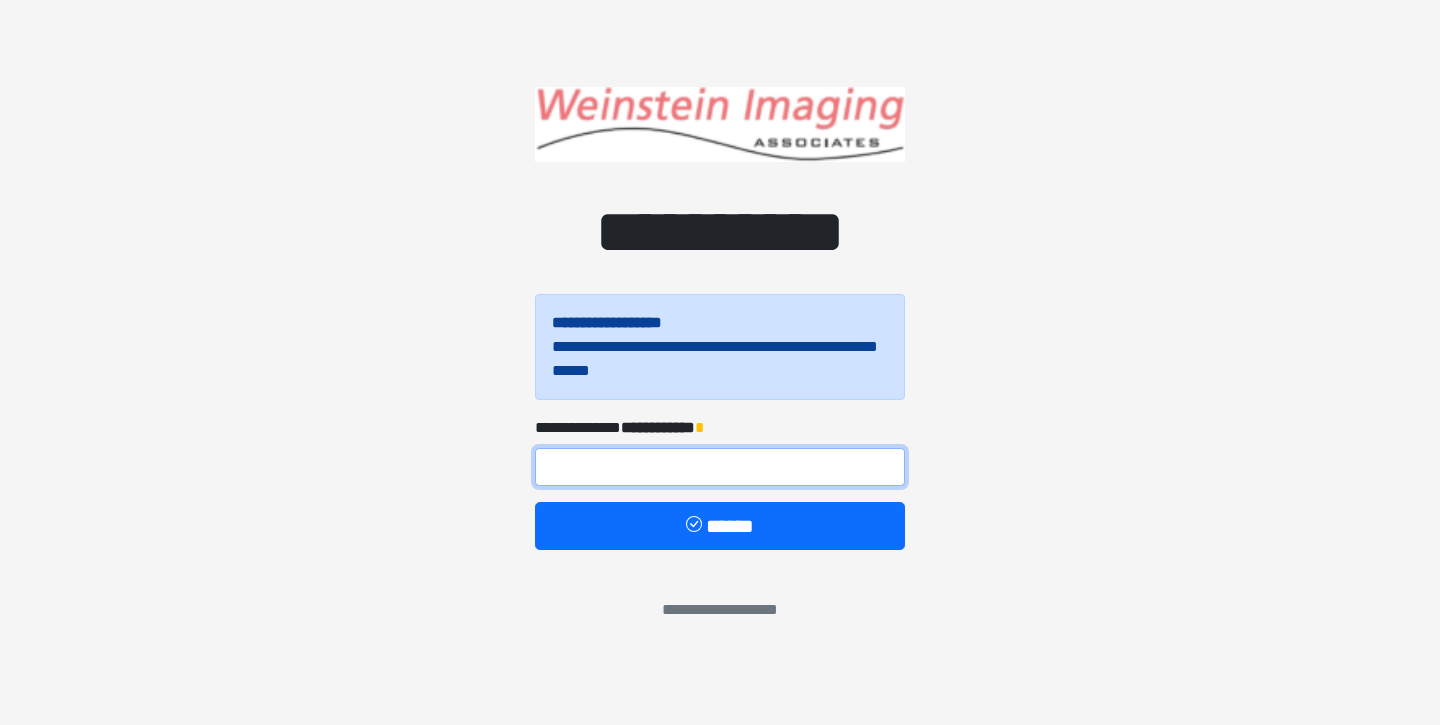 click at bounding box center (720, 467) 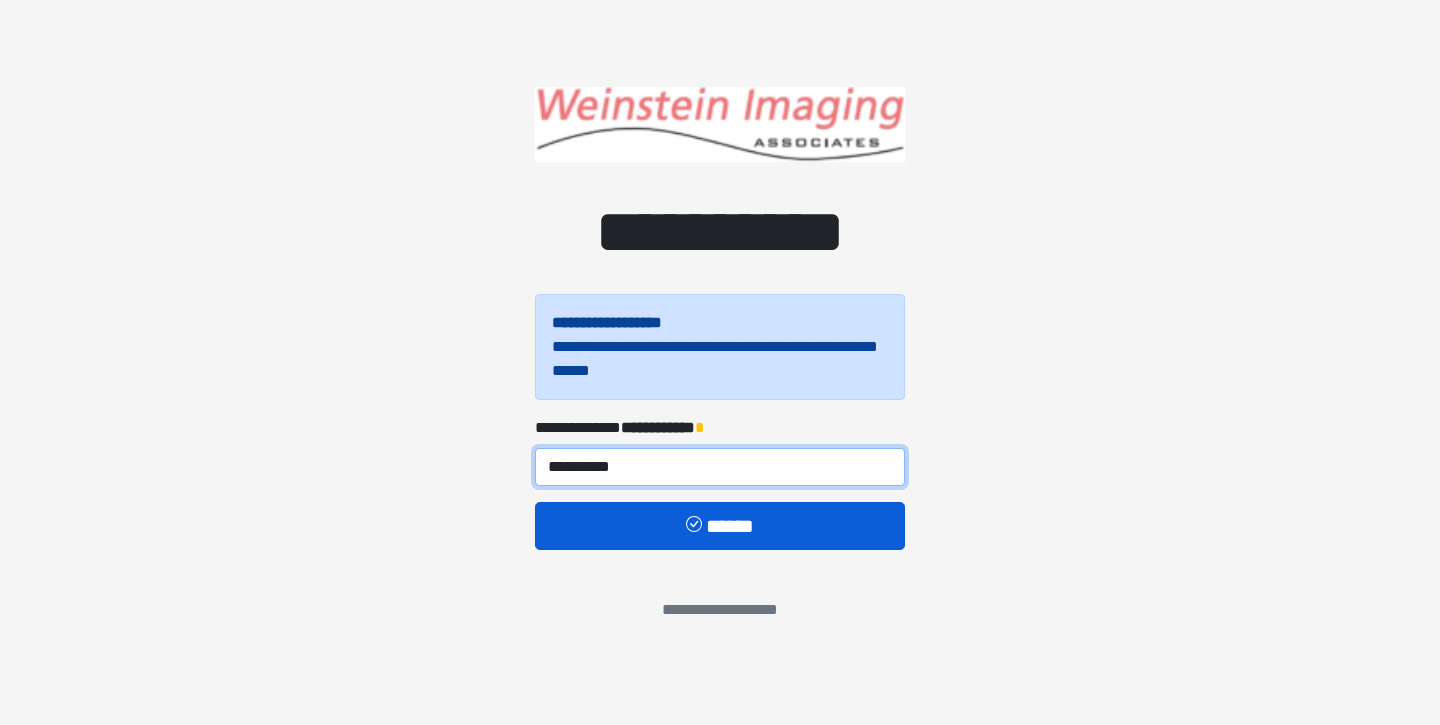 type on "**********" 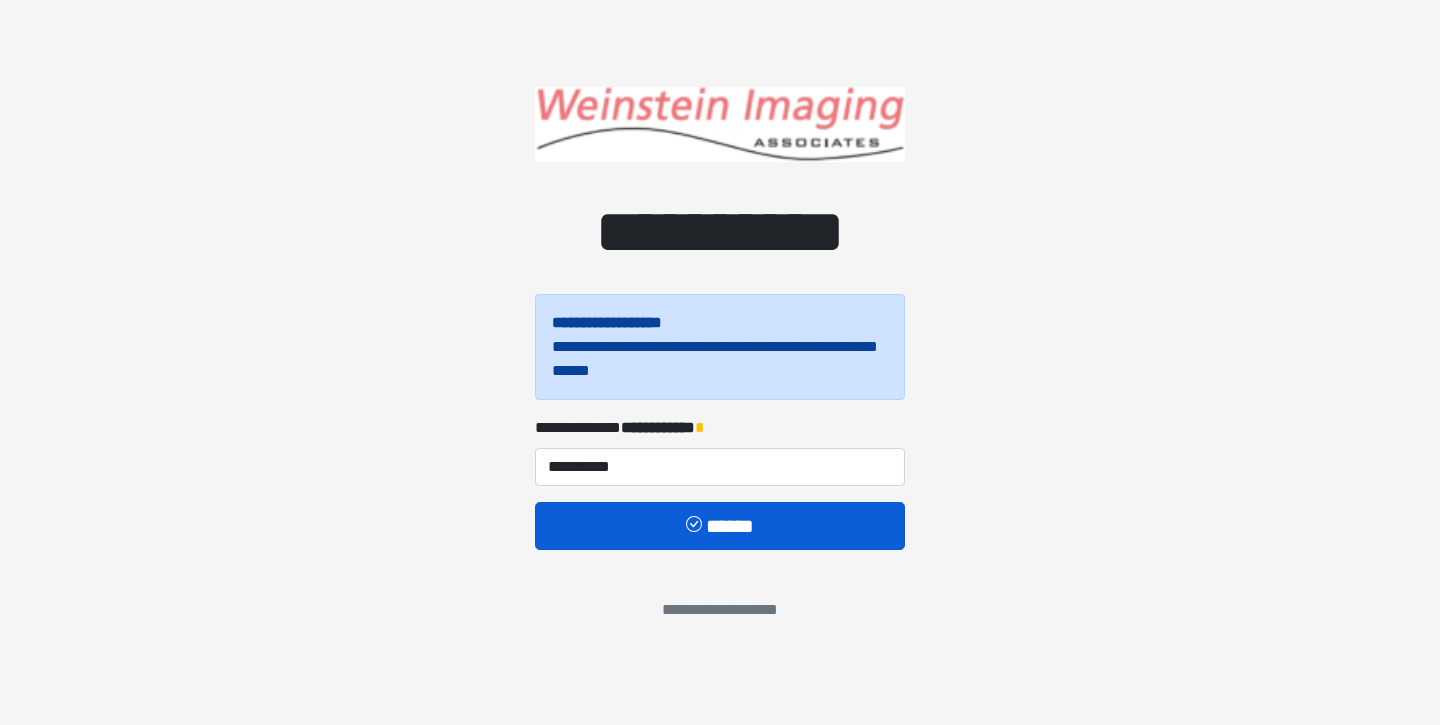 click on "******" at bounding box center (720, 526) 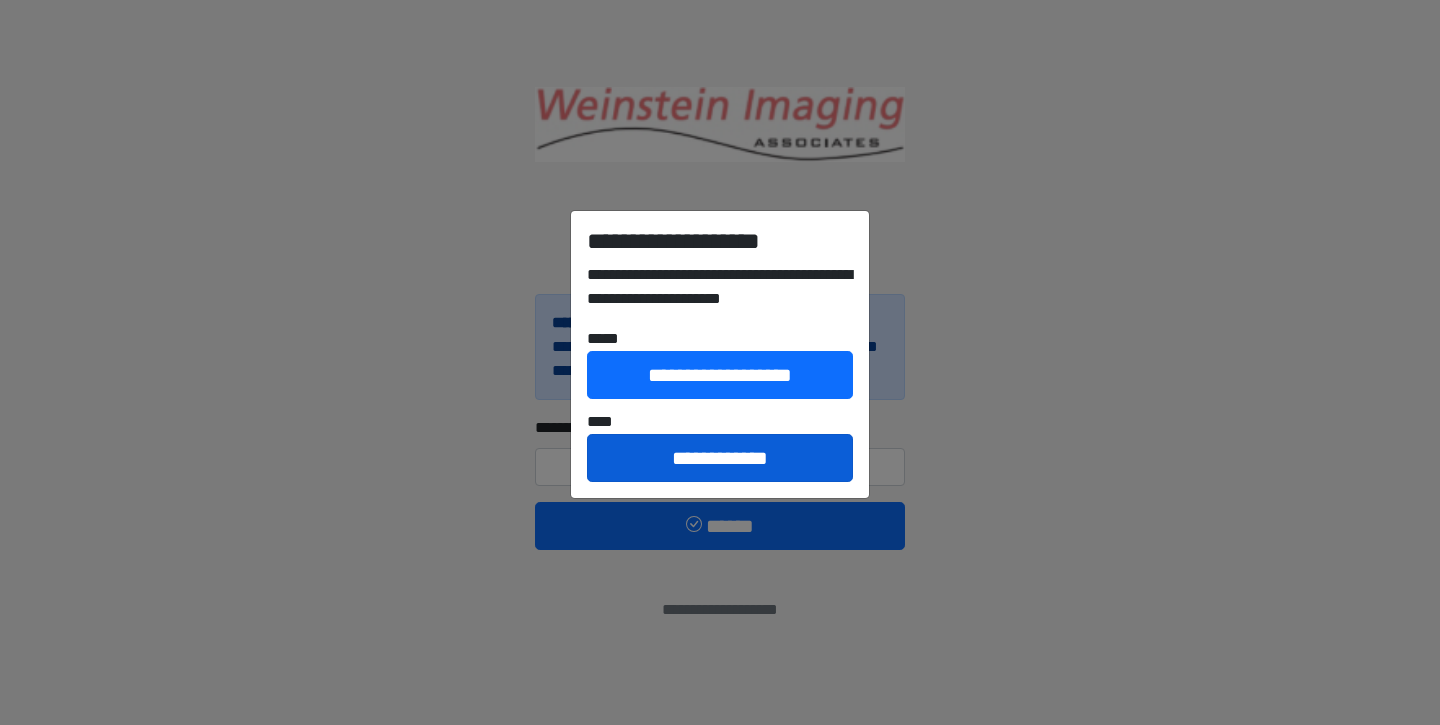 click on "**********" at bounding box center (720, 458) 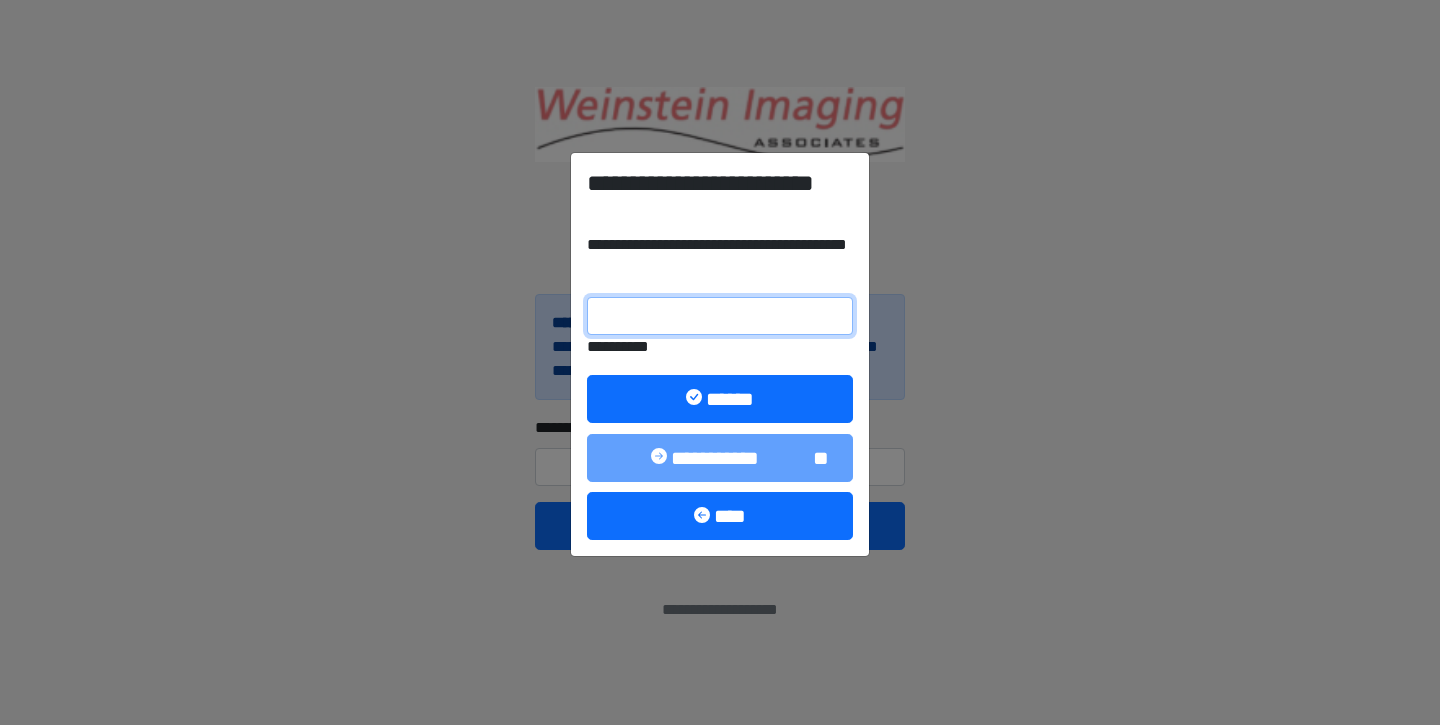 click on "**********" at bounding box center [720, 316] 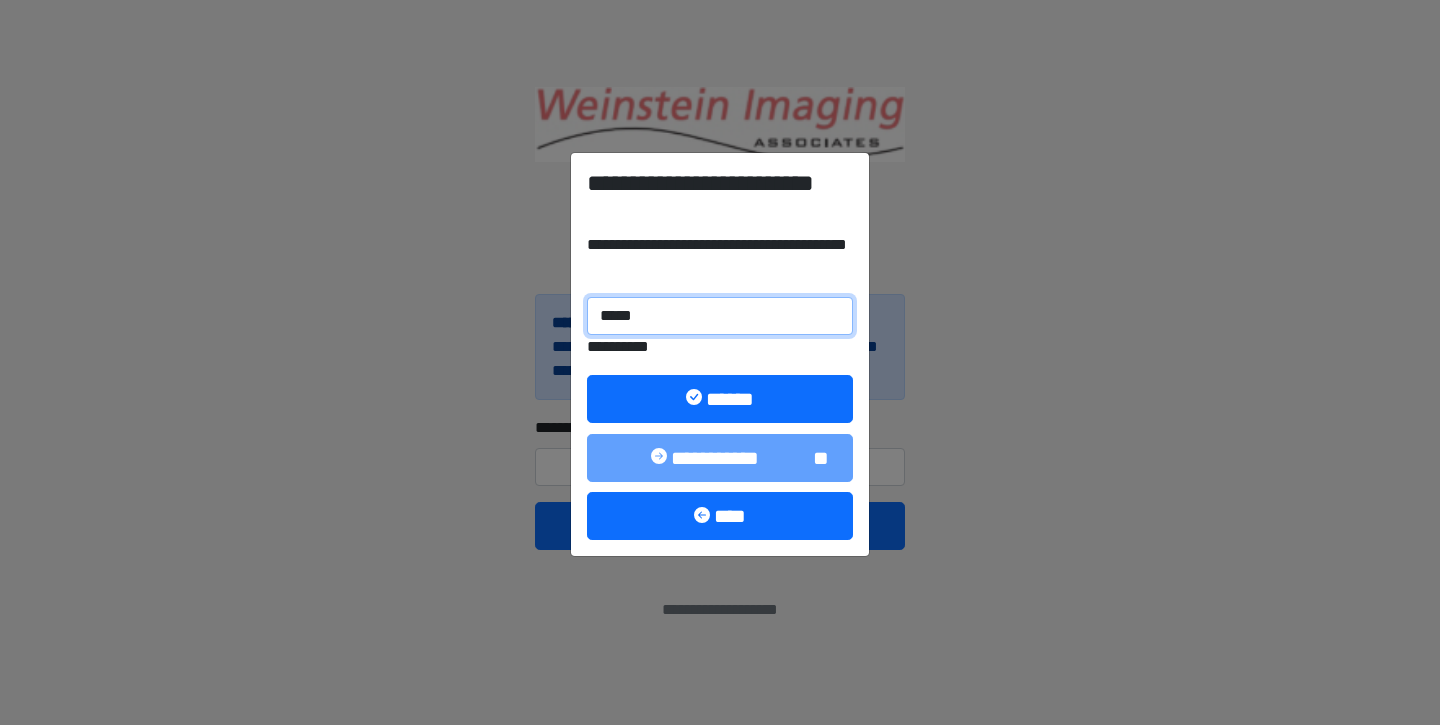 type on "******" 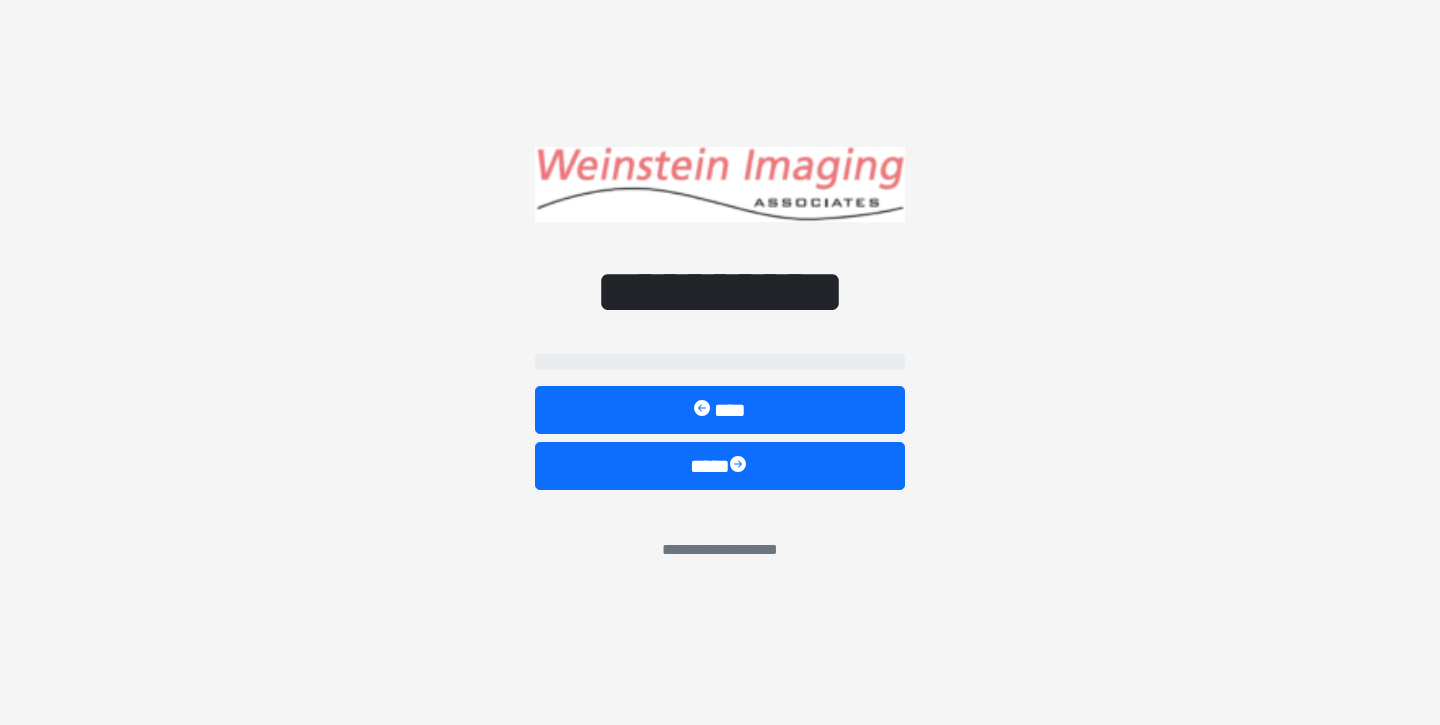select on "****" 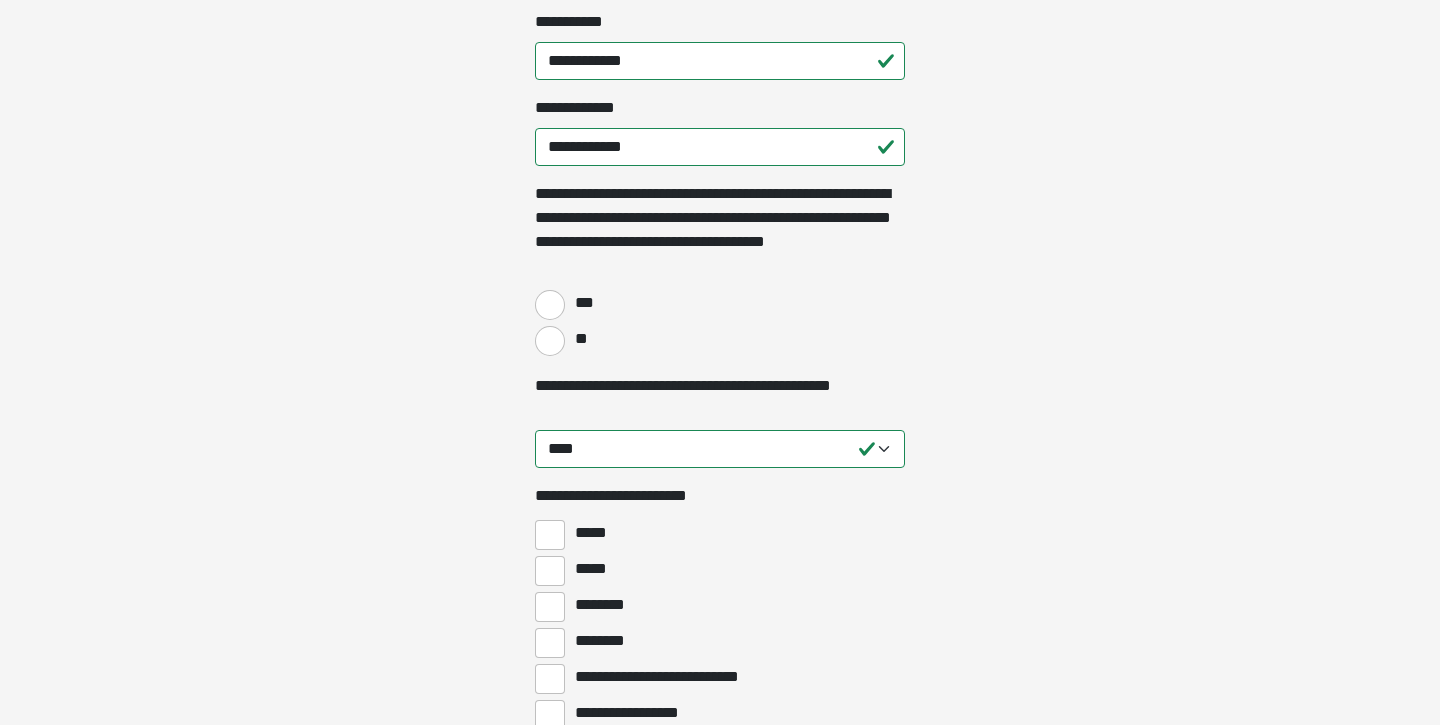 scroll, scrollTop: 362, scrollLeft: 0, axis: vertical 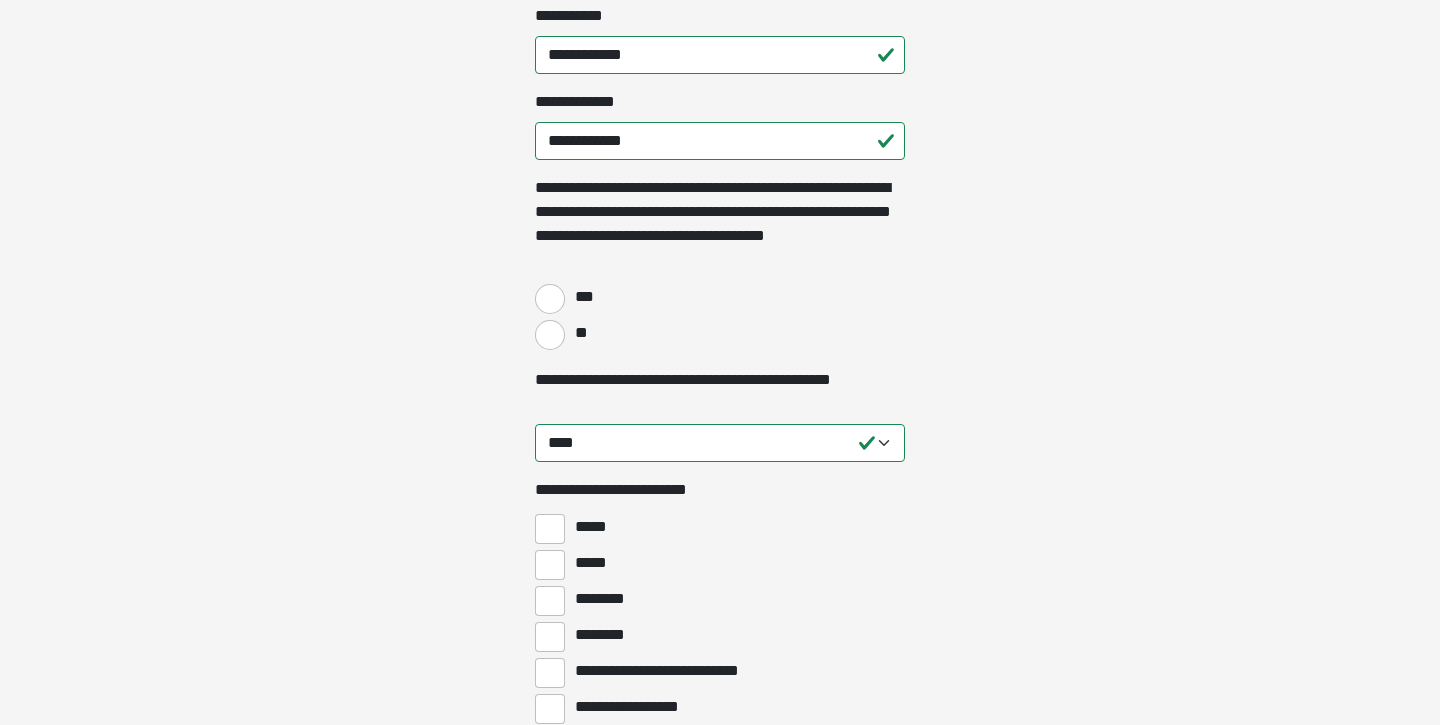 click on "***" at bounding box center [550, 299] 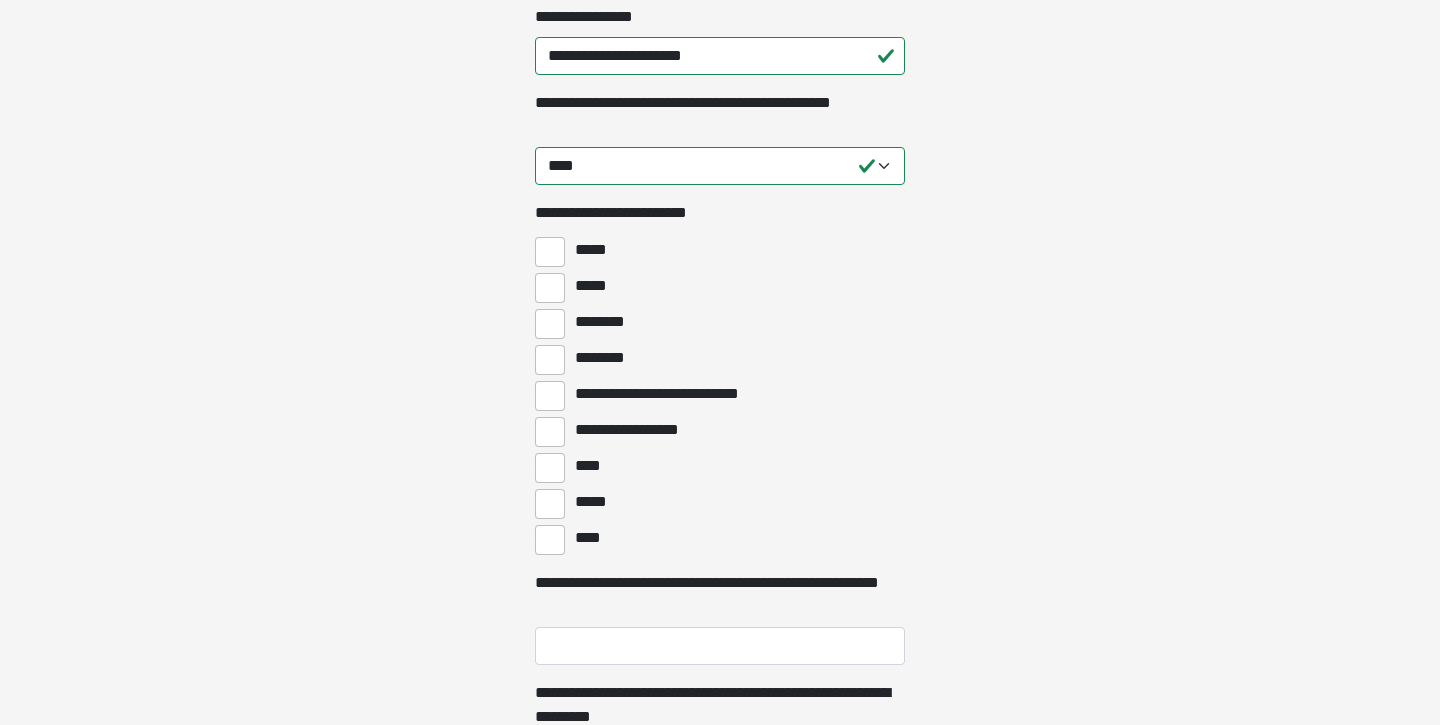 scroll, scrollTop: 729, scrollLeft: 0, axis: vertical 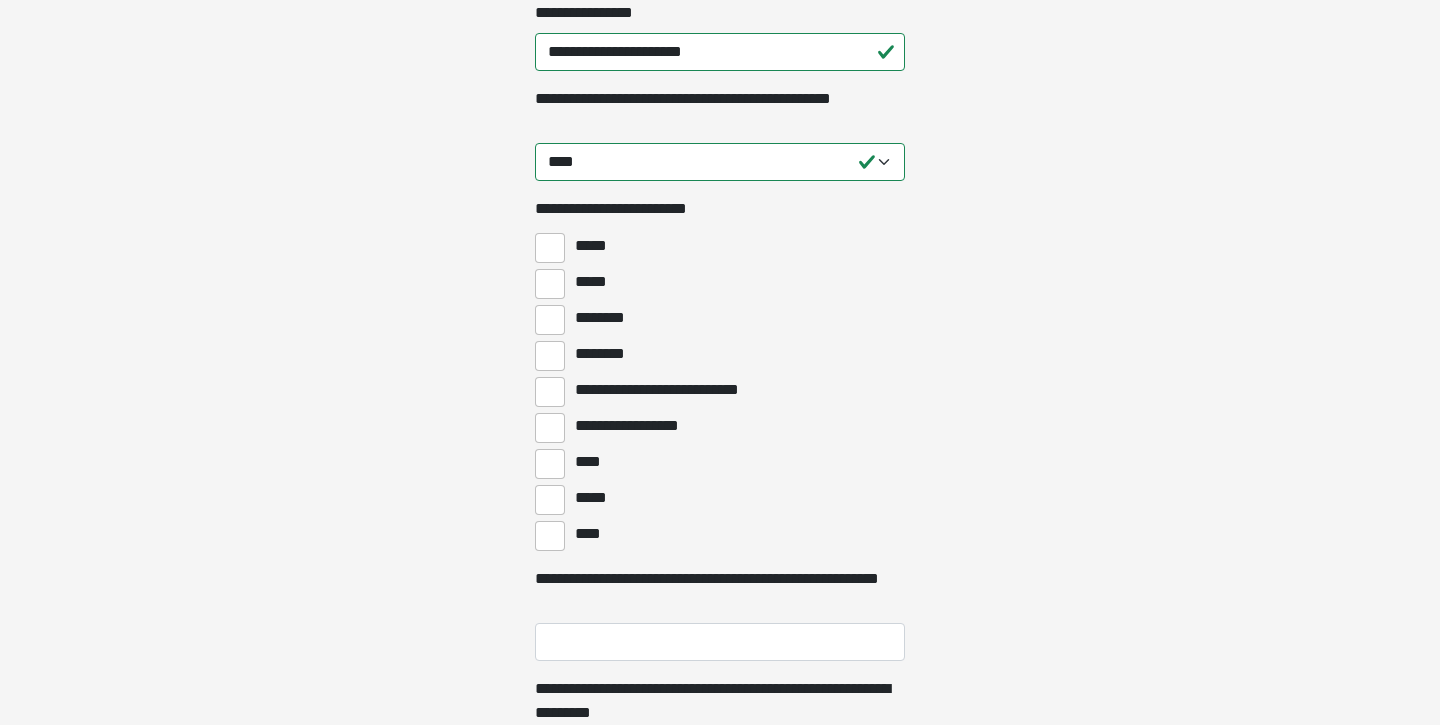 click on "****" at bounding box center [550, 464] 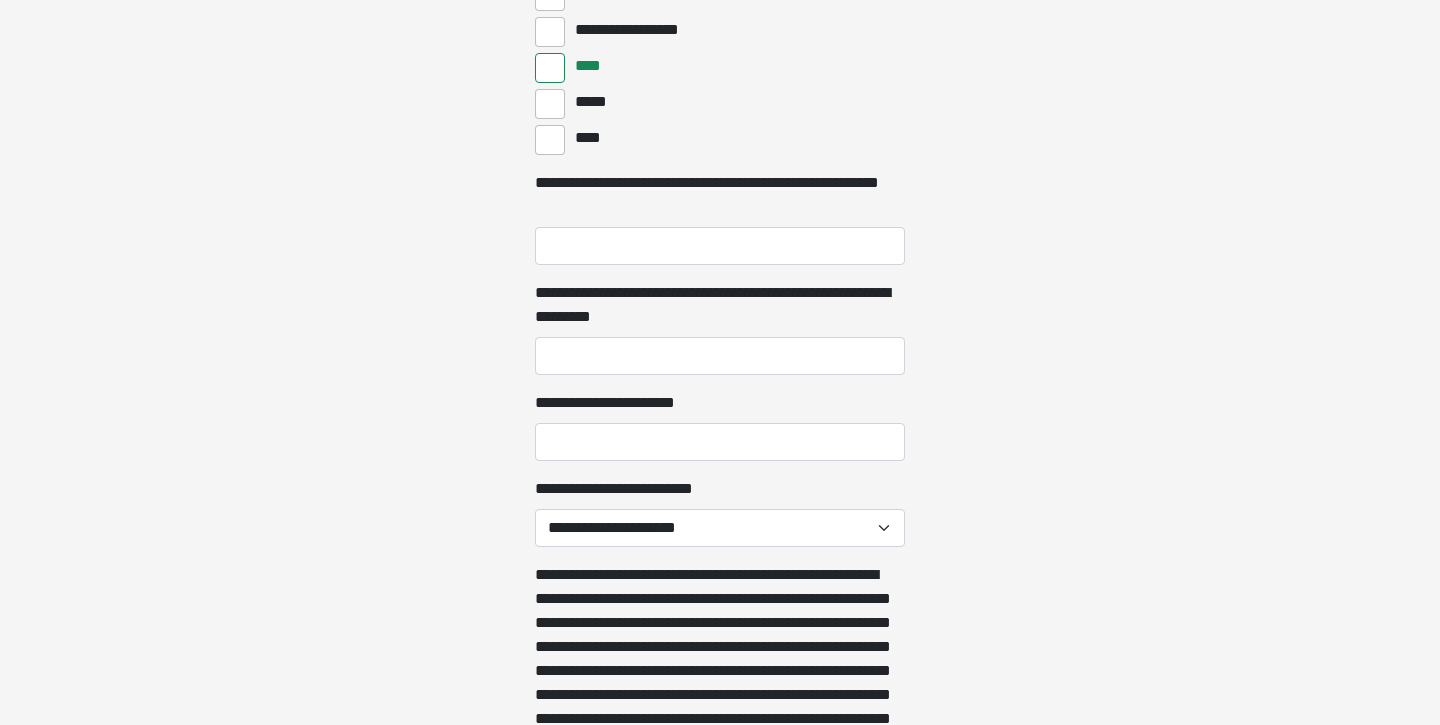 scroll, scrollTop: 1125, scrollLeft: 0, axis: vertical 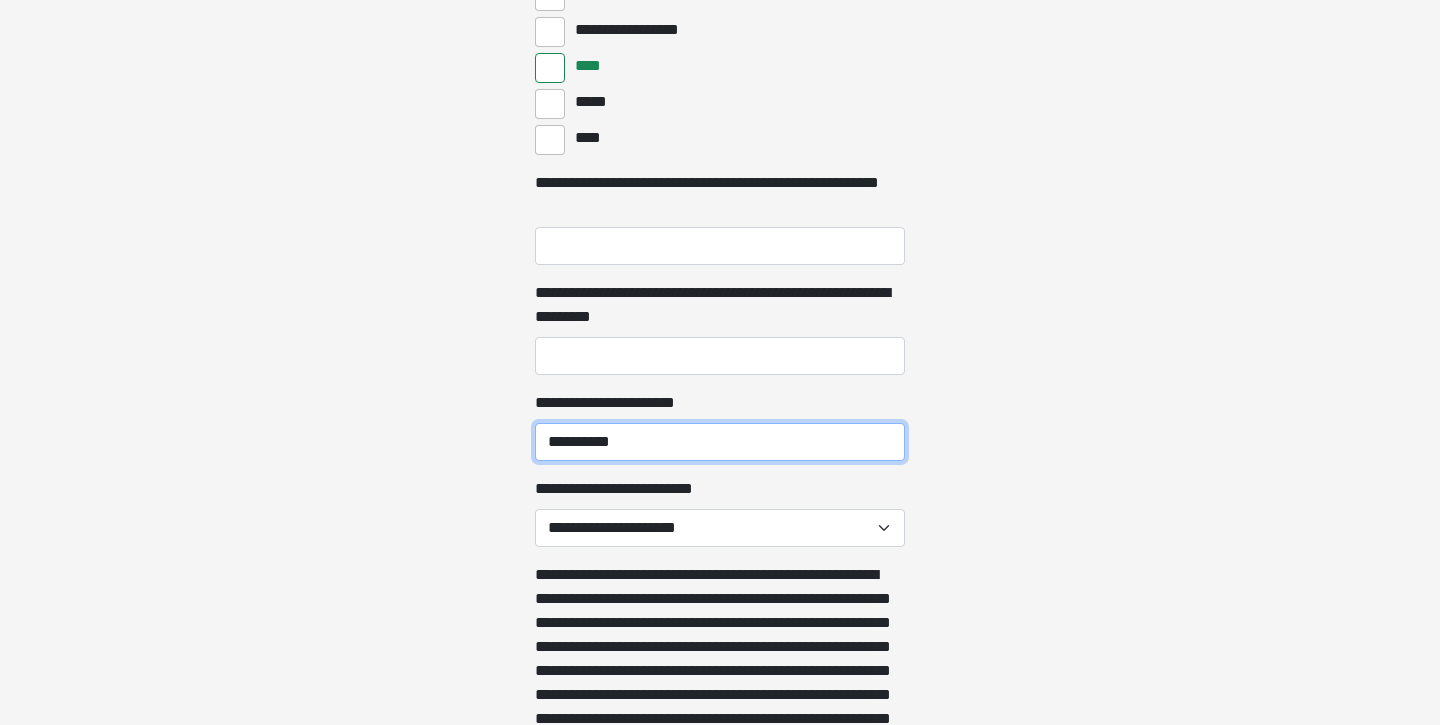 type on "**********" 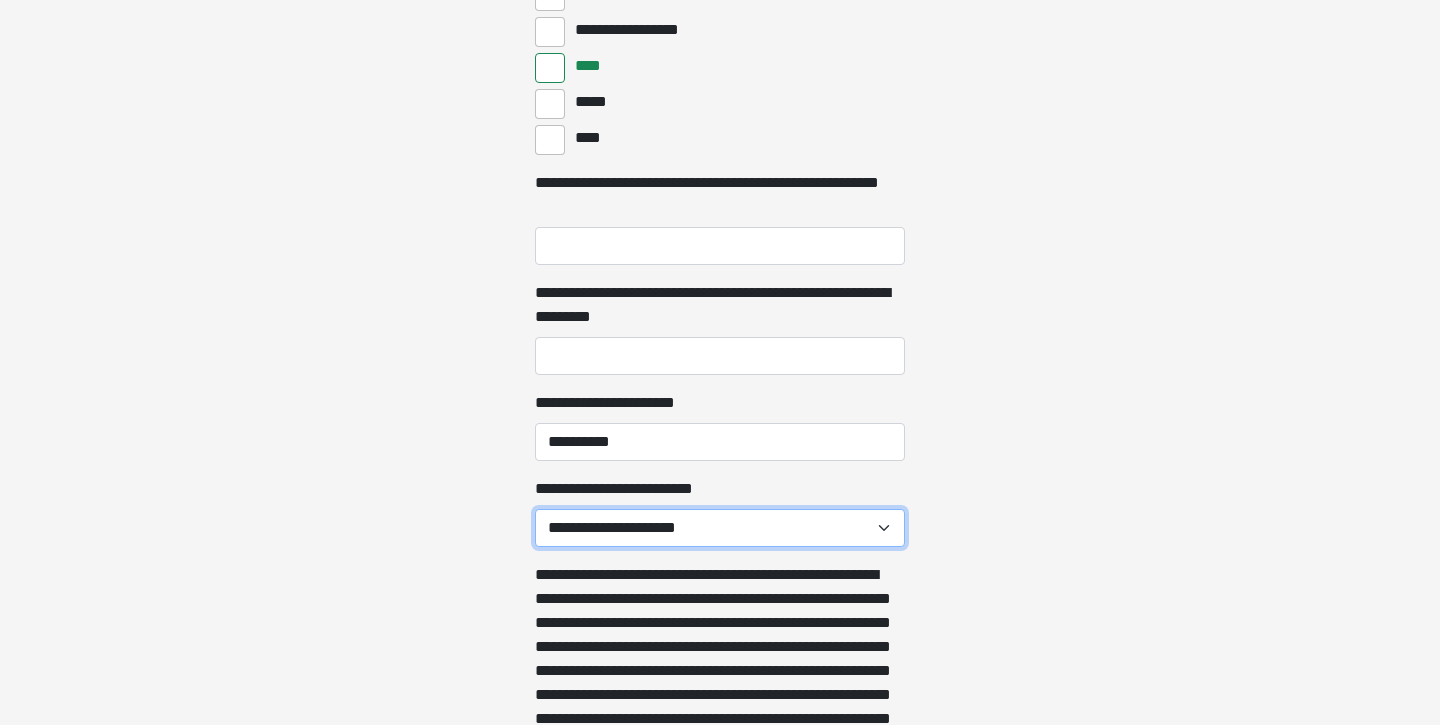 select on "******" 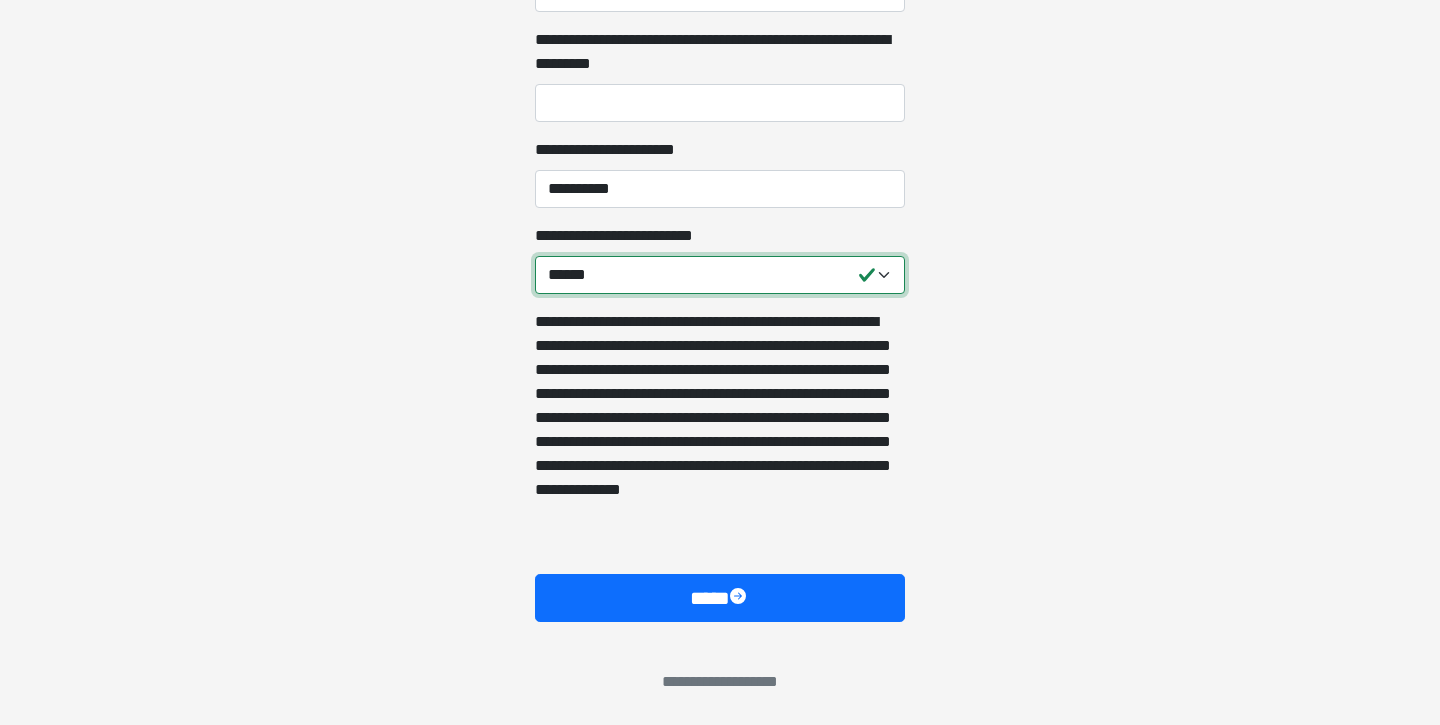 scroll, scrollTop: 1378, scrollLeft: 0, axis: vertical 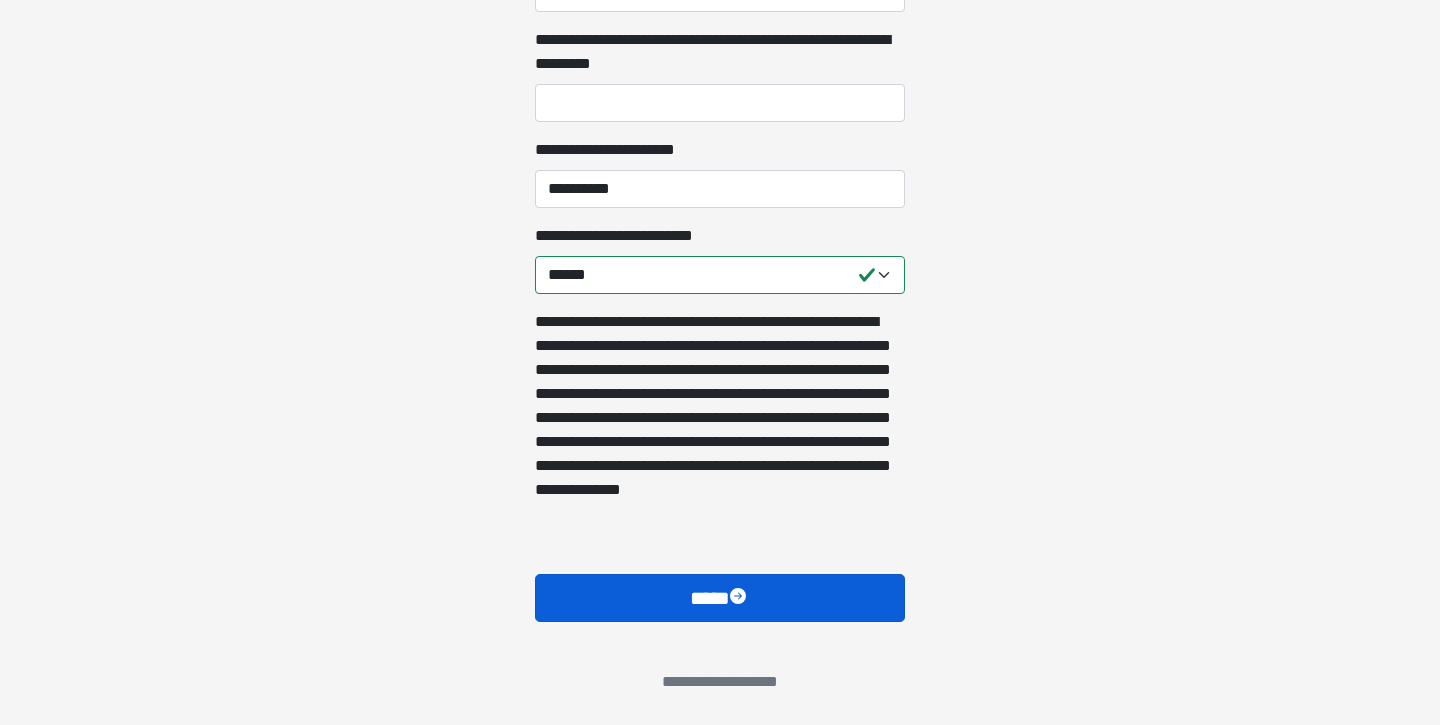 click at bounding box center [740, 598] 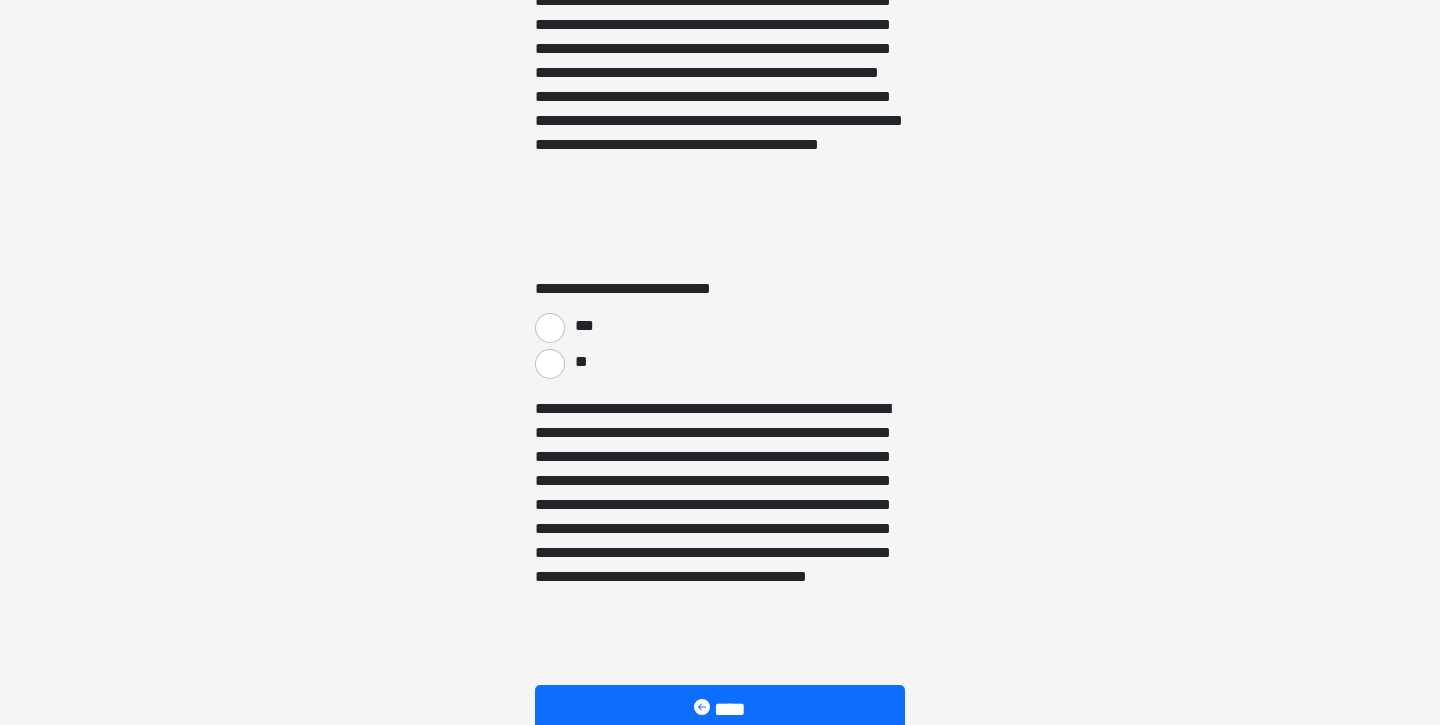 scroll, scrollTop: 3381, scrollLeft: 0, axis: vertical 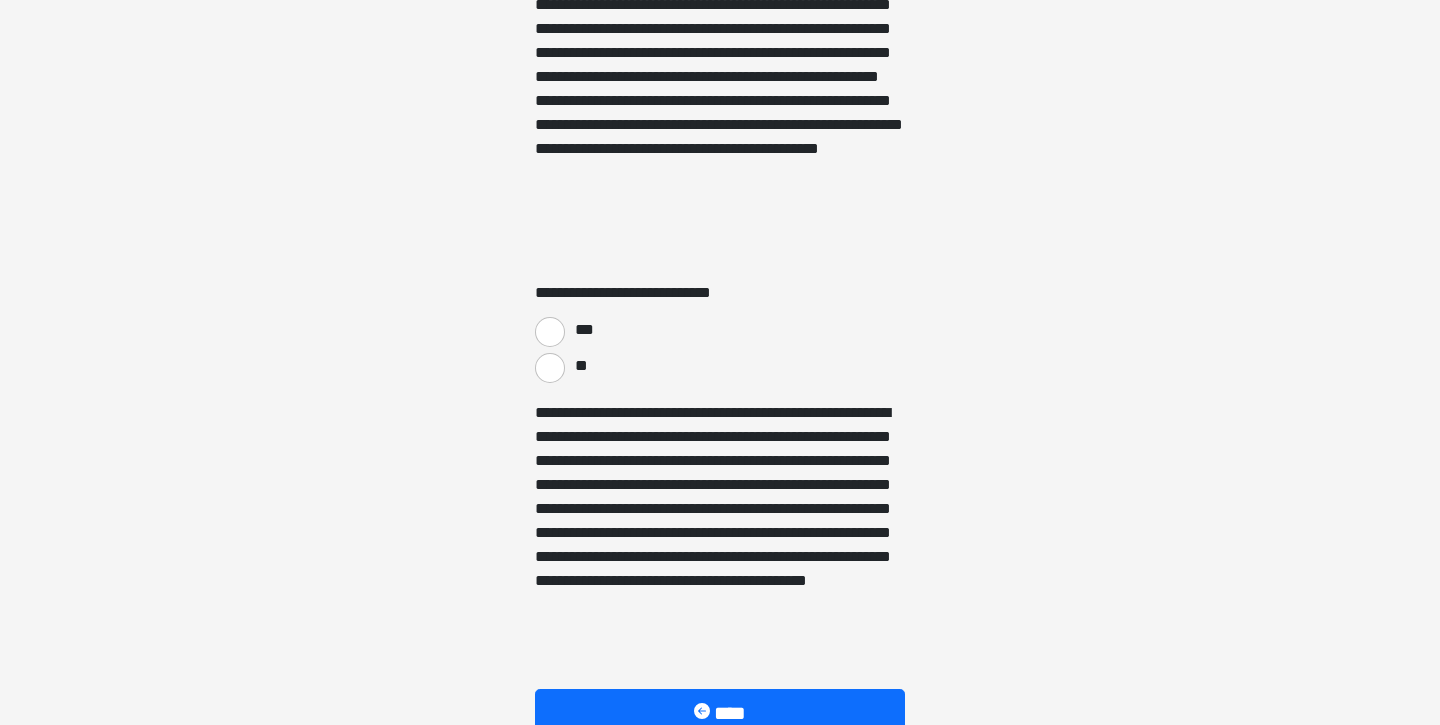 click on "***" at bounding box center [550, 332] 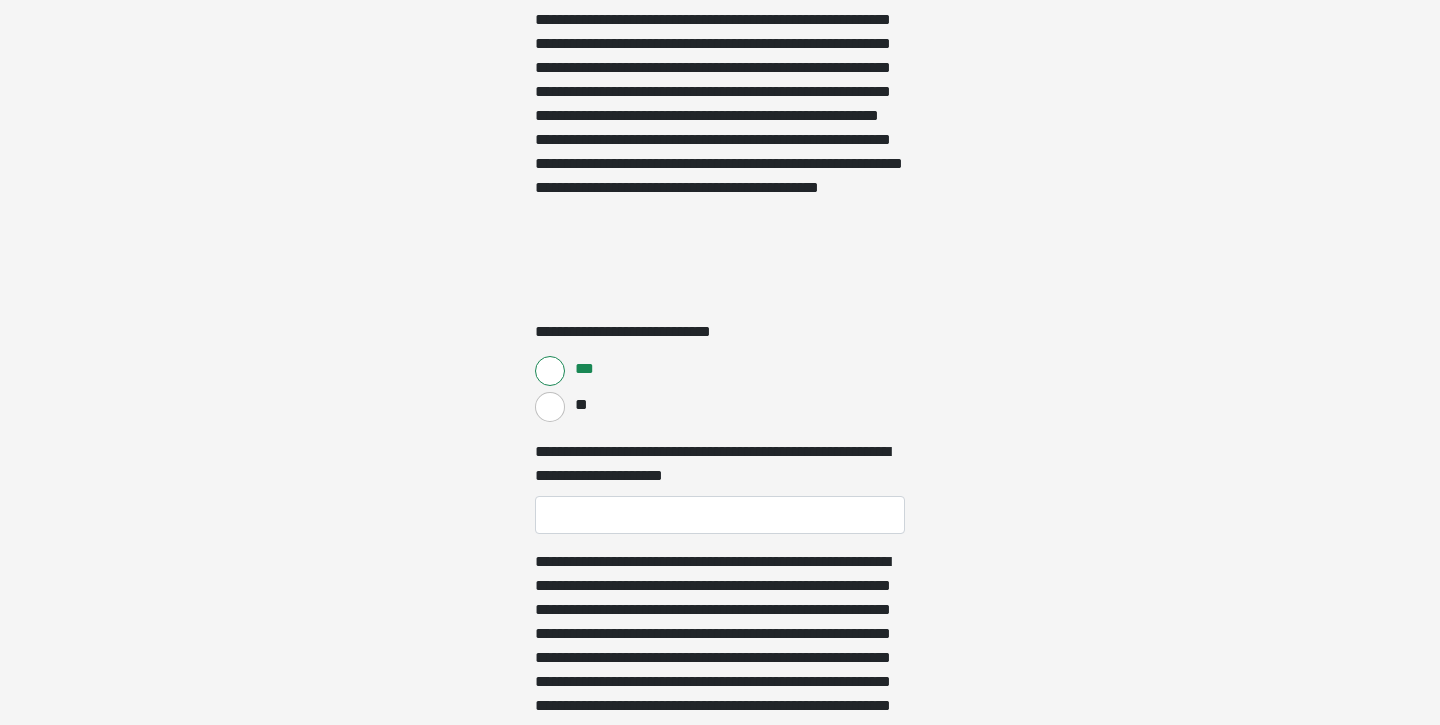 scroll, scrollTop: 3446, scrollLeft: 0, axis: vertical 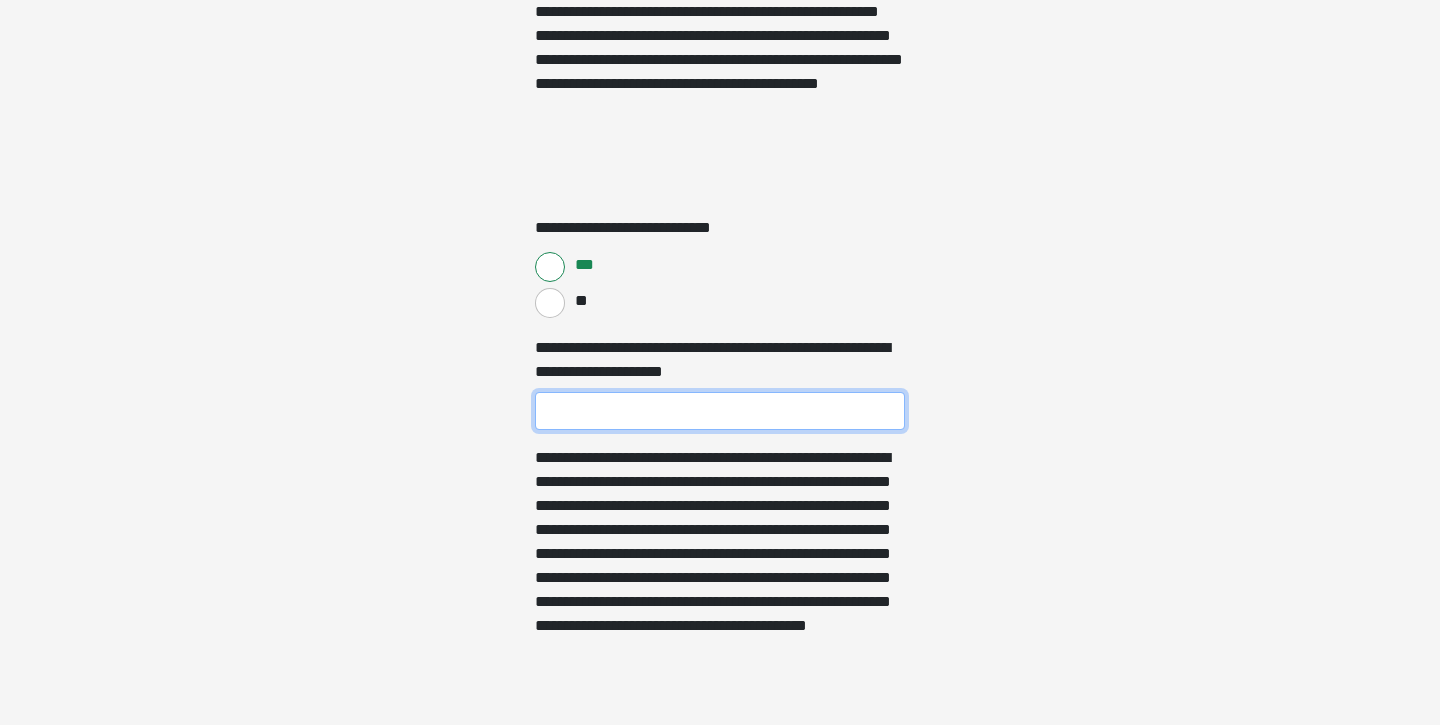 click on "**********" at bounding box center [720, 411] 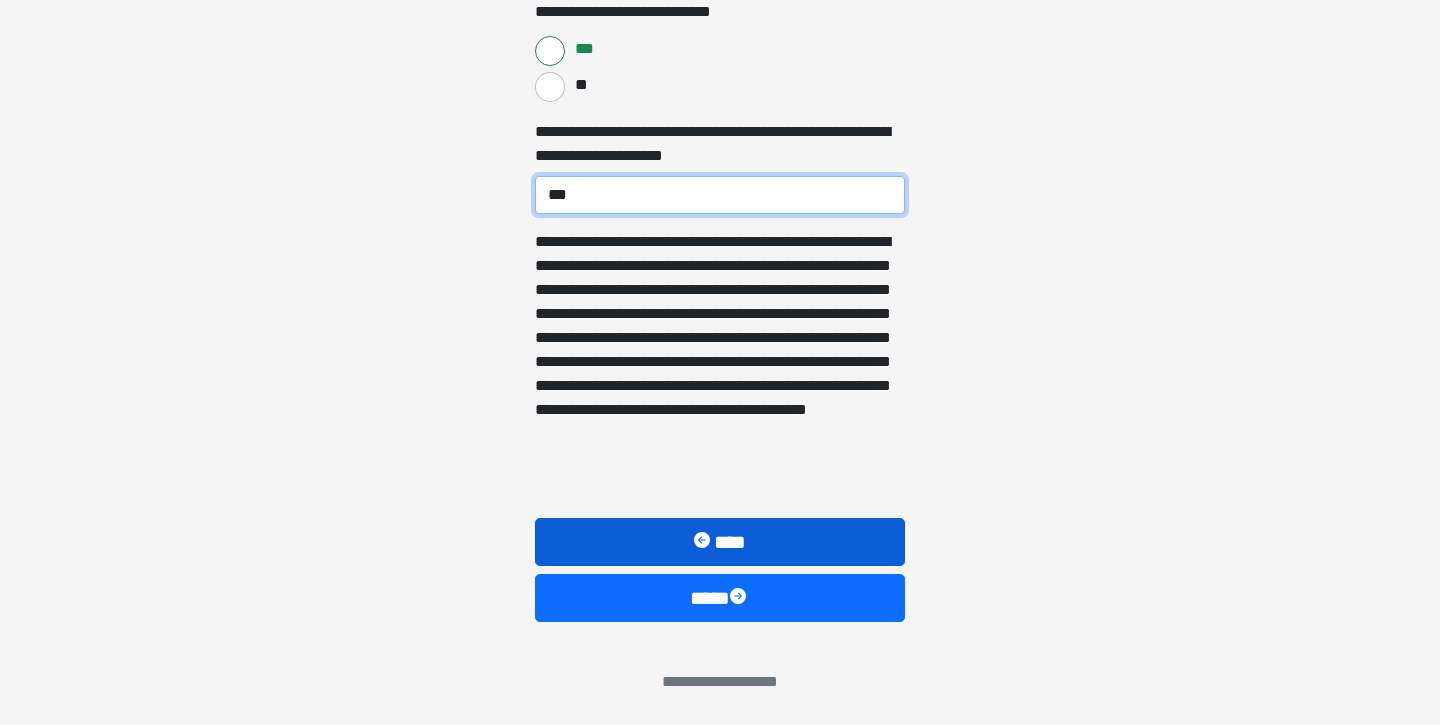 scroll, scrollTop: 3662, scrollLeft: 0, axis: vertical 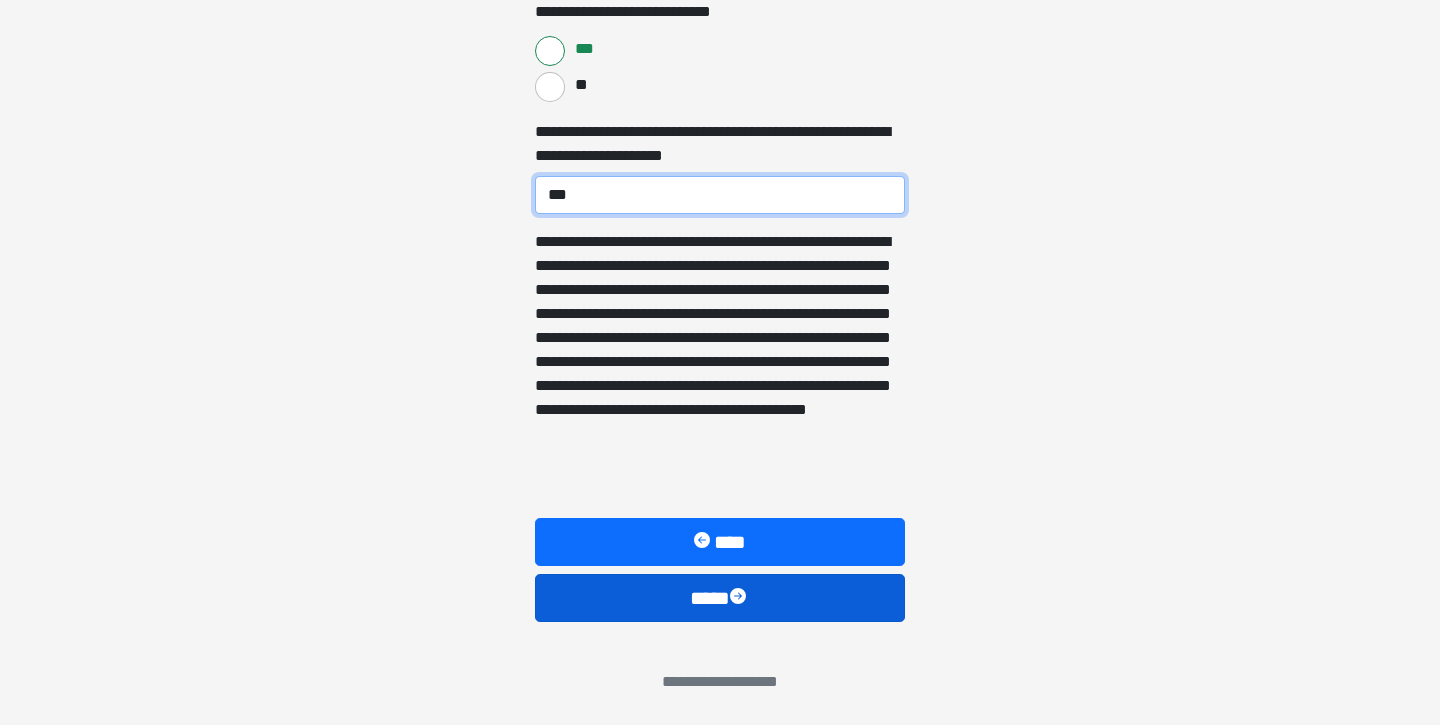 type on "***" 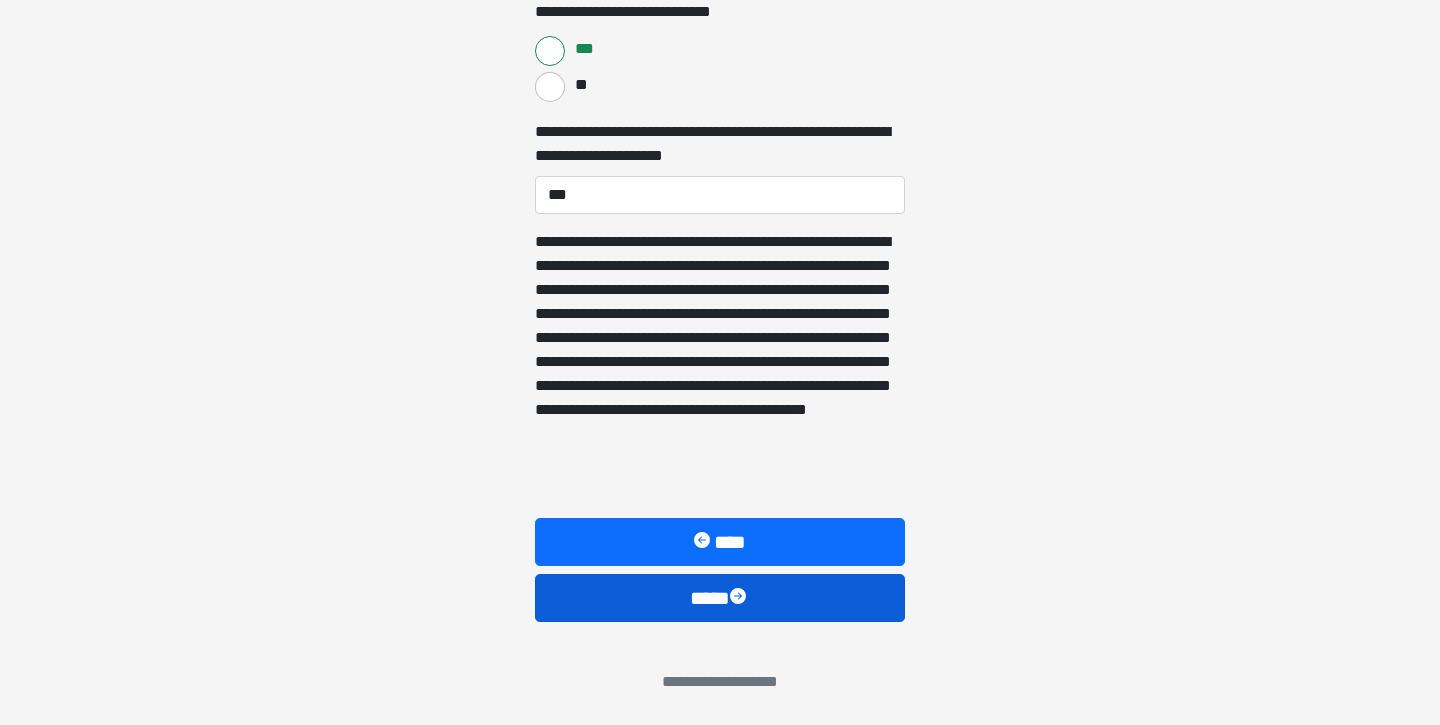 click at bounding box center [740, 598] 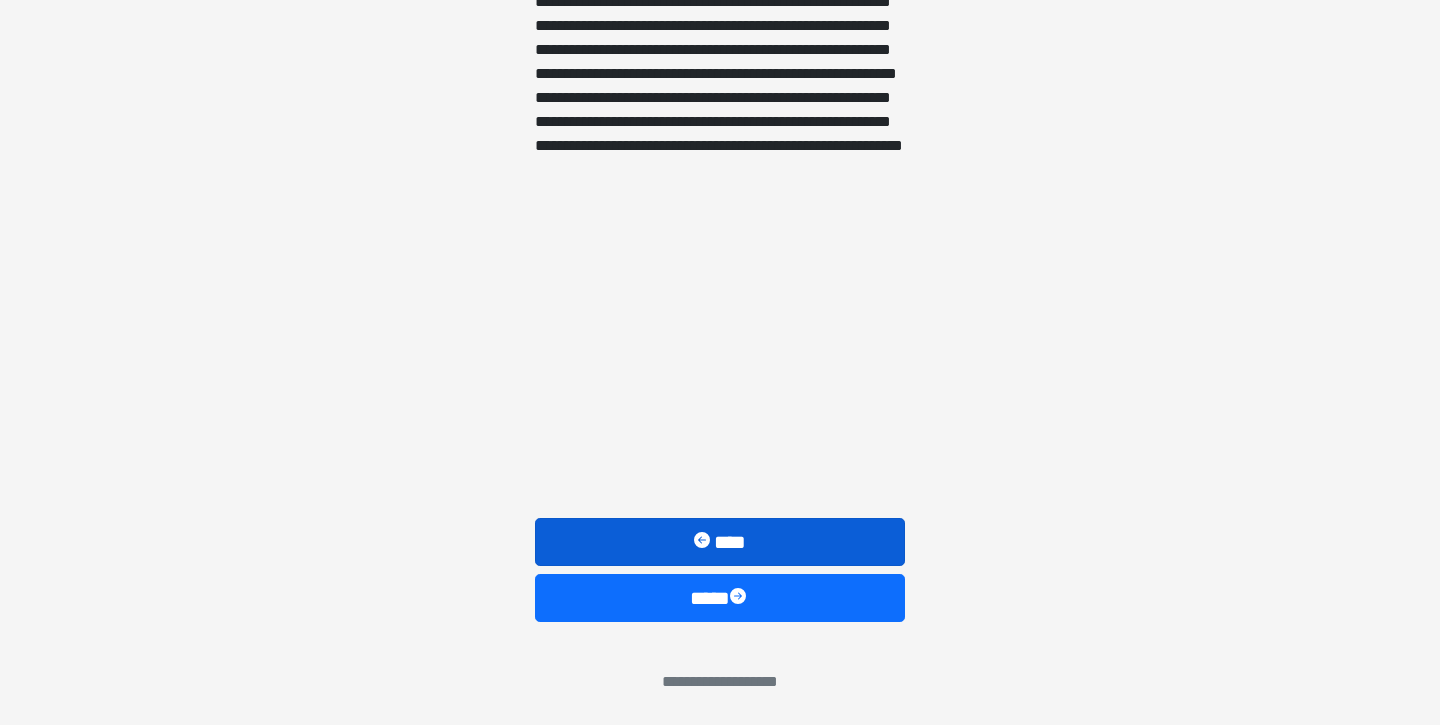 scroll, scrollTop: 1760, scrollLeft: 0, axis: vertical 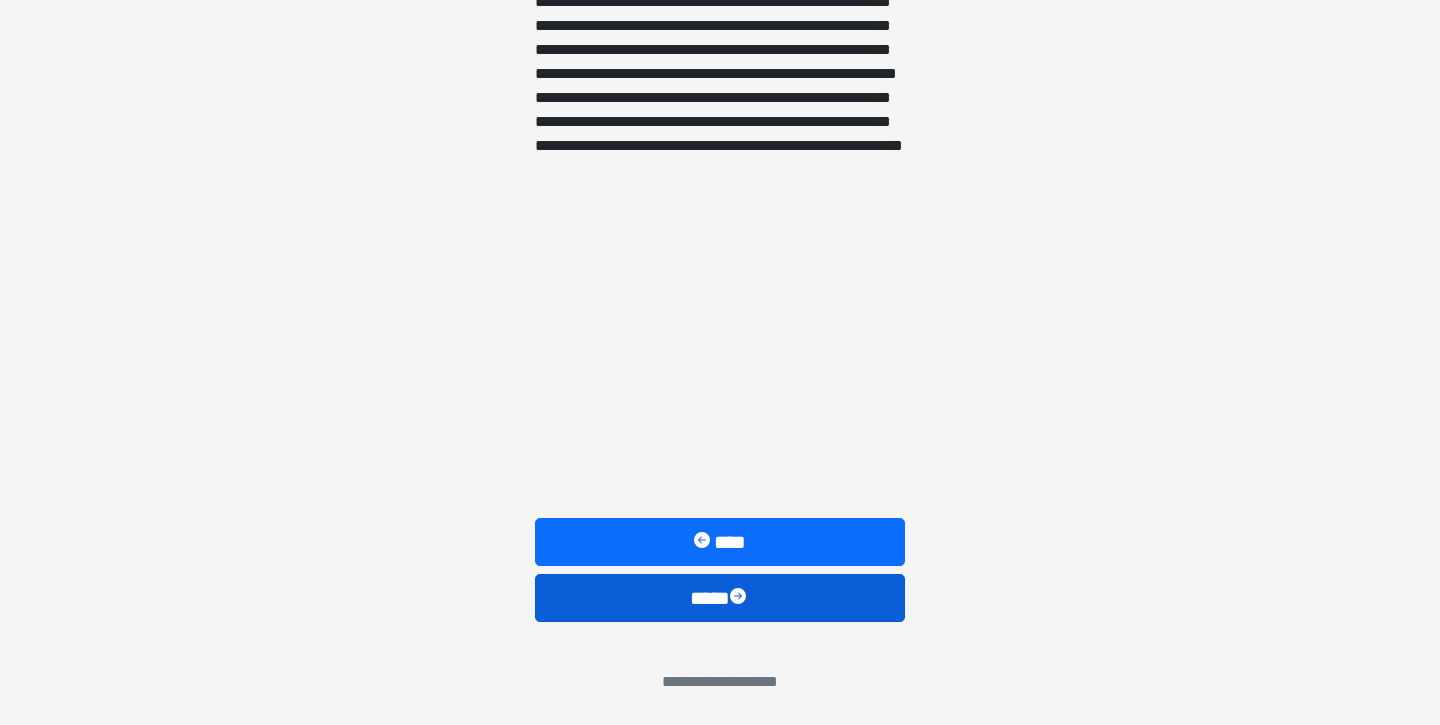 click on "****" at bounding box center (720, 598) 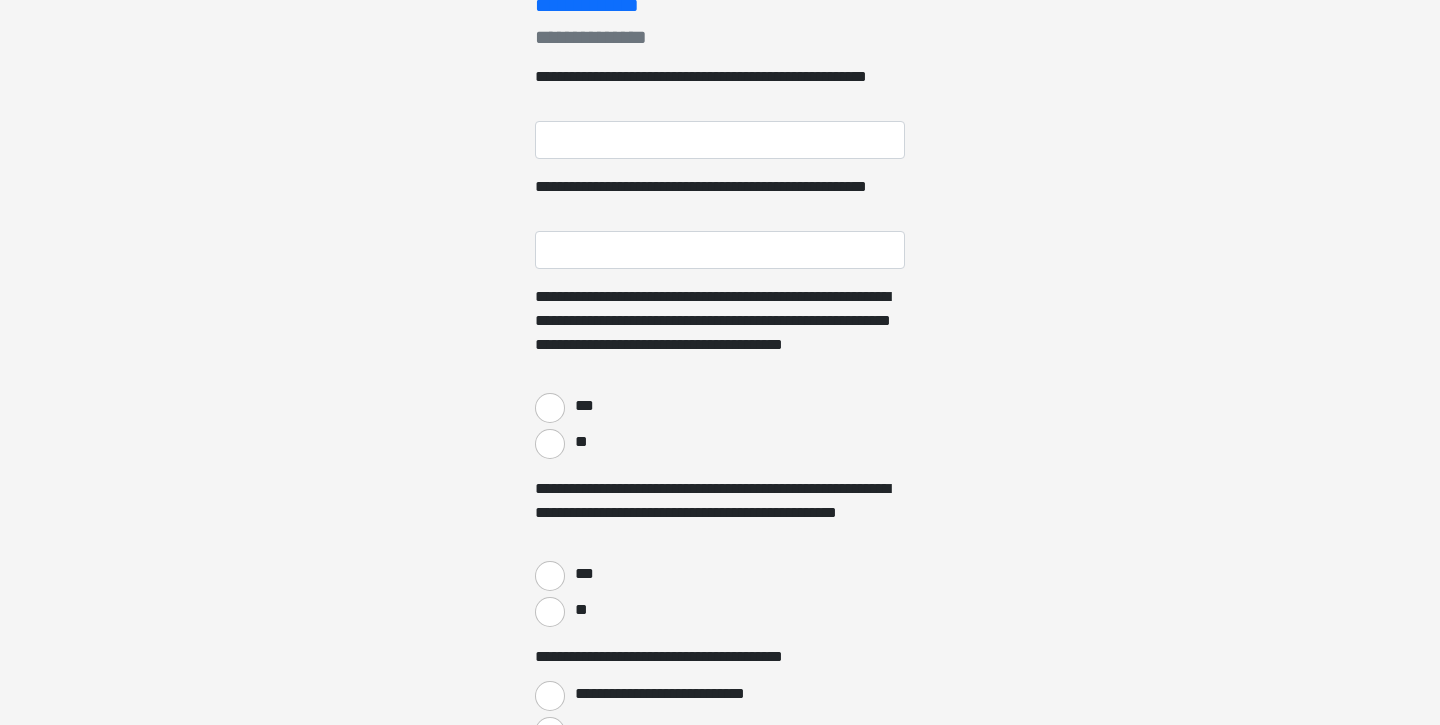 scroll, scrollTop: 0, scrollLeft: 0, axis: both 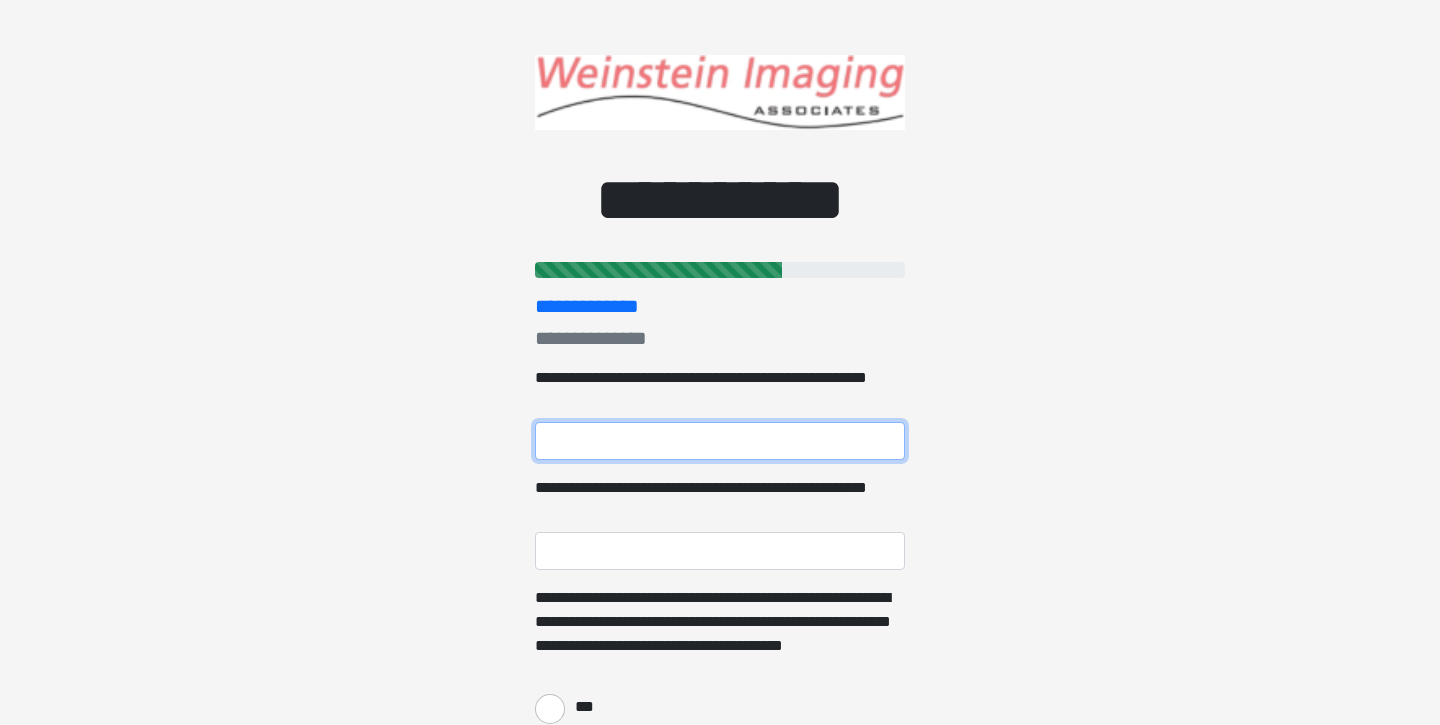 click on "**********" at bounding box center [720, 441] 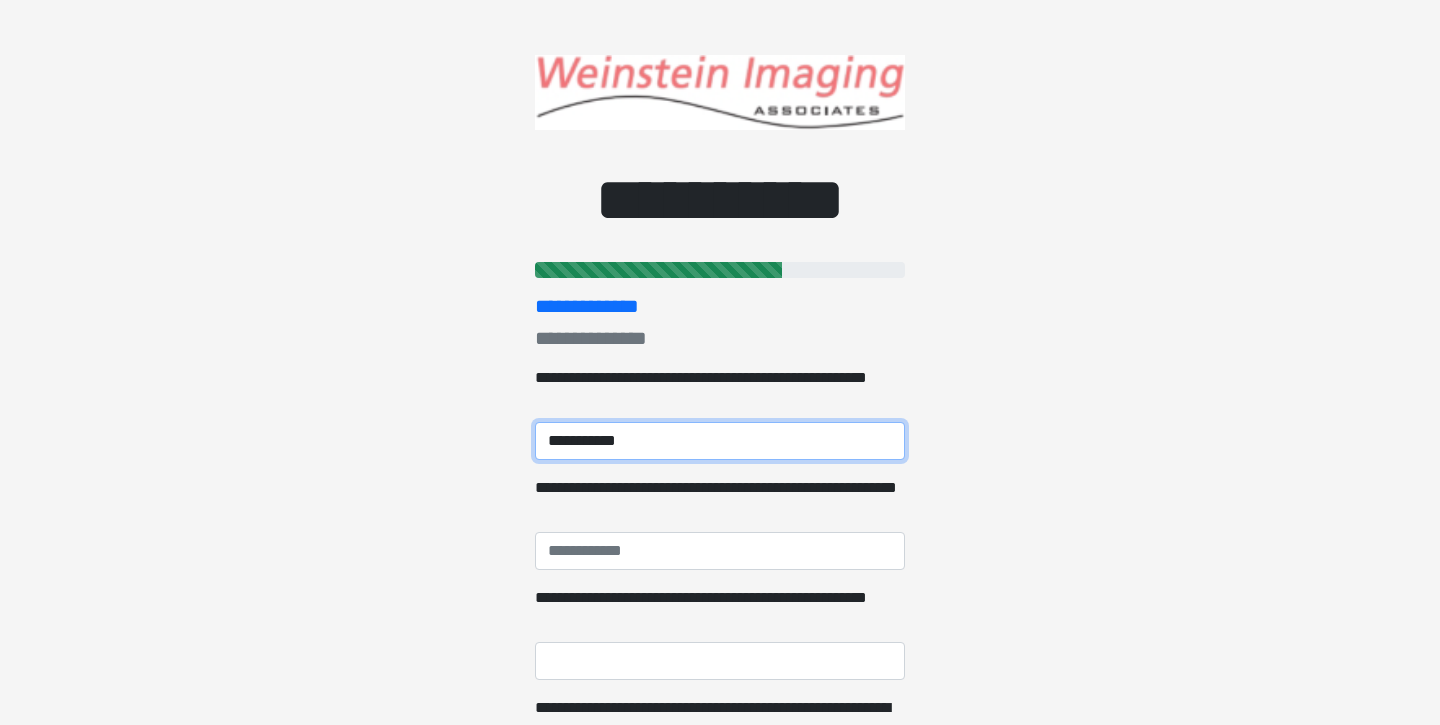 type on "**********" 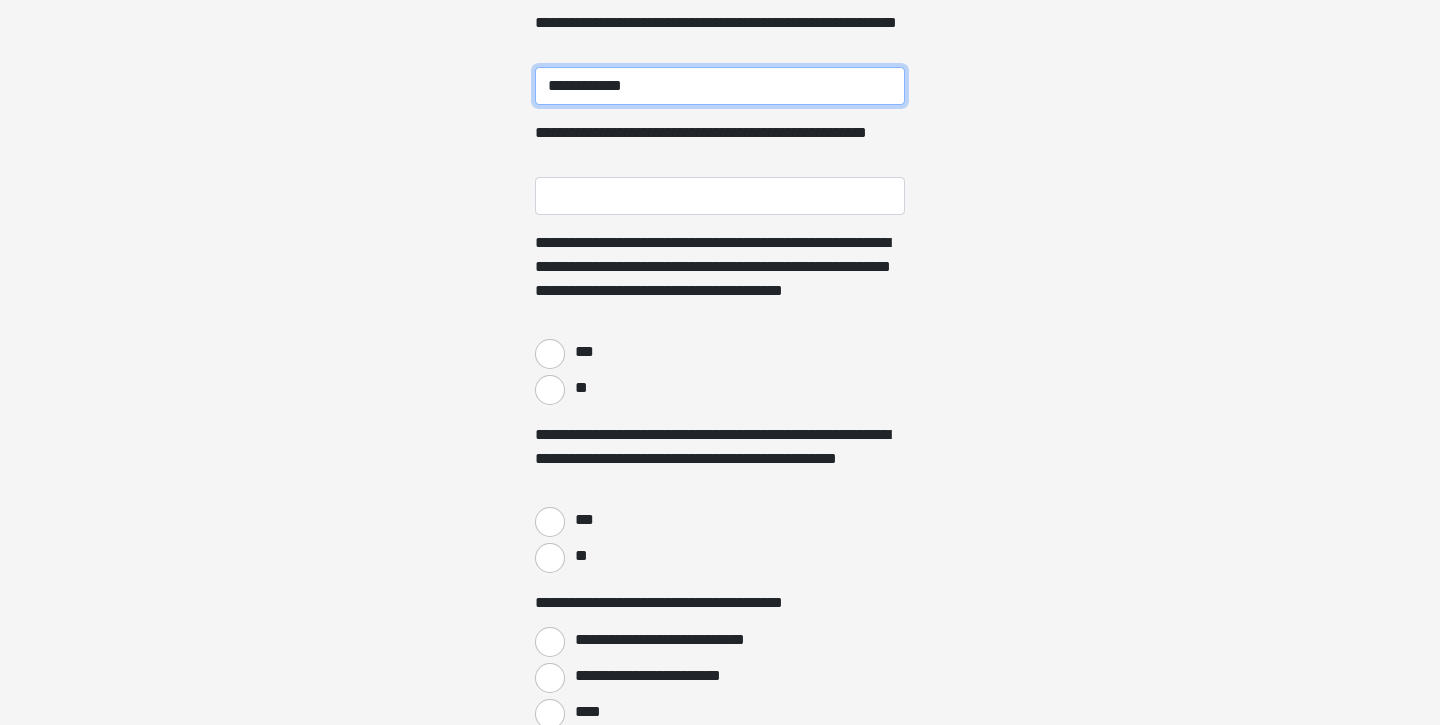 scroll, scrollTop: 466, scrollLeft: 0, axis: vertical 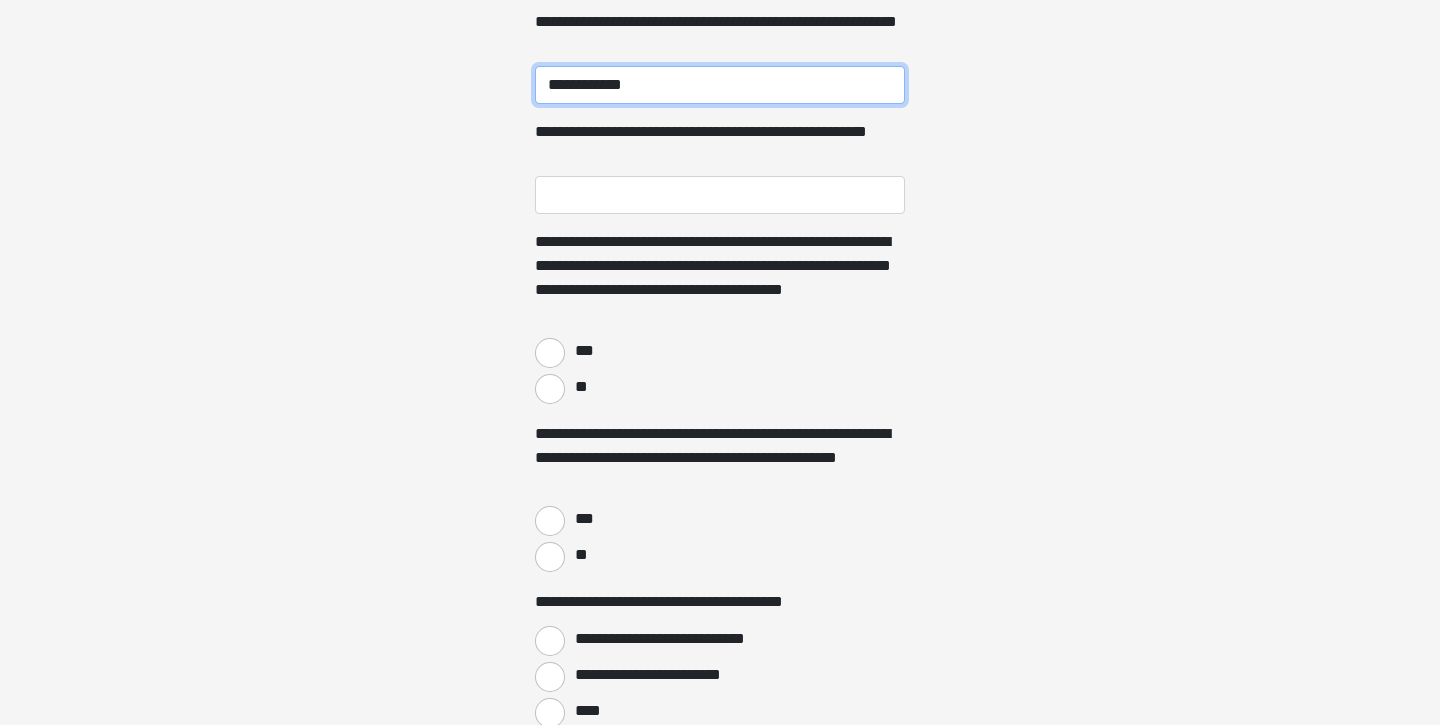 type on "**********" 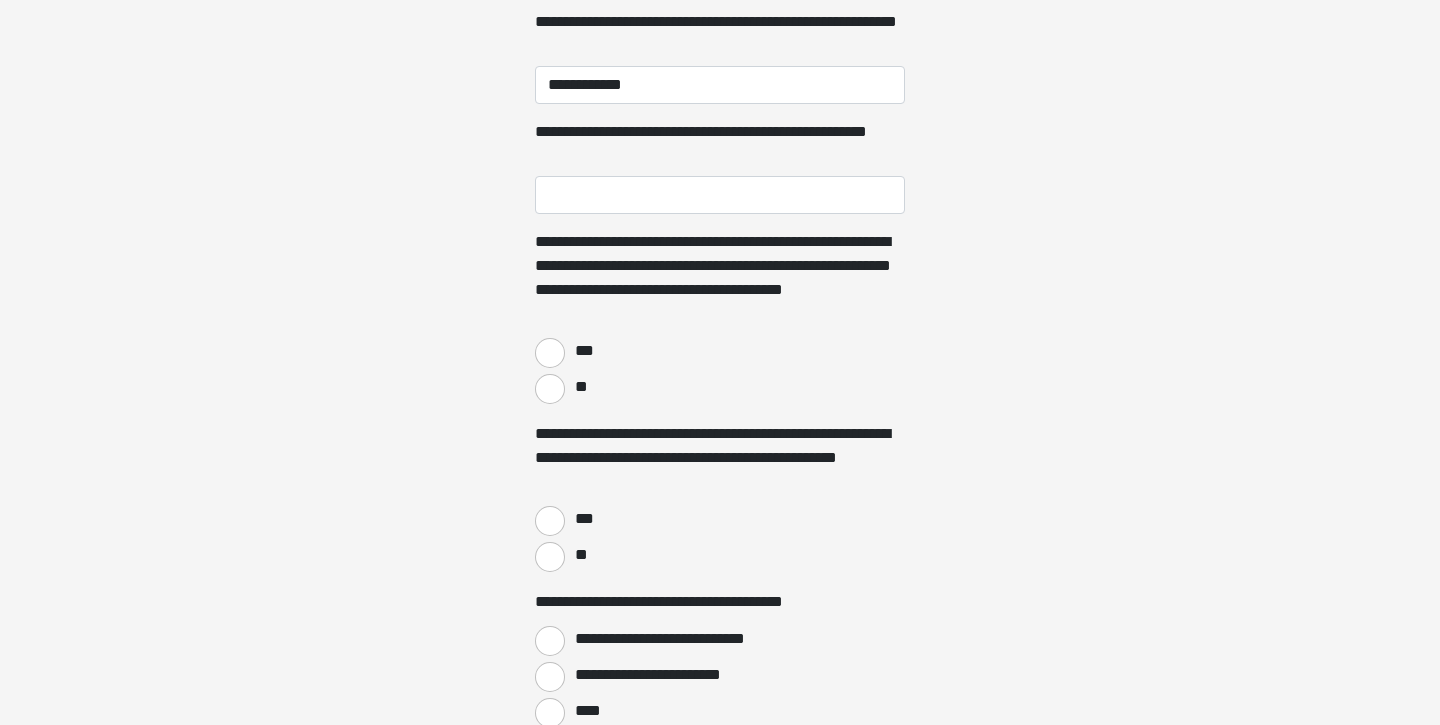click on "***" at bounding box center (550, 353) 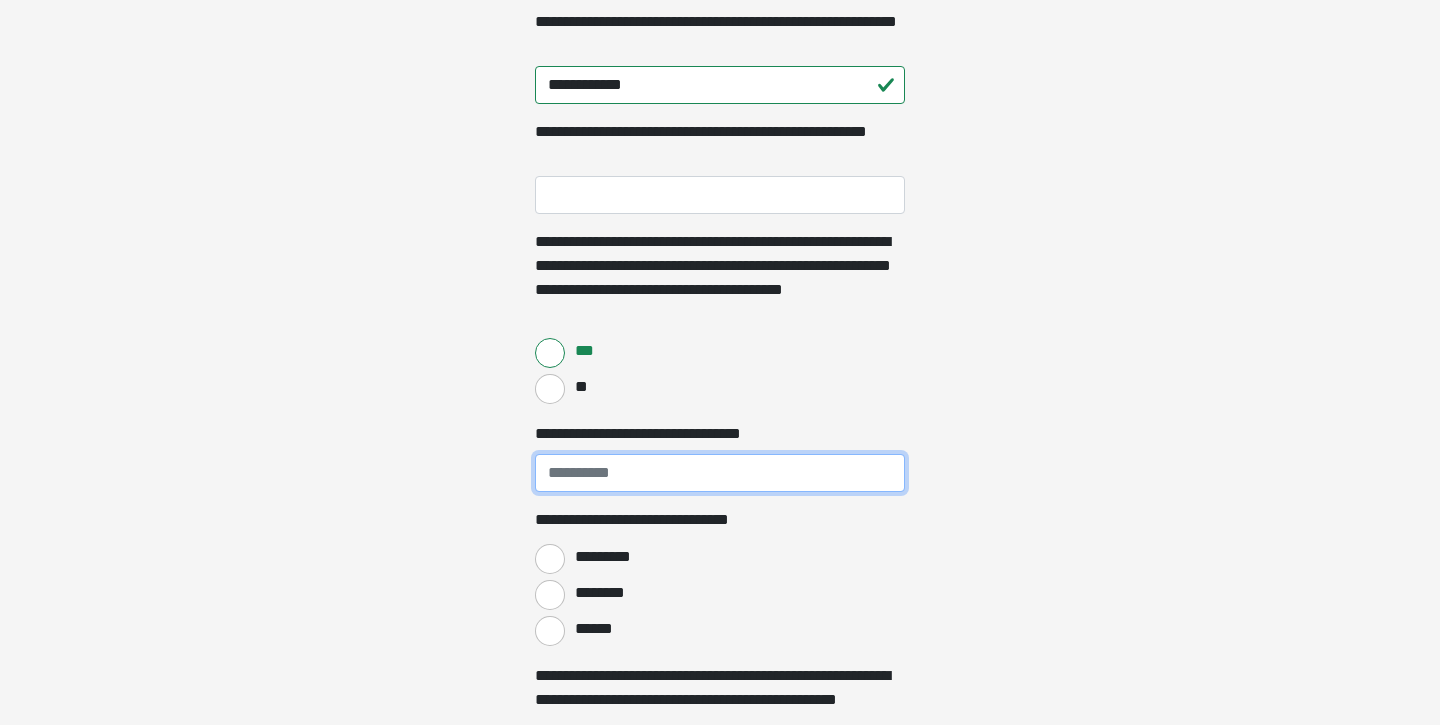 click on "**********" at bounding box center (720, 473) 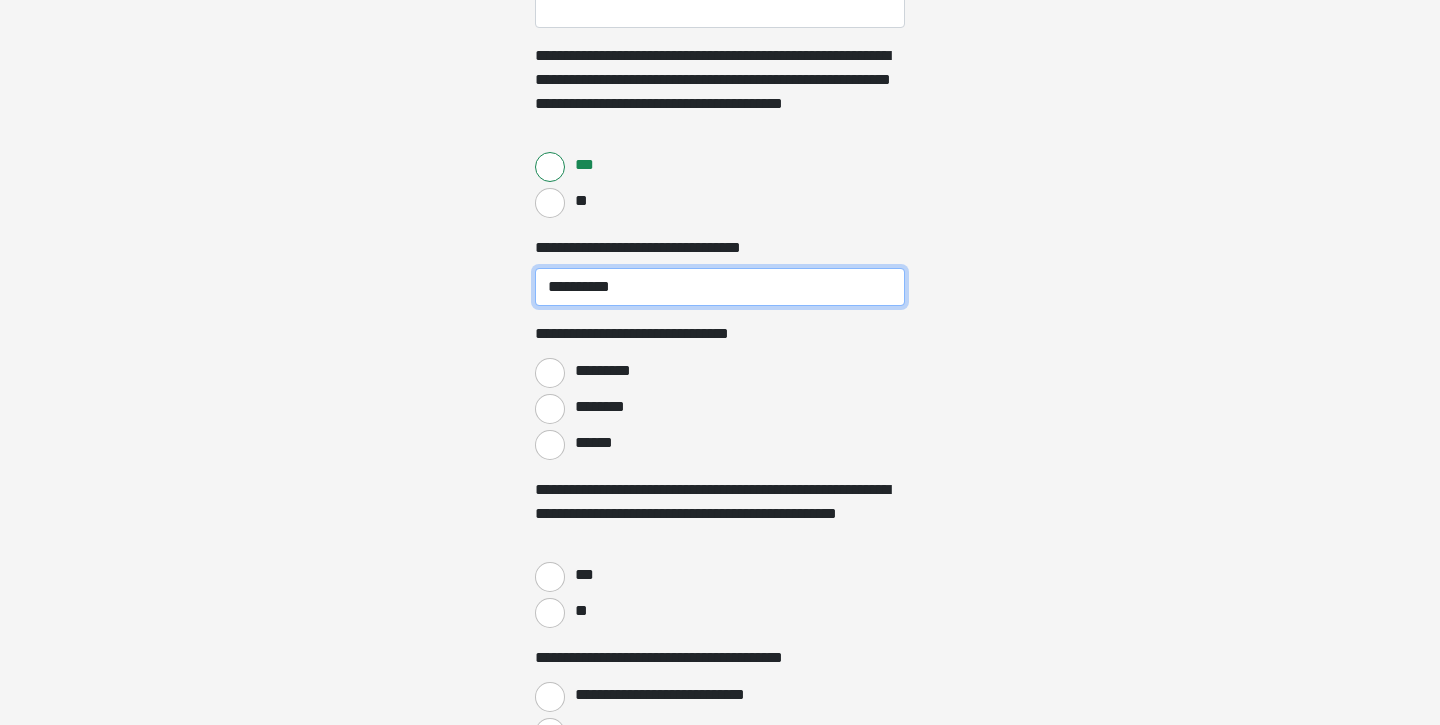 scroll, scrollTop: 712, scrollLeft: 0, axis: vertical 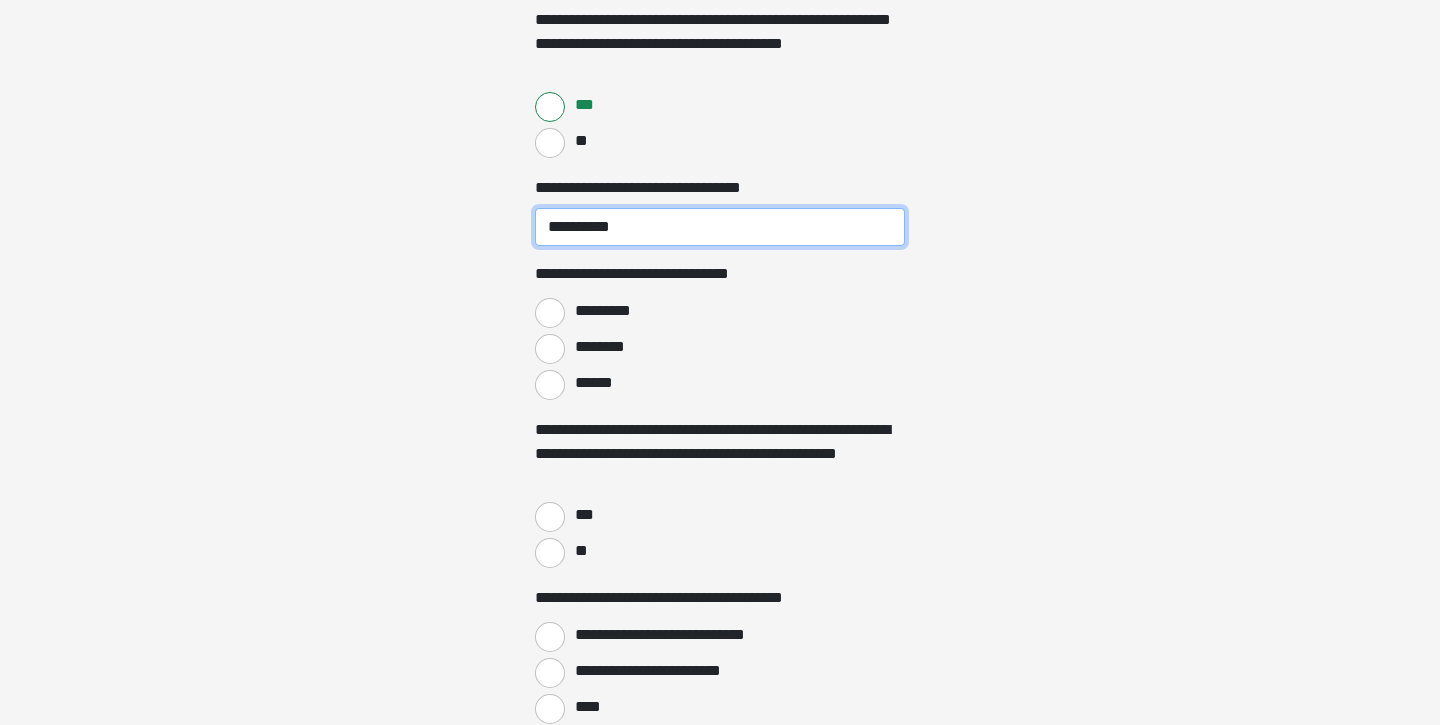 type on "**********" 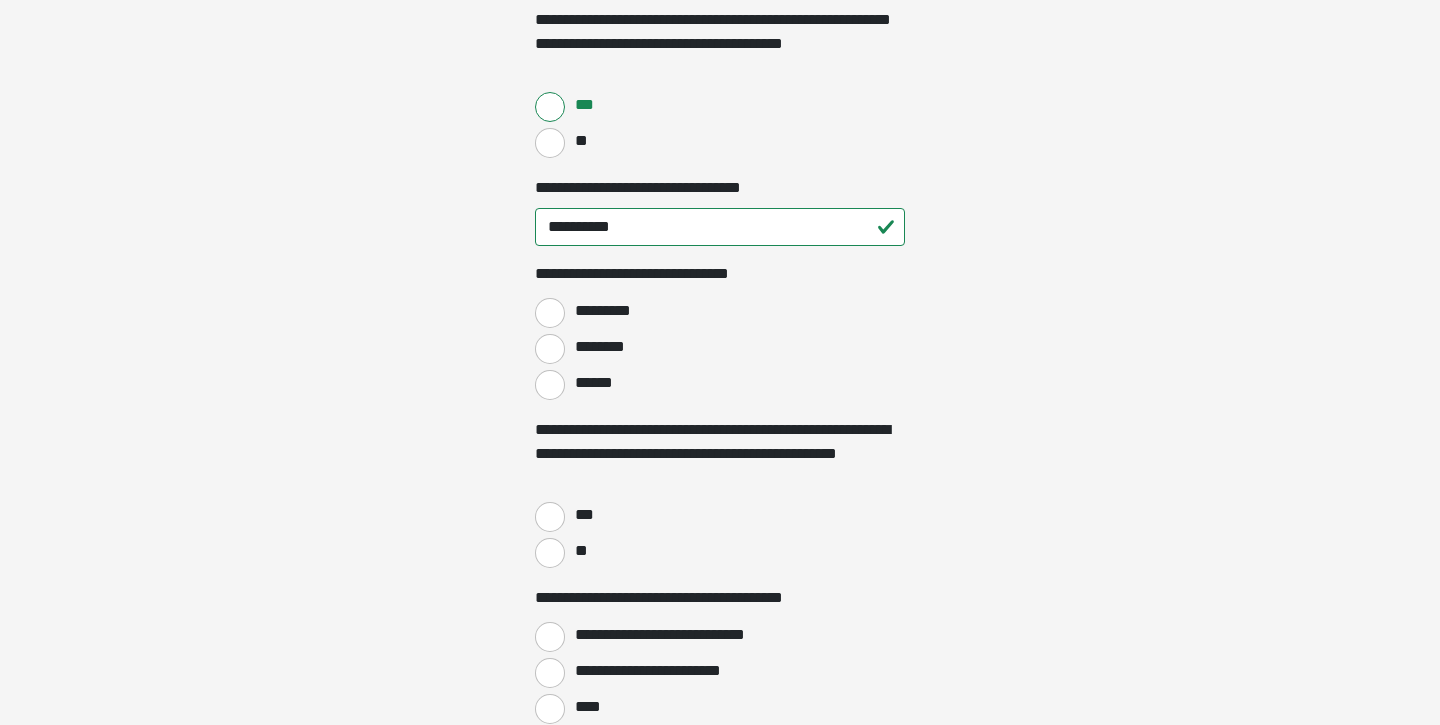 click on "*********" at bounding box center (550, 313) 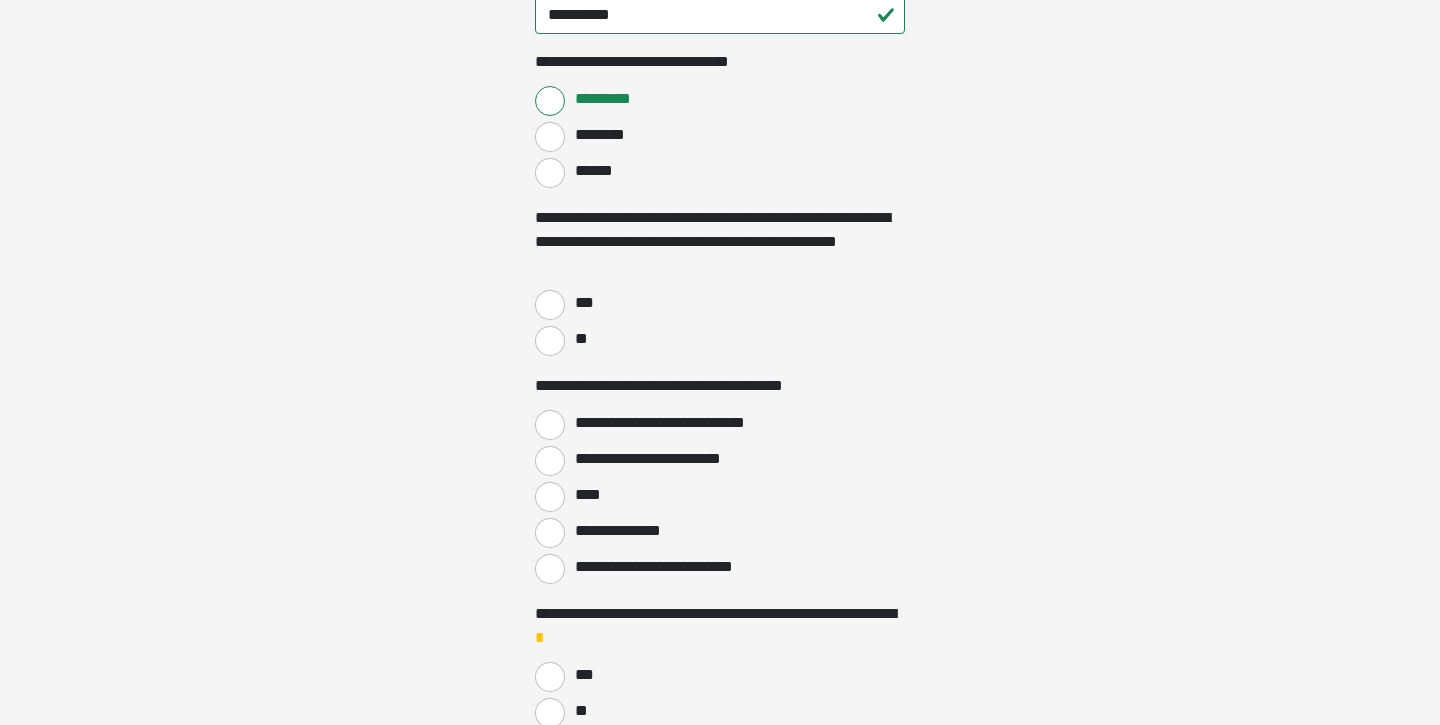 scroll, scrollTop: 925, scrollLeft: 0, axis: vertical 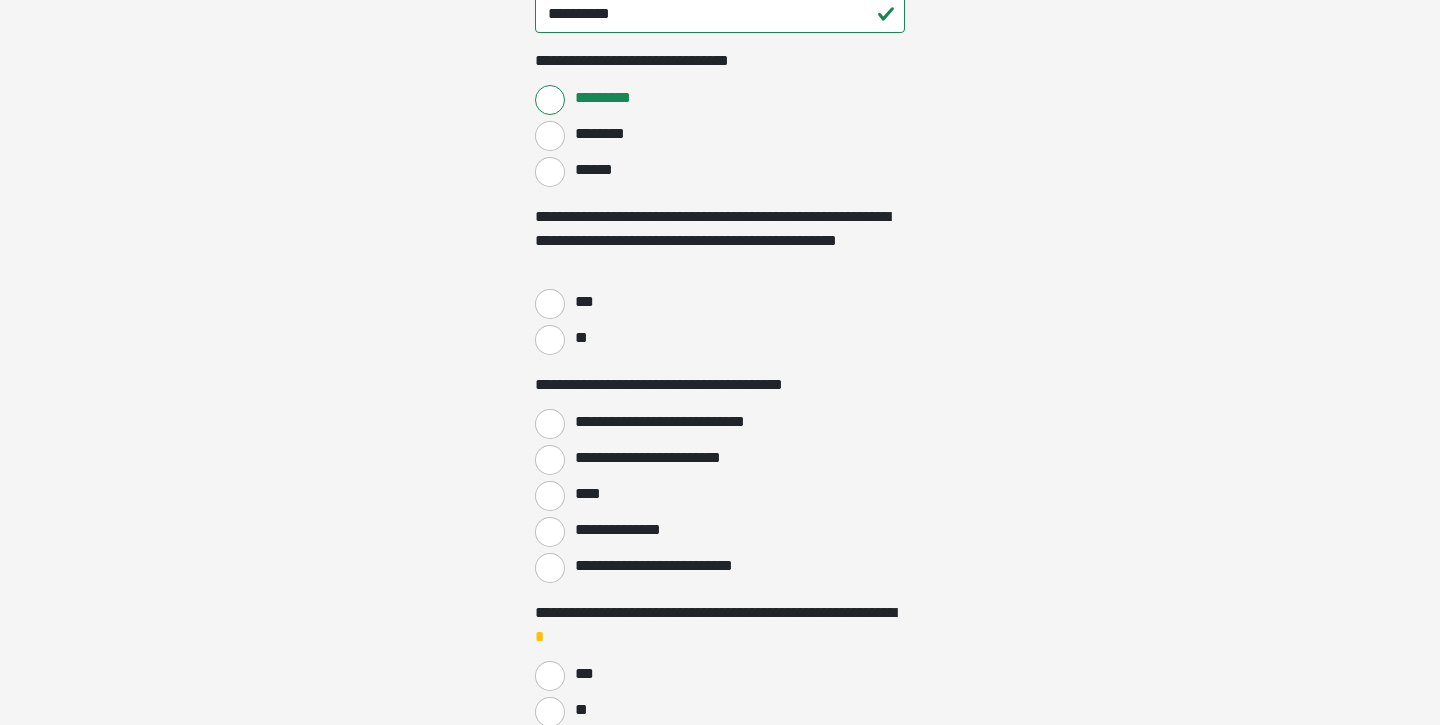 click on "***" at bounding box center (550, 304) 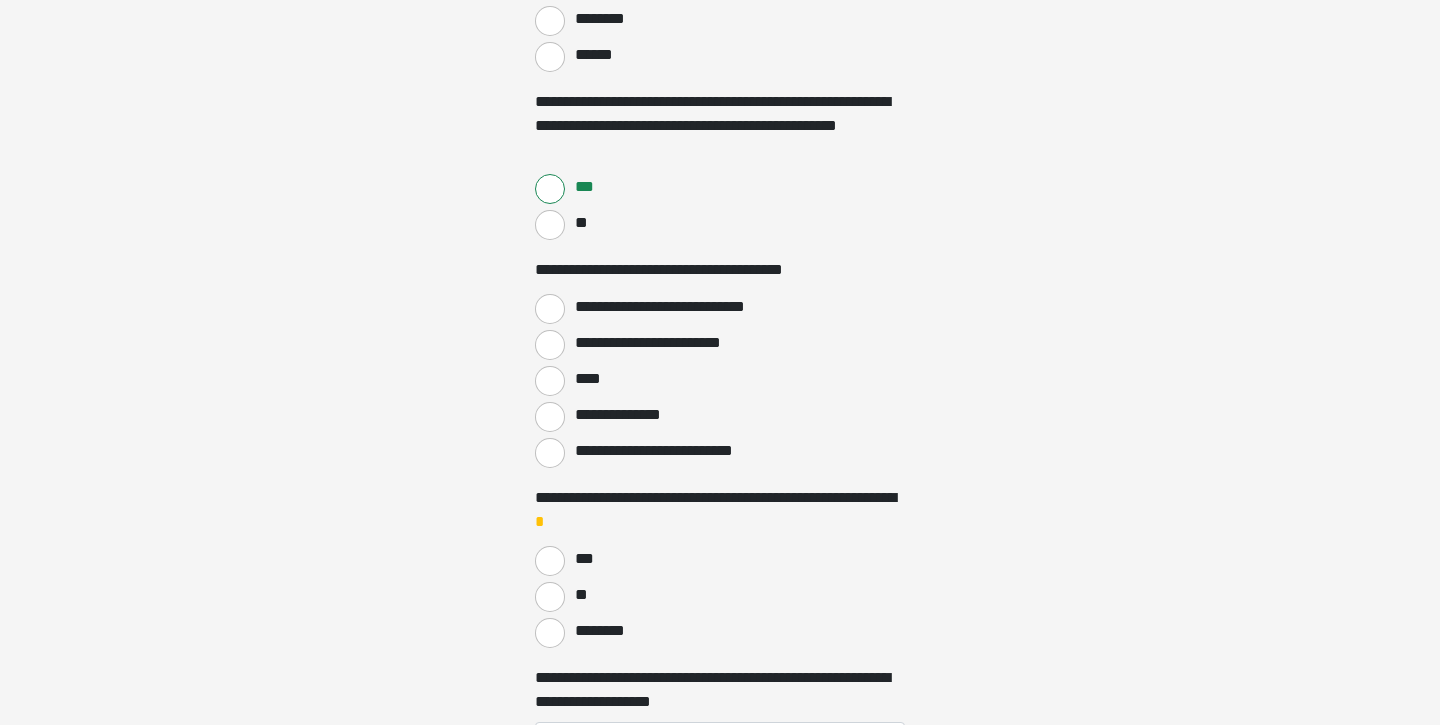scroll, scrollTop: 1086, scrollLeft: 0, axis: vertical 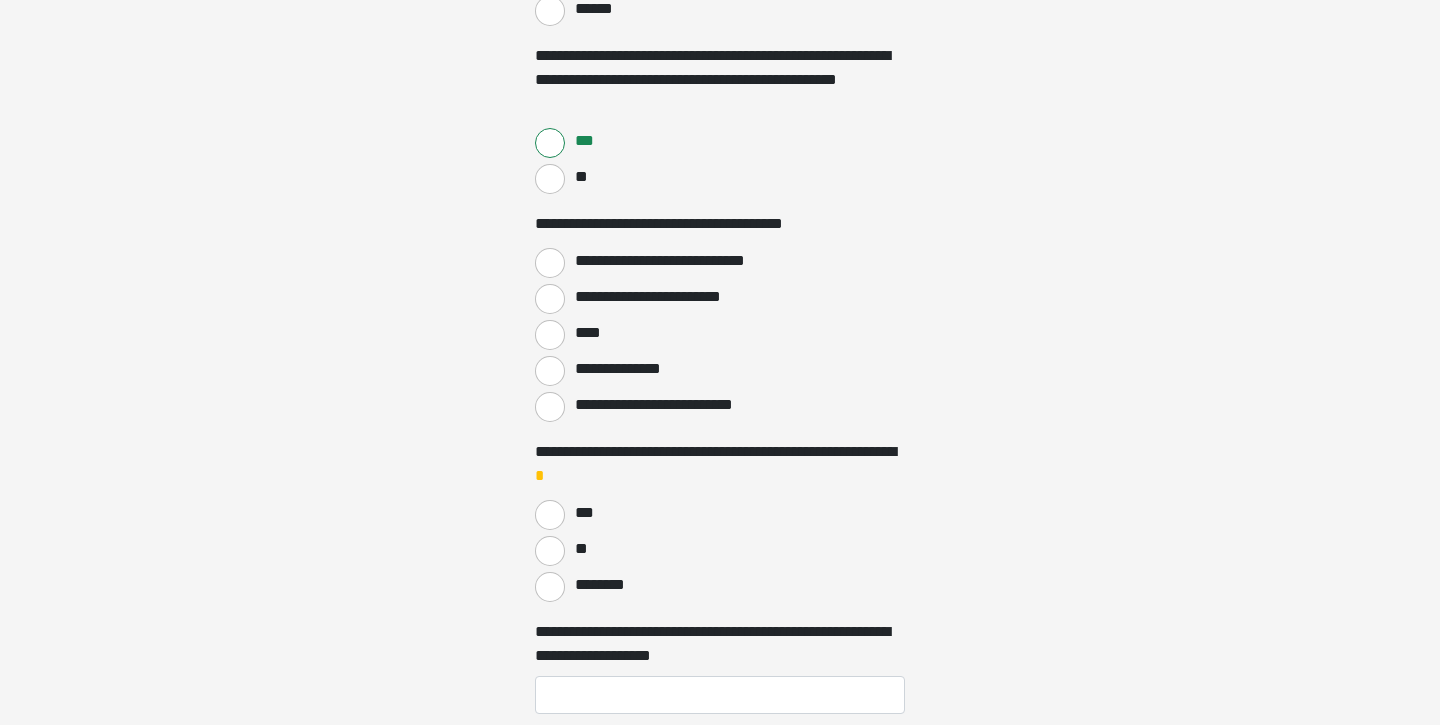 click on "**********" at bounding box center (550, 263) 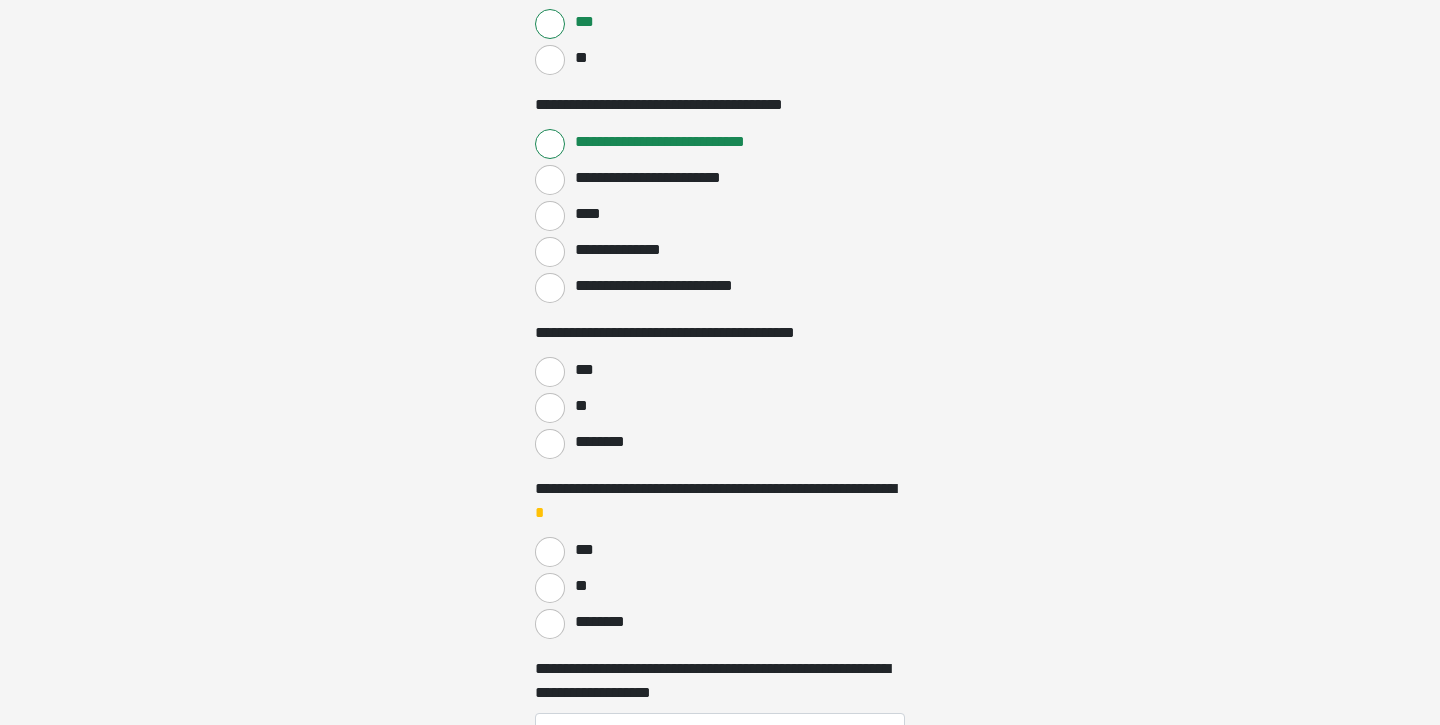 scroll, scrollTop: 1209, scrollLeft: 0, axis: vertical 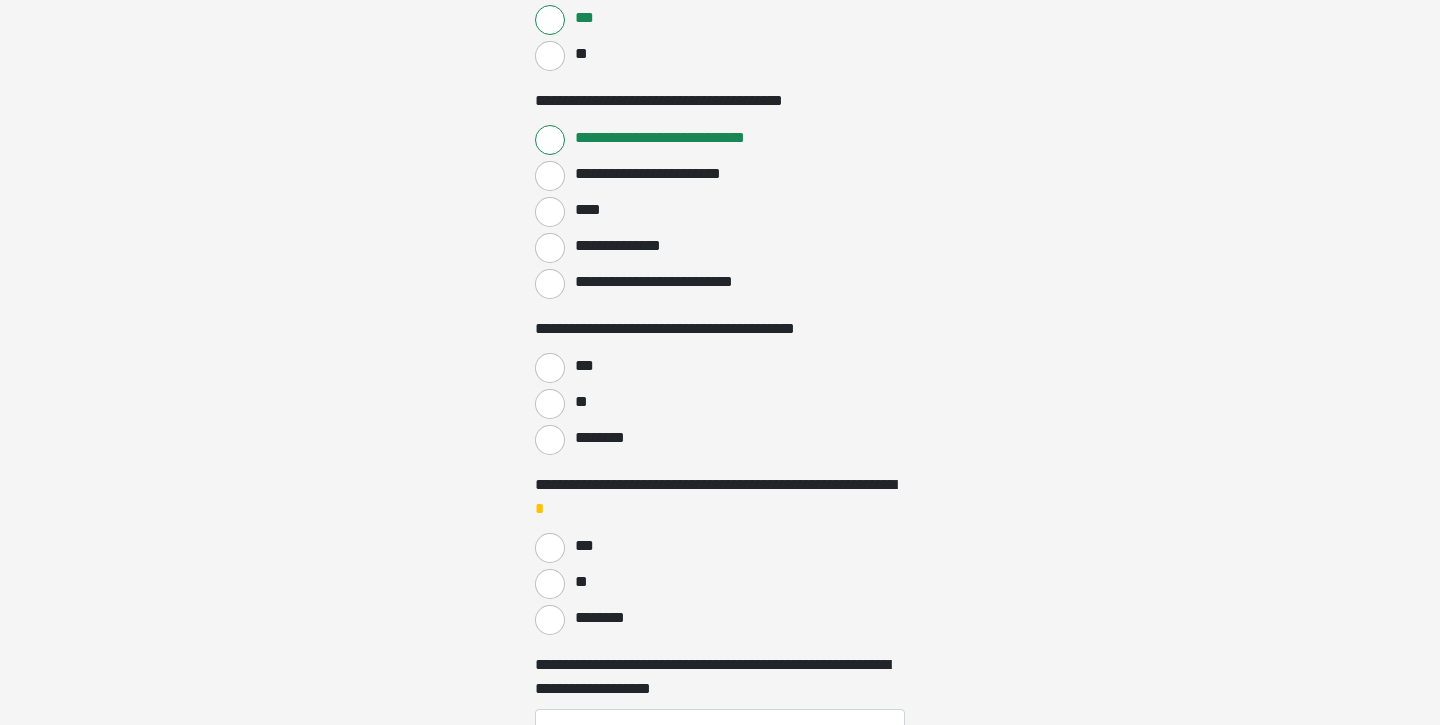 click on "***" at bounding box center [550, 368] 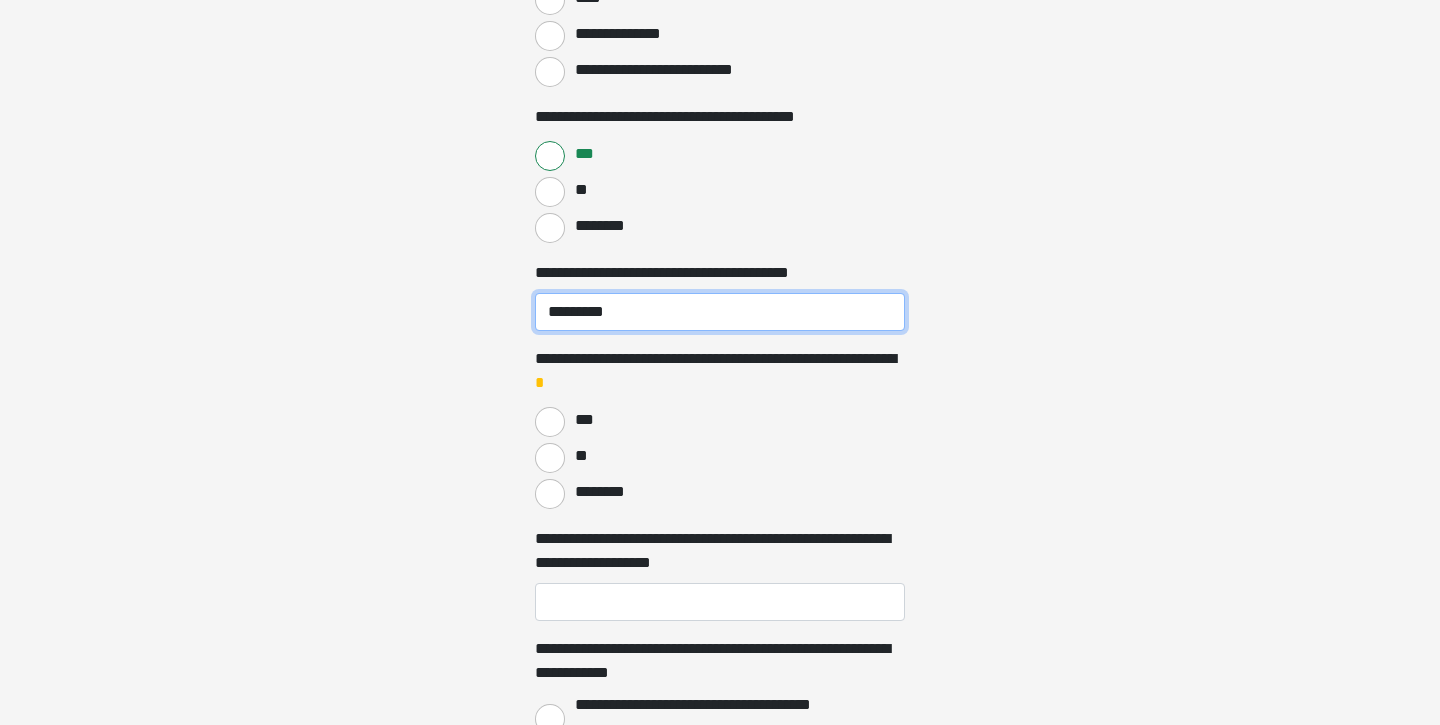 scroll, scrollTop: 1444, scrollLeft: 0, axis: vertical 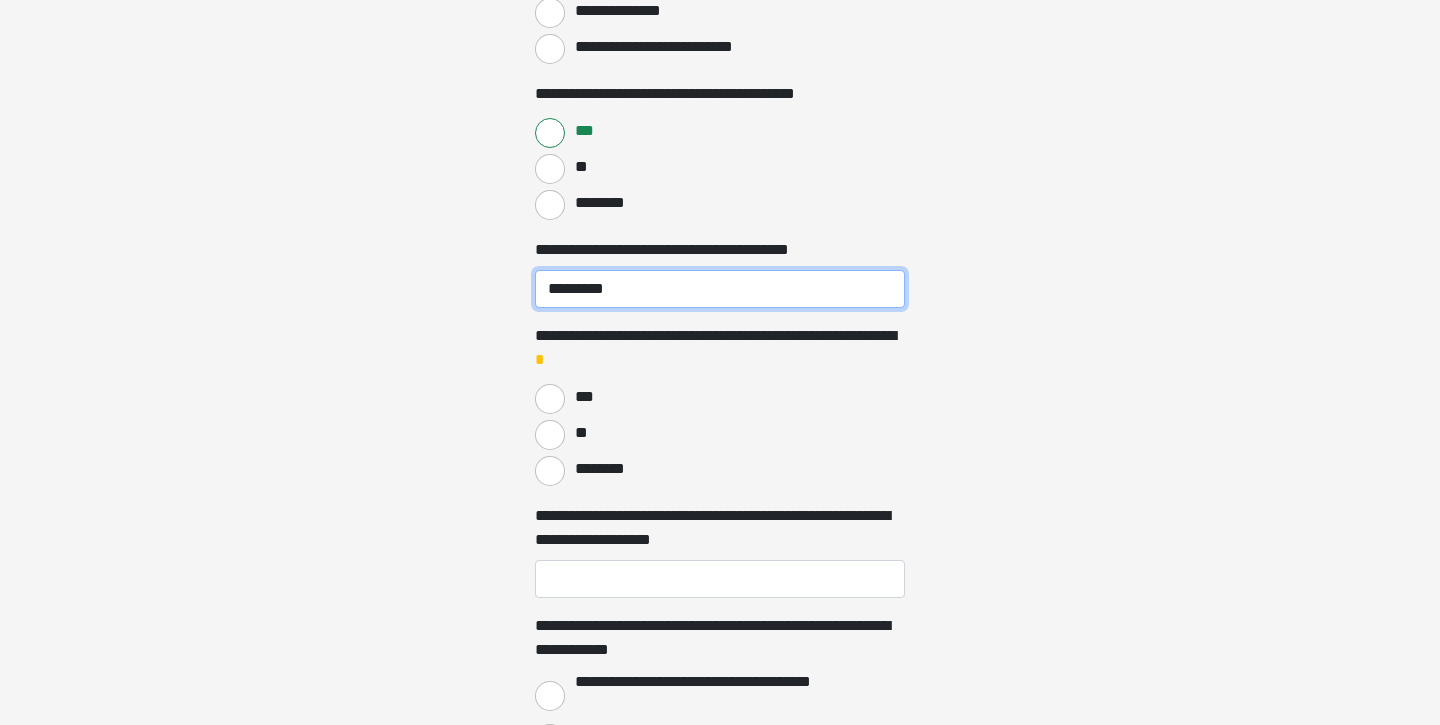 type on "*********" 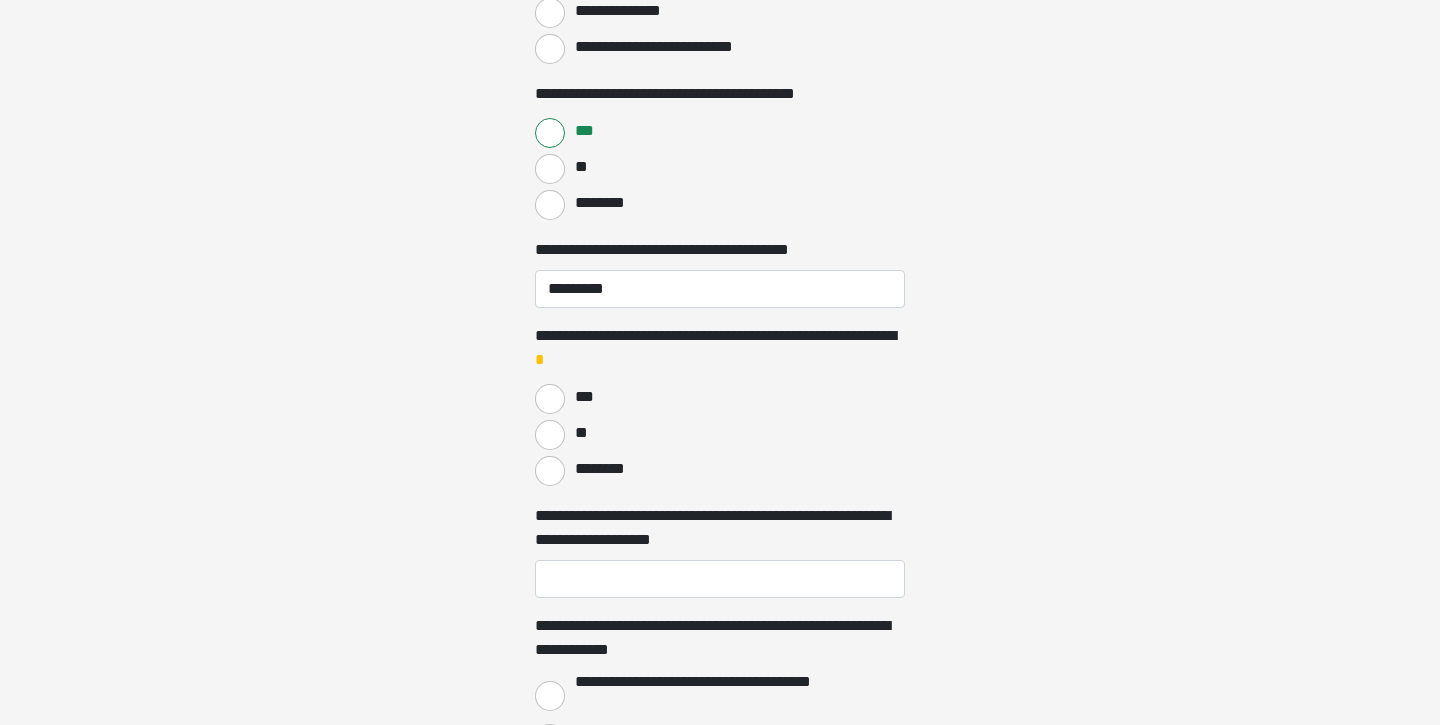 click on "**" at bounding box center (550, 435) 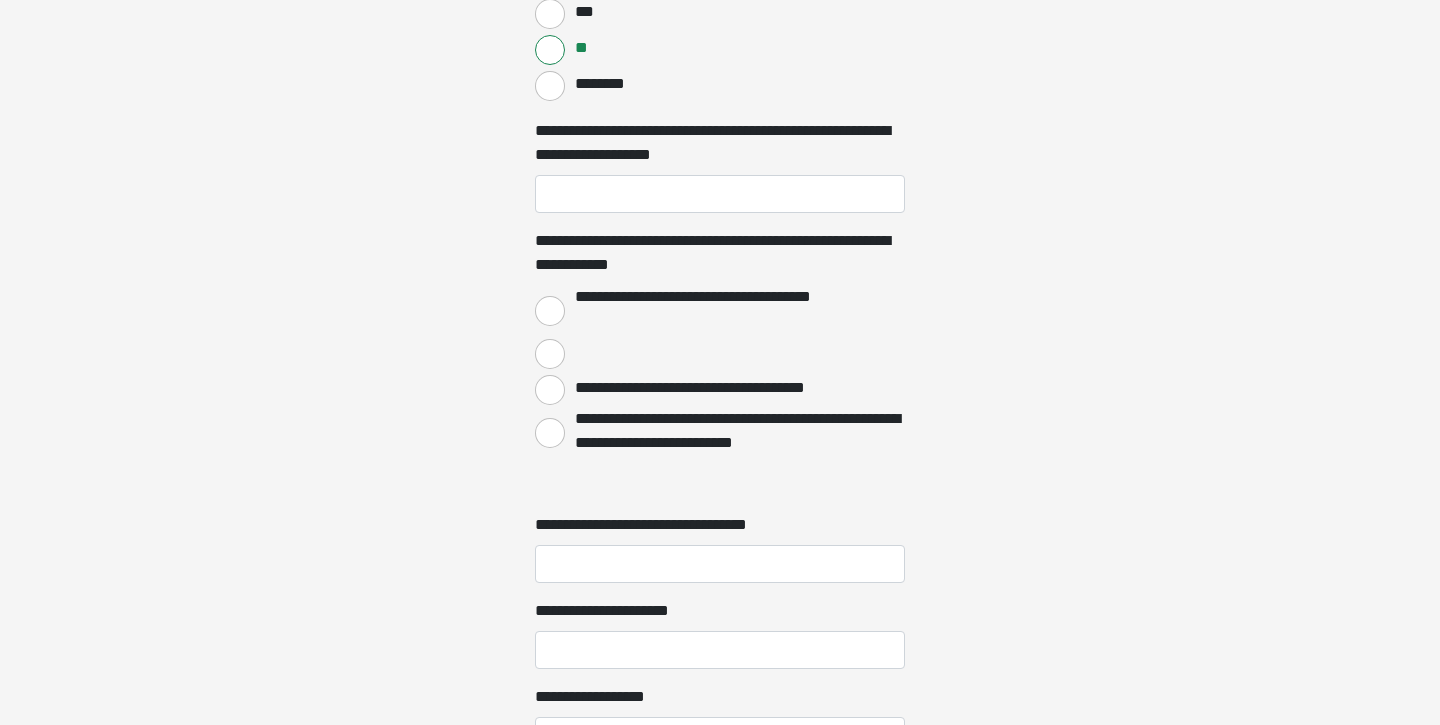 scroll, scrollTop: 1832, scrollLeft: 0, axis: vertical 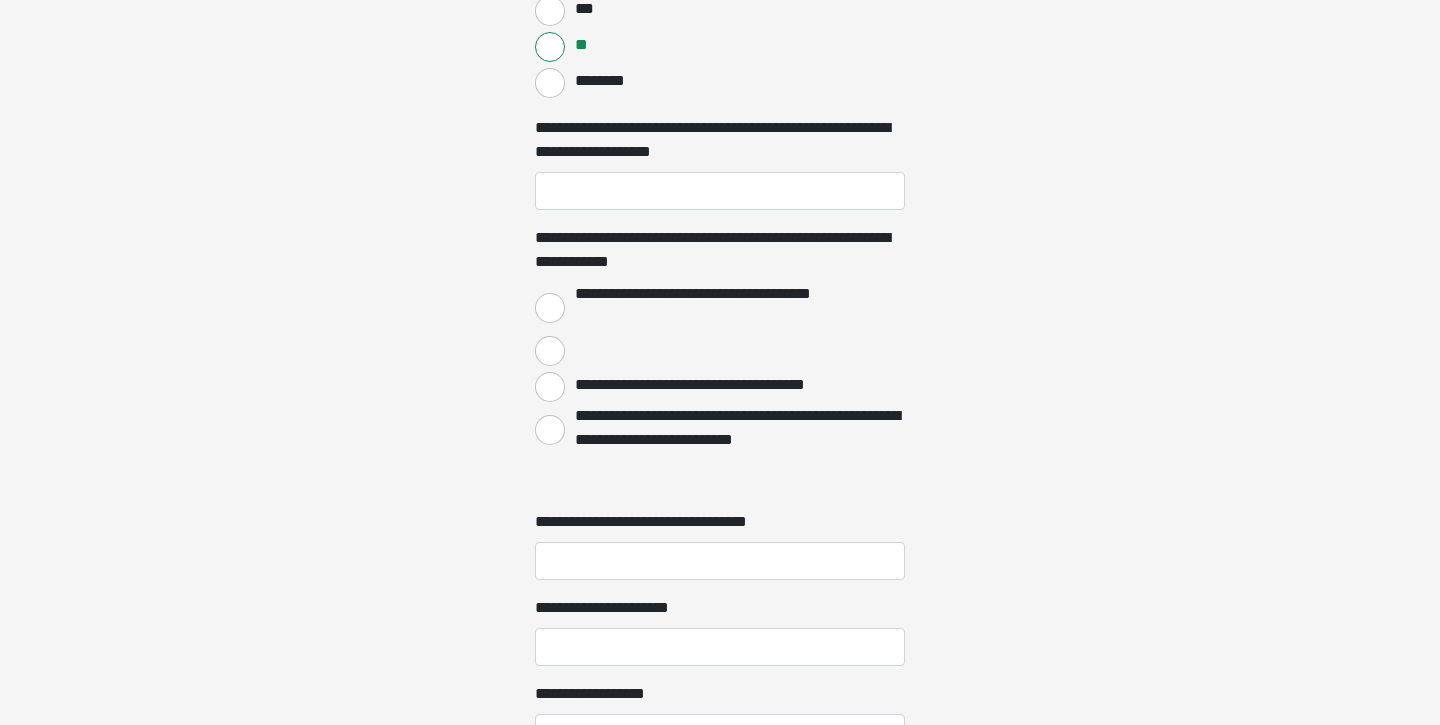 click on "**********" at bounding box center (550, 308) 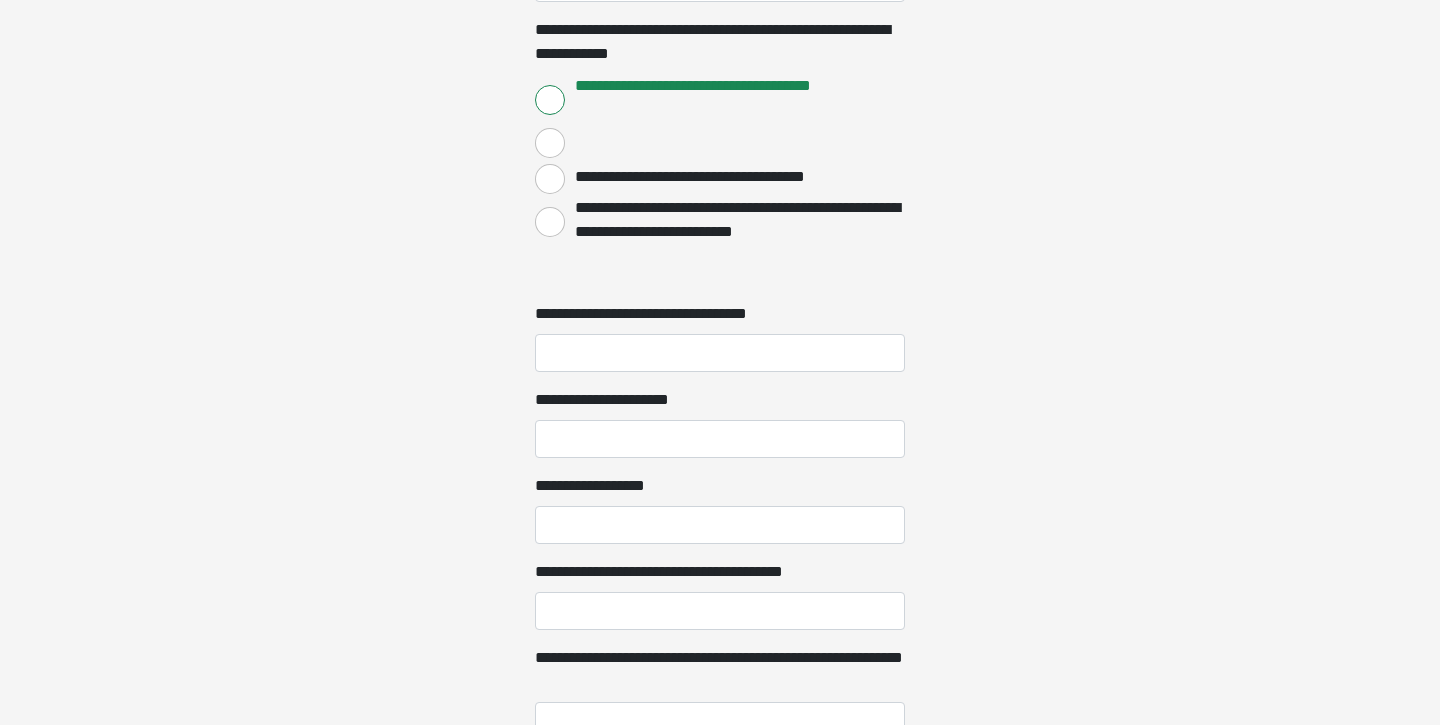 scroll, scrollTop: 2051, scrollLeft: 0, axis: vertical 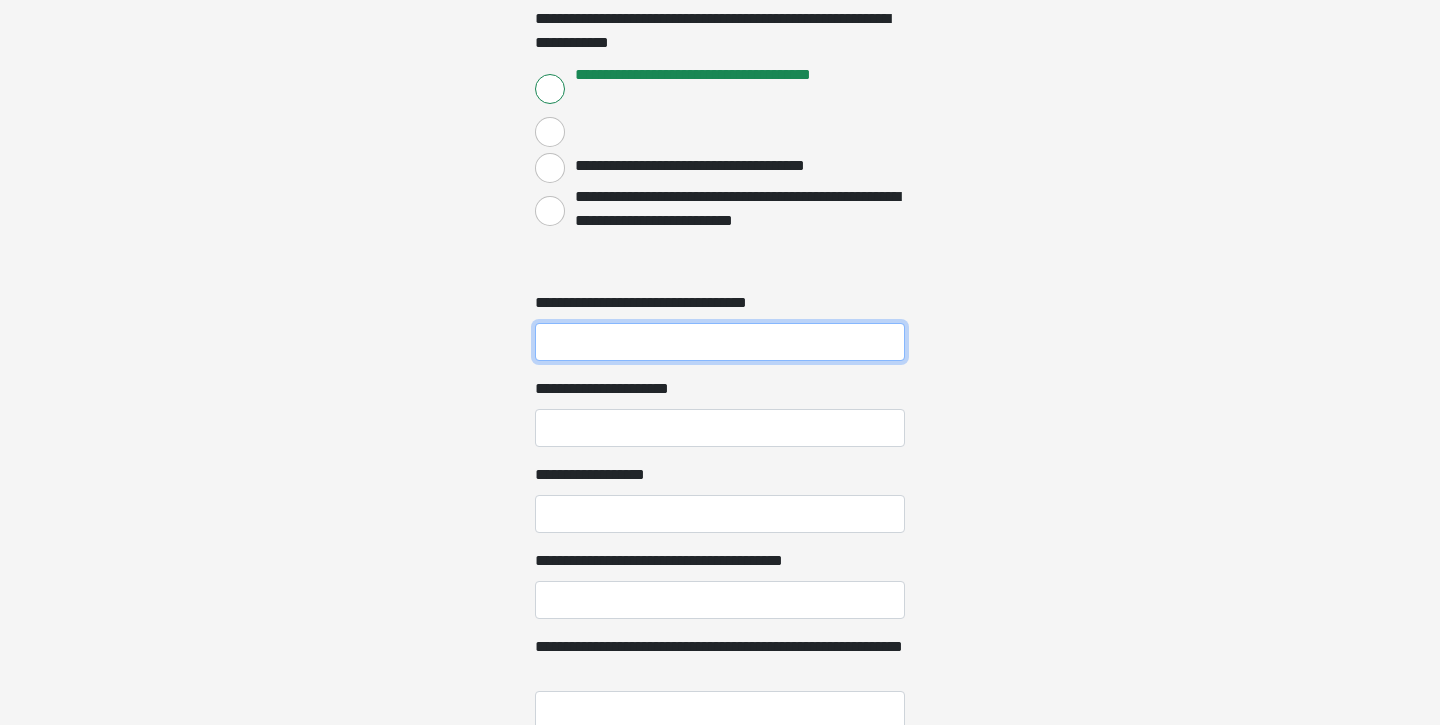 click on "**********" at bounding box center [720, 342] 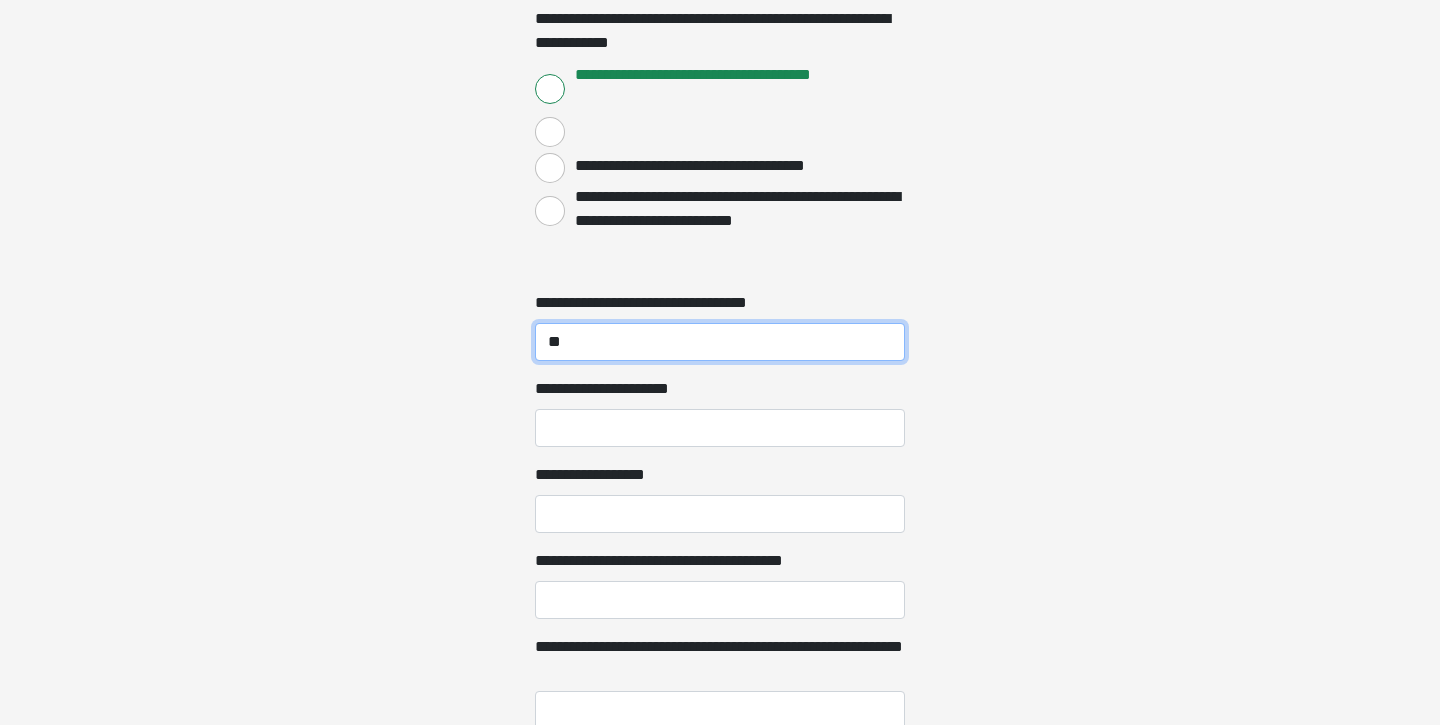 type on "**" 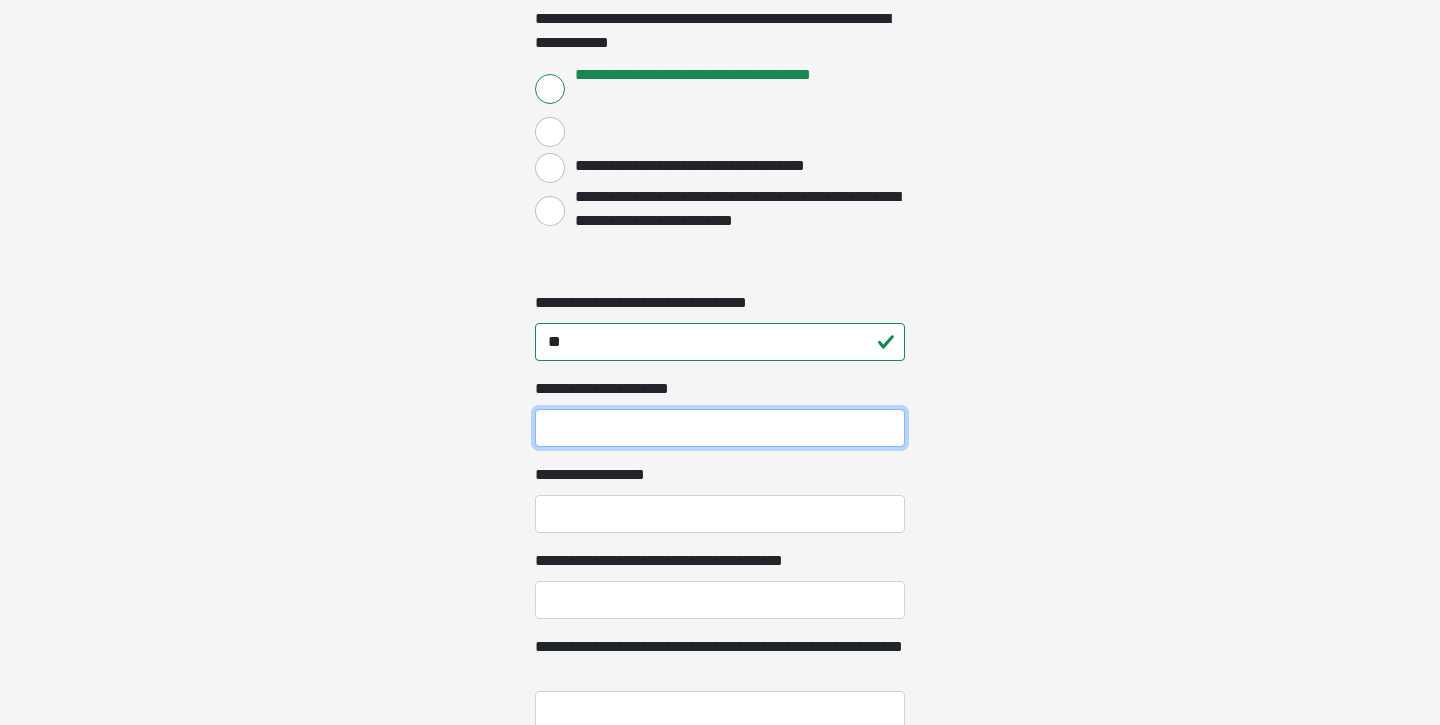 click on "**********" at bounding box center [720, 428] 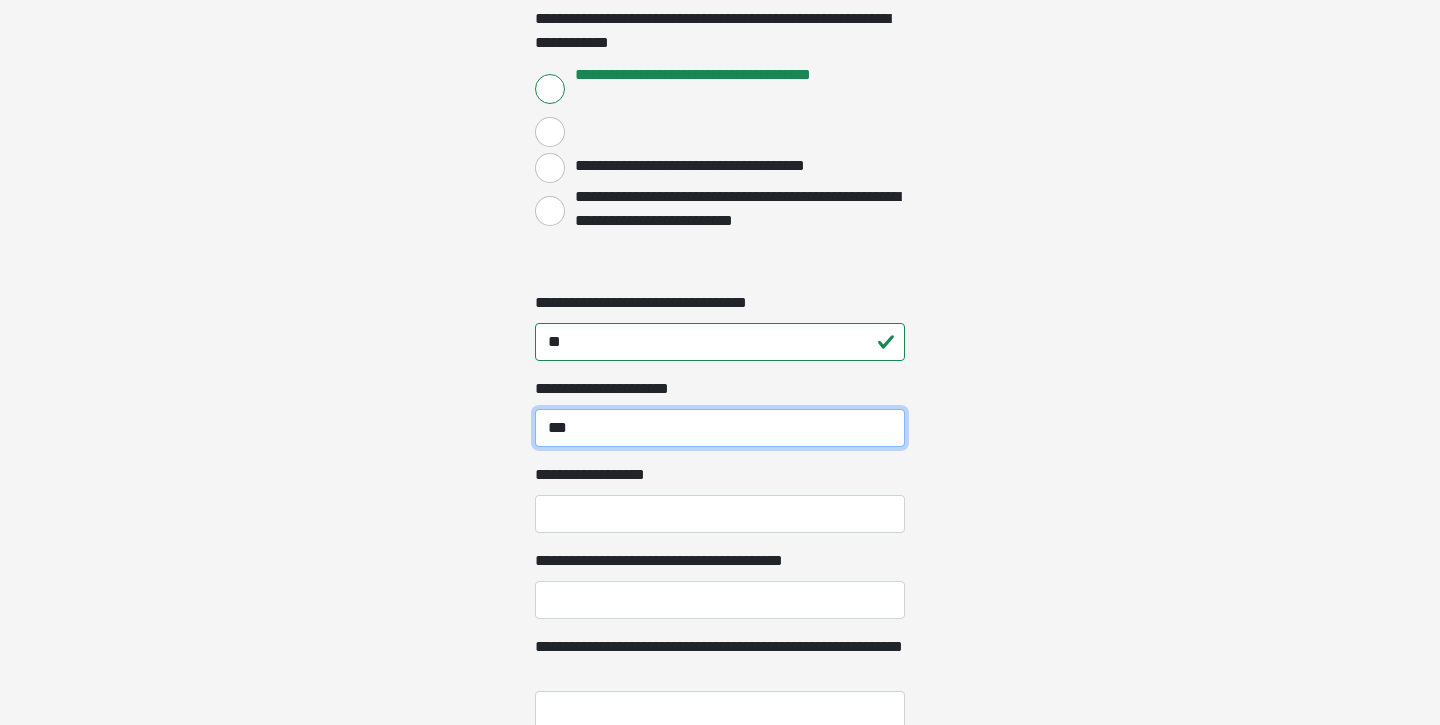 type on "***" 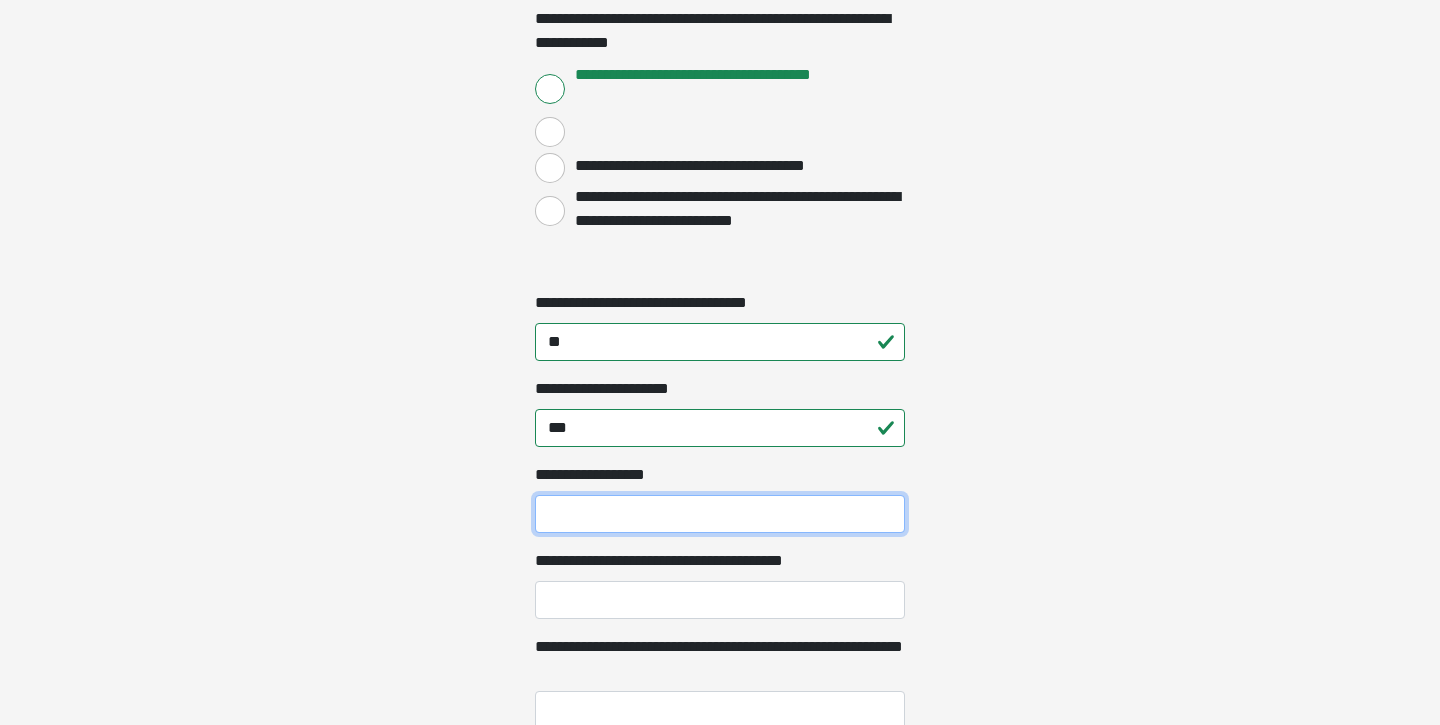 click on "**********" at bounding box center (720, 514) 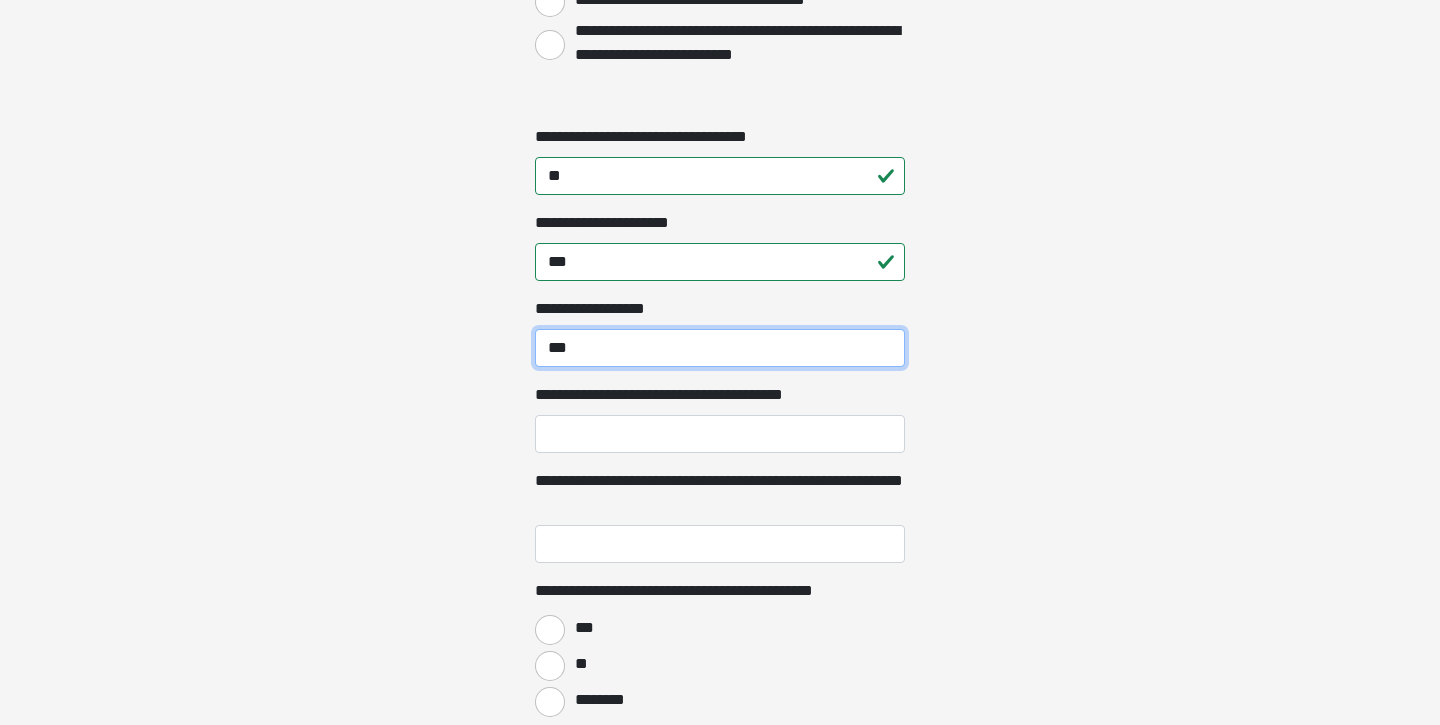 scroll, scrollTop: 2227, scrollLeft: 0, axis: vertical 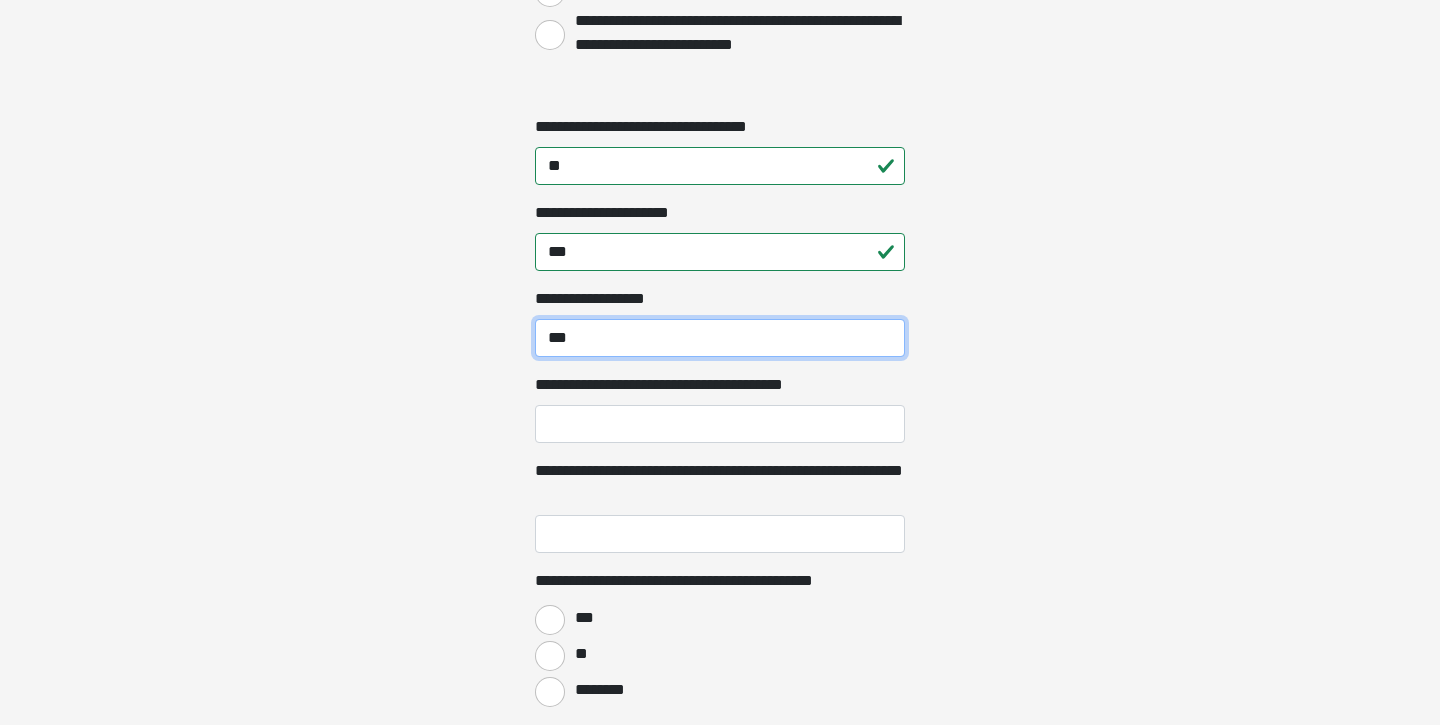 type on "***" 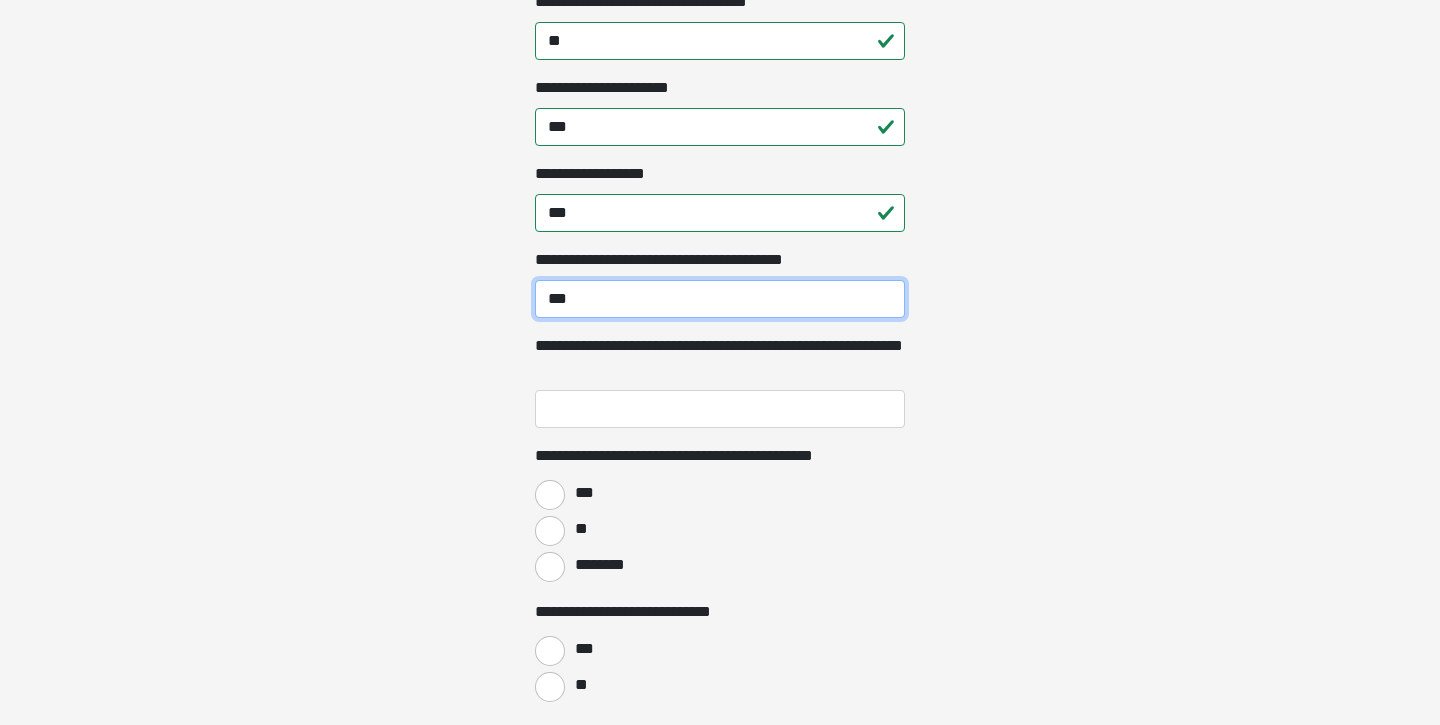scroll, scrollTop: 2396, scrollLeft: 0, axis: vertical 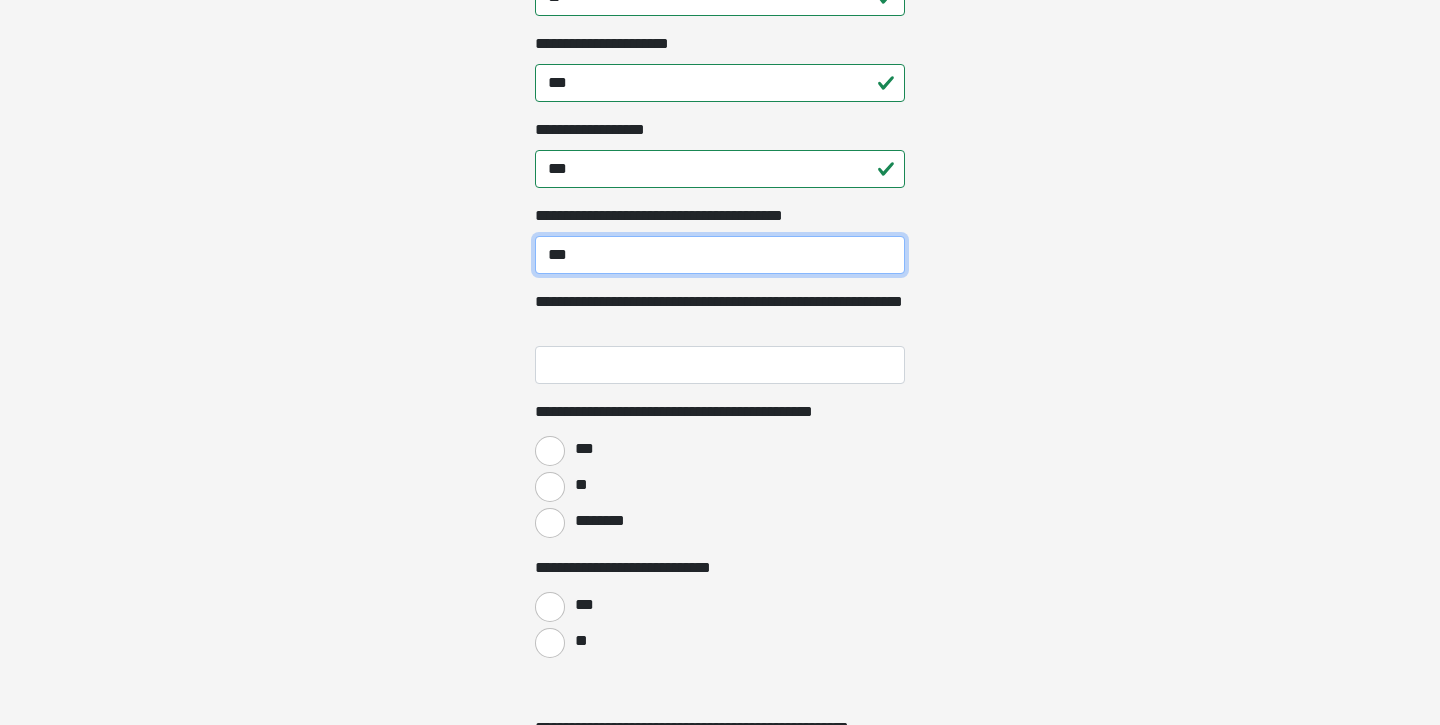 type on "***" 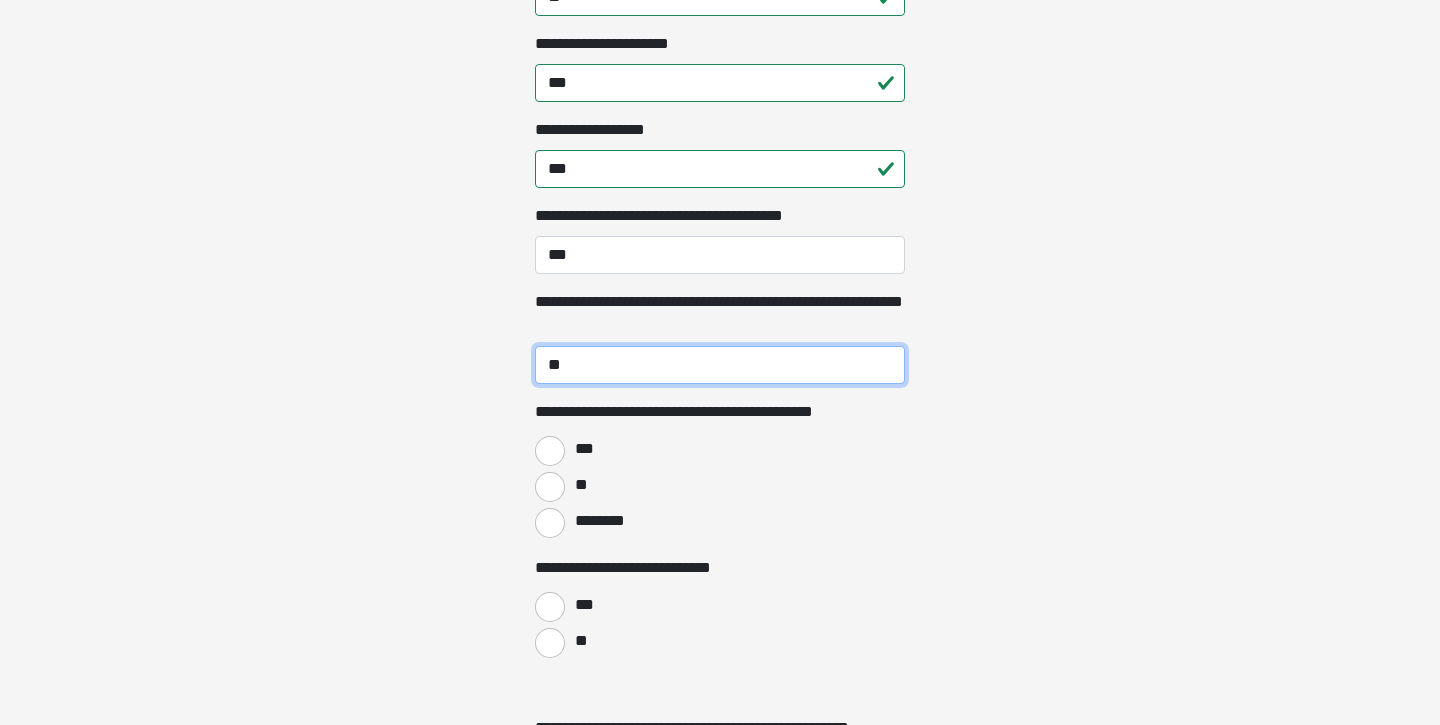 type on "**" 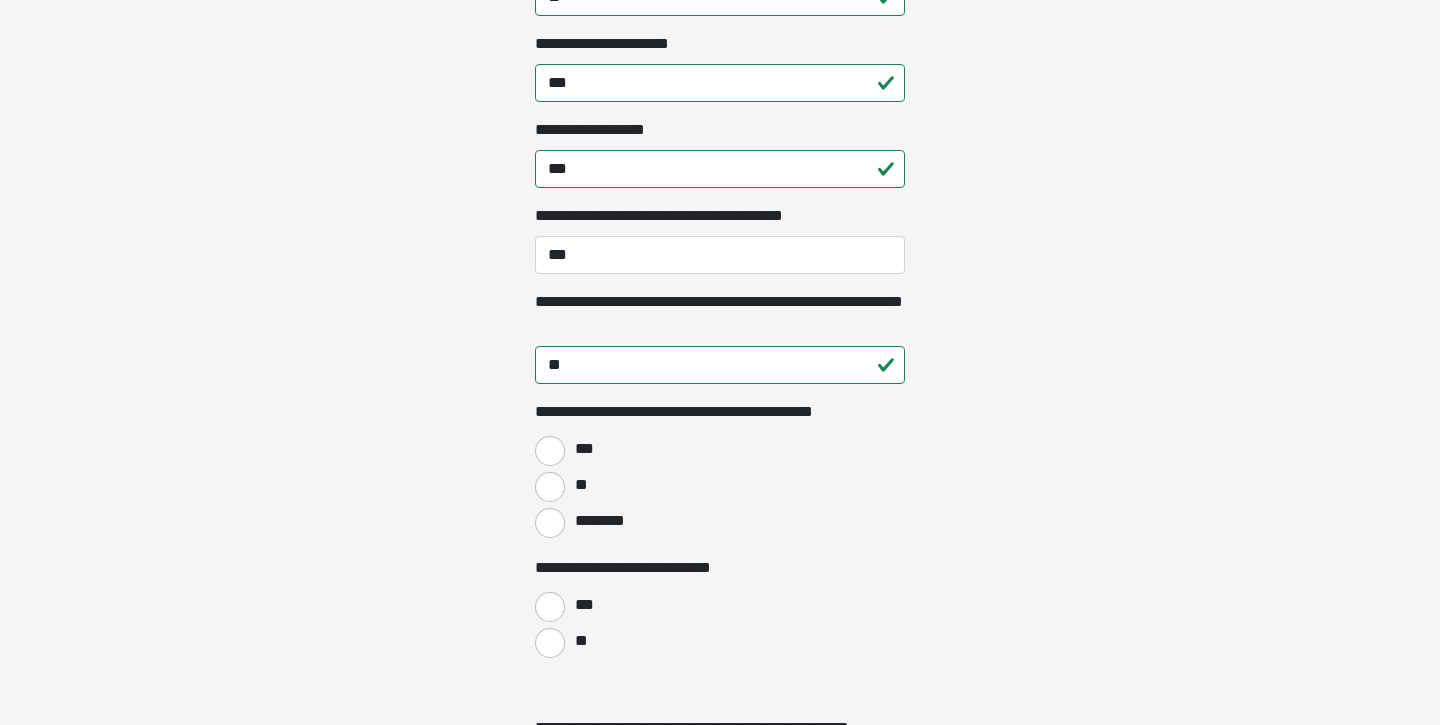 click on "**" at bounding box center [550, 487] 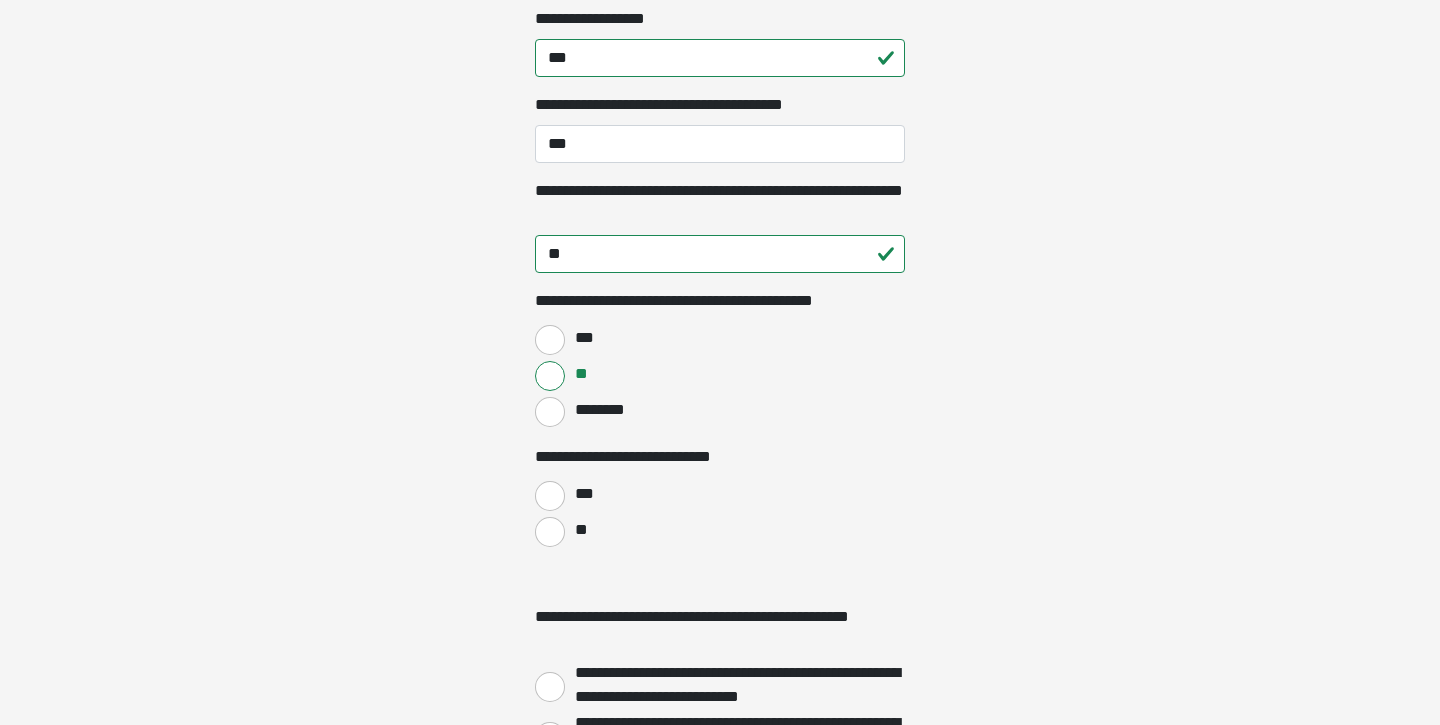 scroll, scrollTop: 2537, scrollLeft: 0, axis: vertical 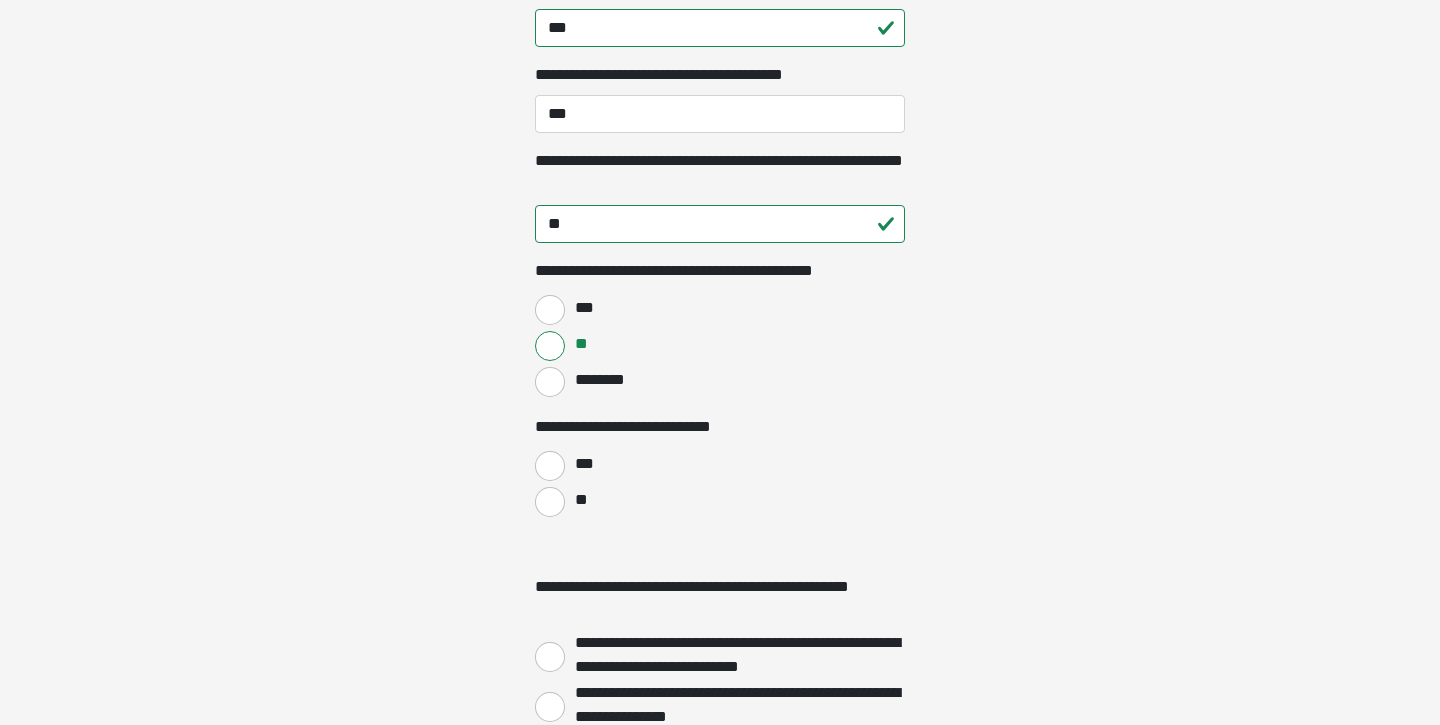 click on "**" at bounding box center (550, 502) 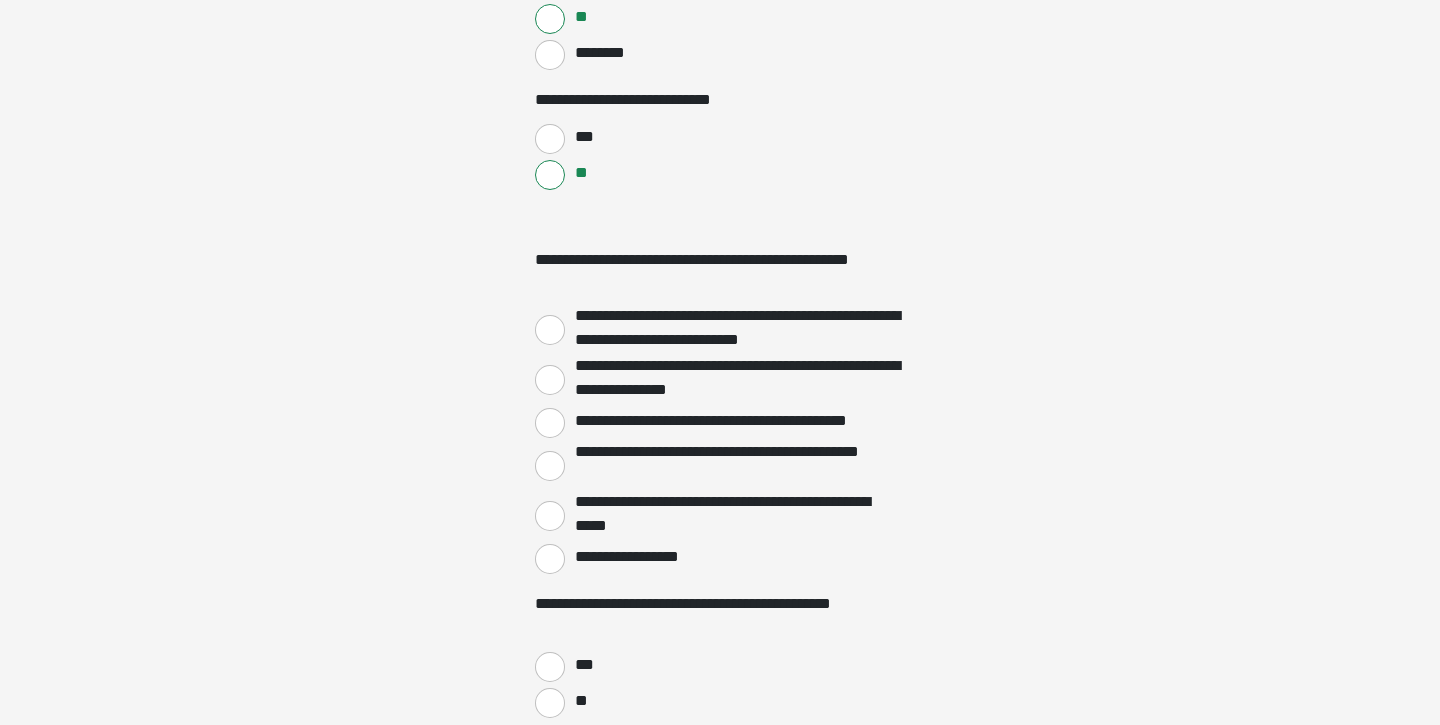 scroll, scrollTop: 2864, scrollLeft: 0, axis: vertical 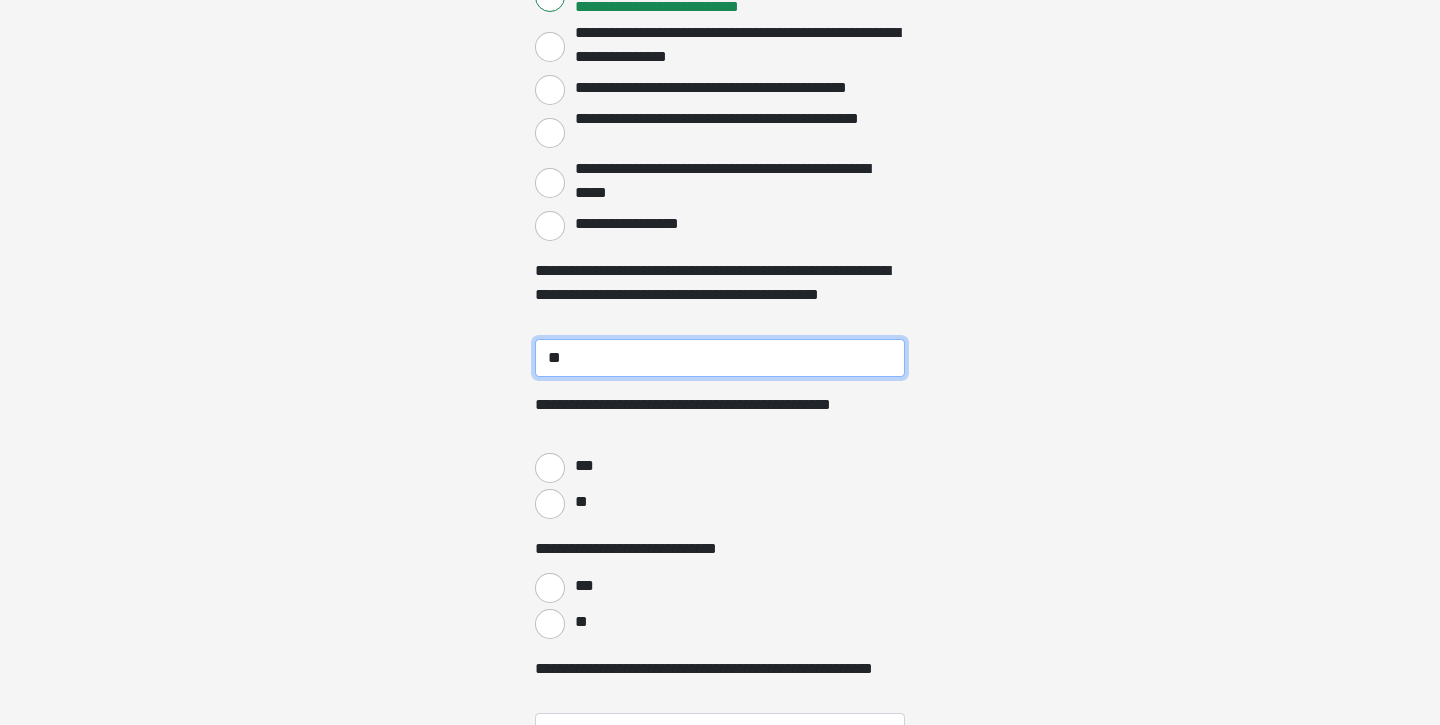 type on "**" 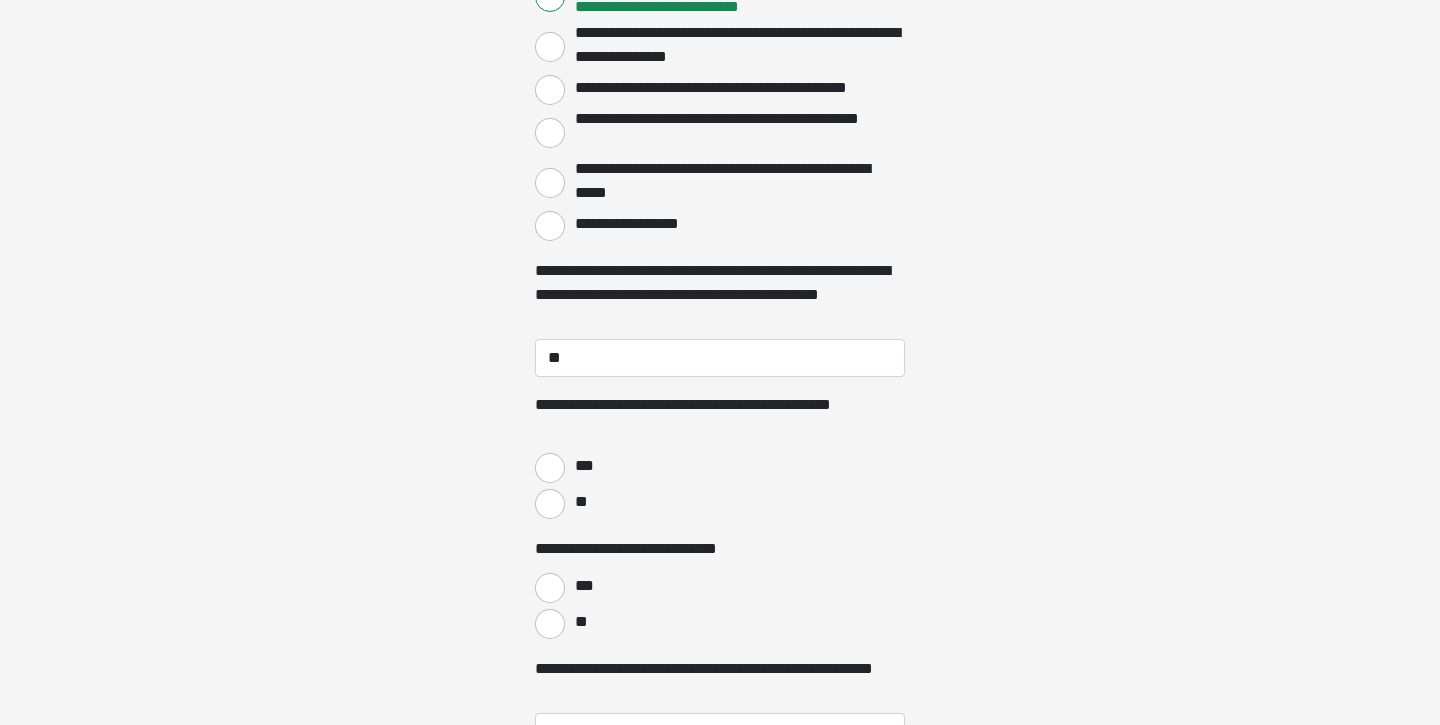 click on "**********" at bounding box center [720, -2835] 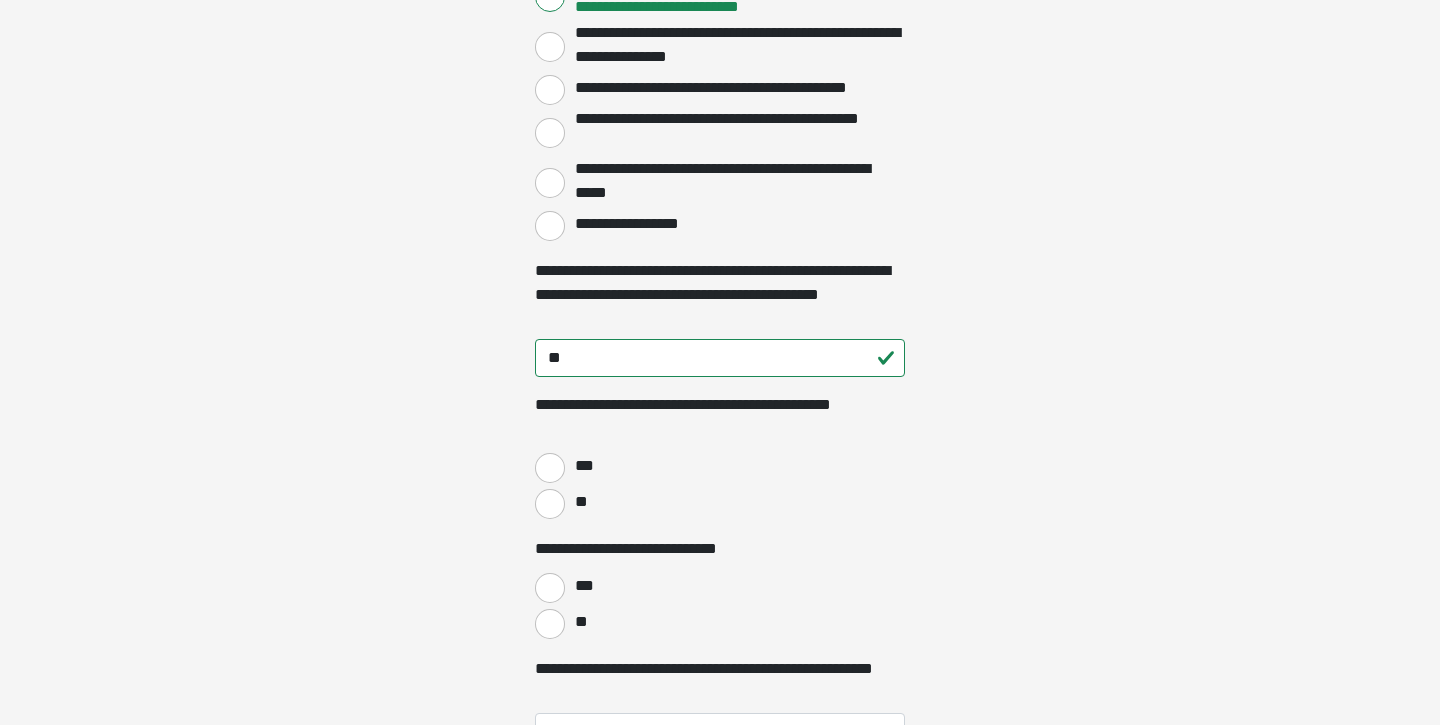 click on "***" at bounding box center (550, 468) 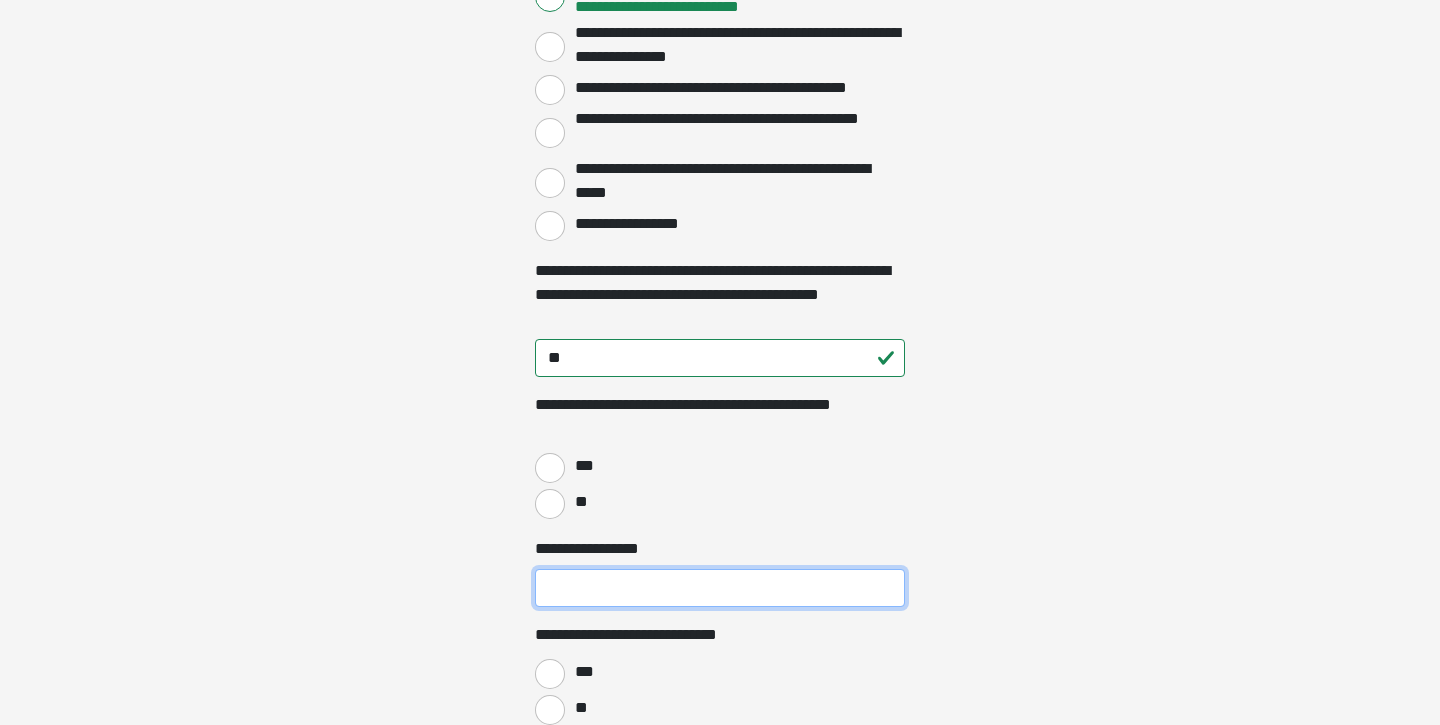 click on "**********" at bounding box center (720, 588) 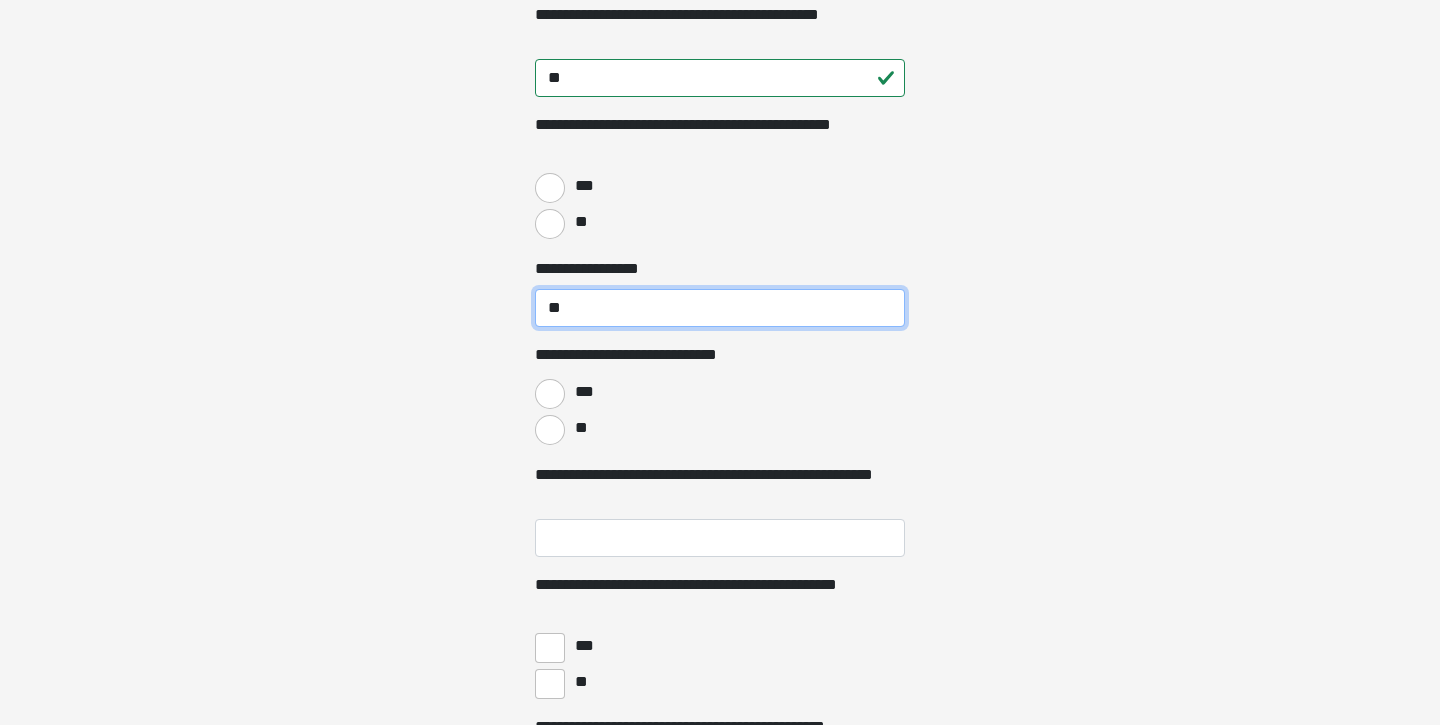 scroll, scrollTop: 3518, scrollLeft: 0, axis: vertical 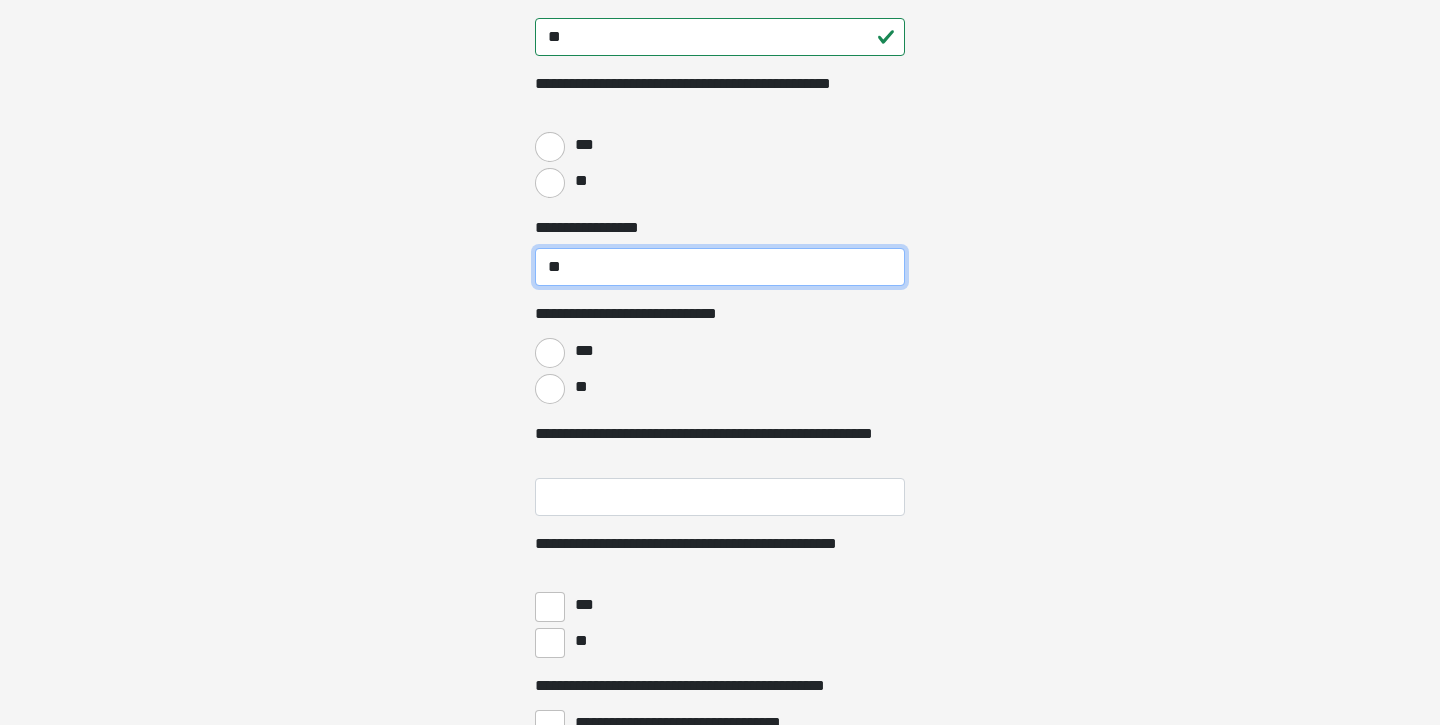 type on "**" 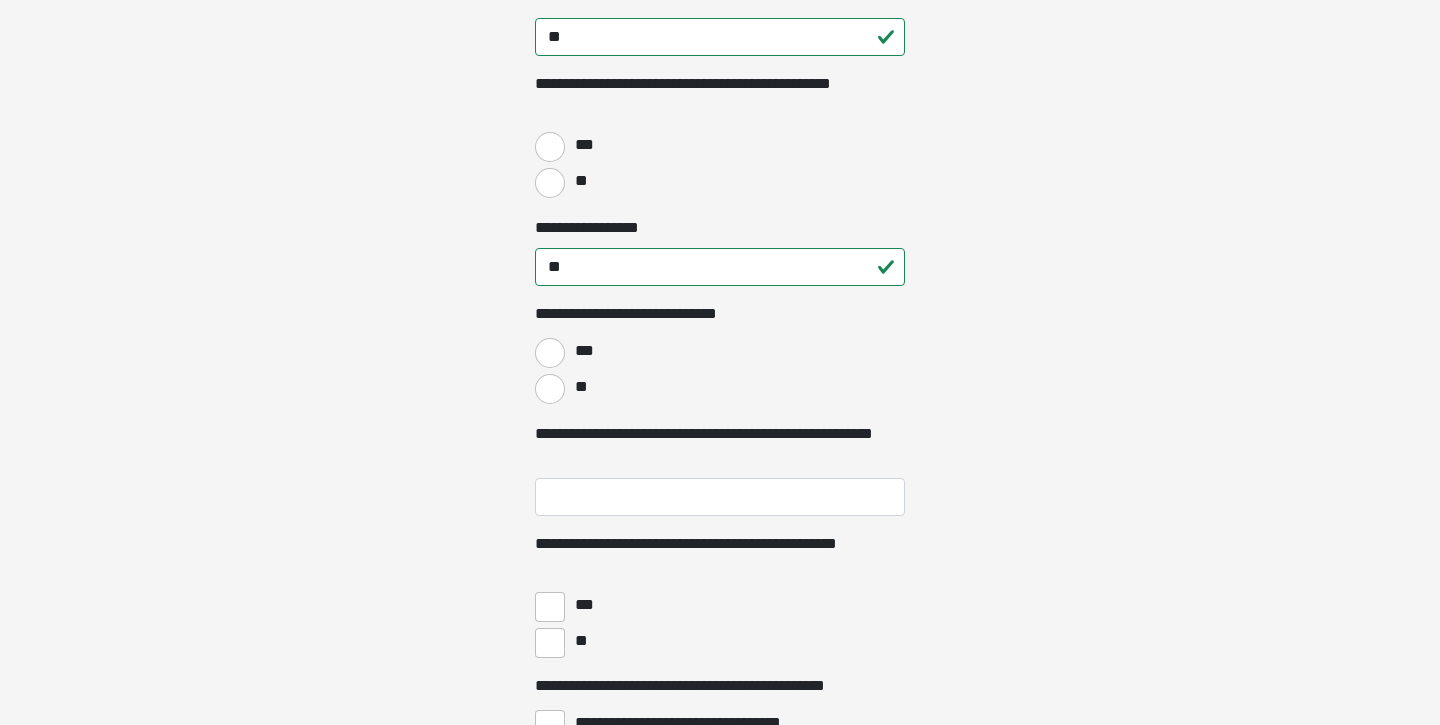 click on "**" at bounding box center (550, 389) 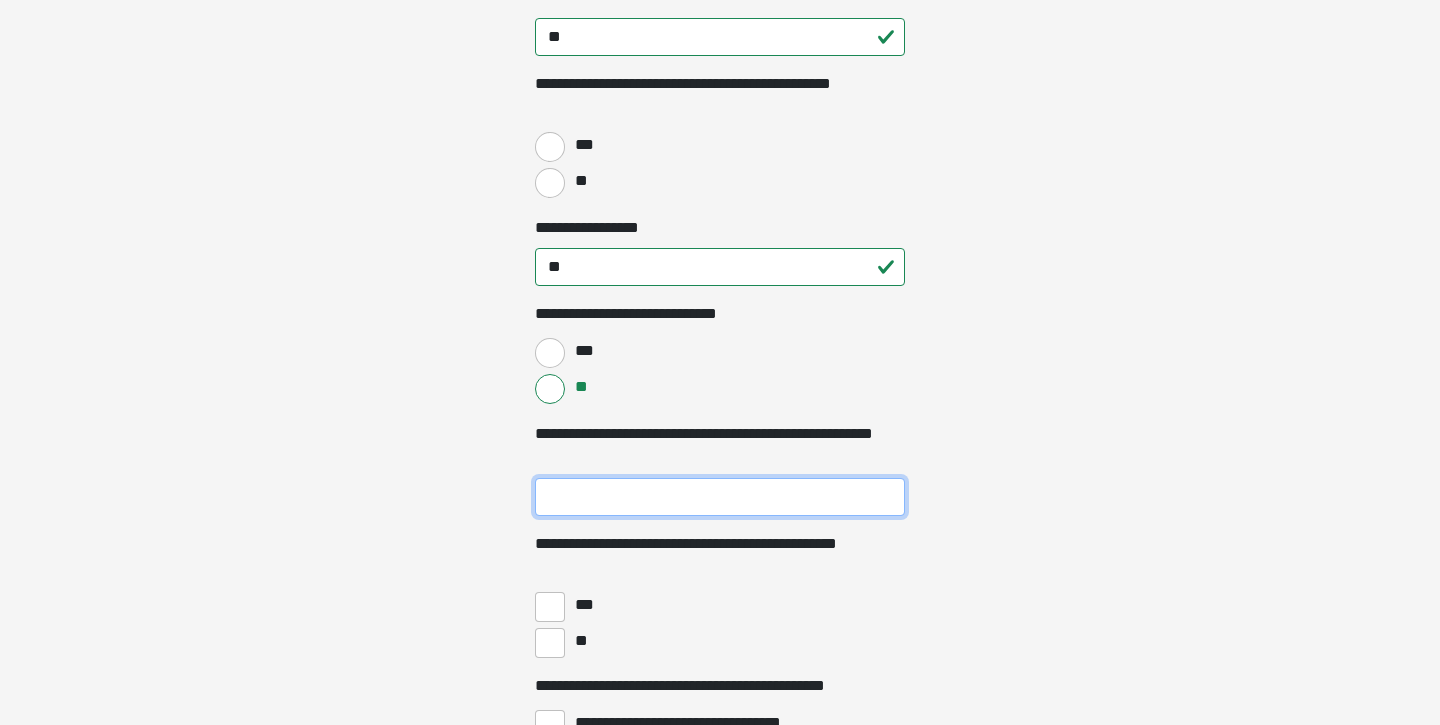 click on "**********" at bounding box center [720, 497] 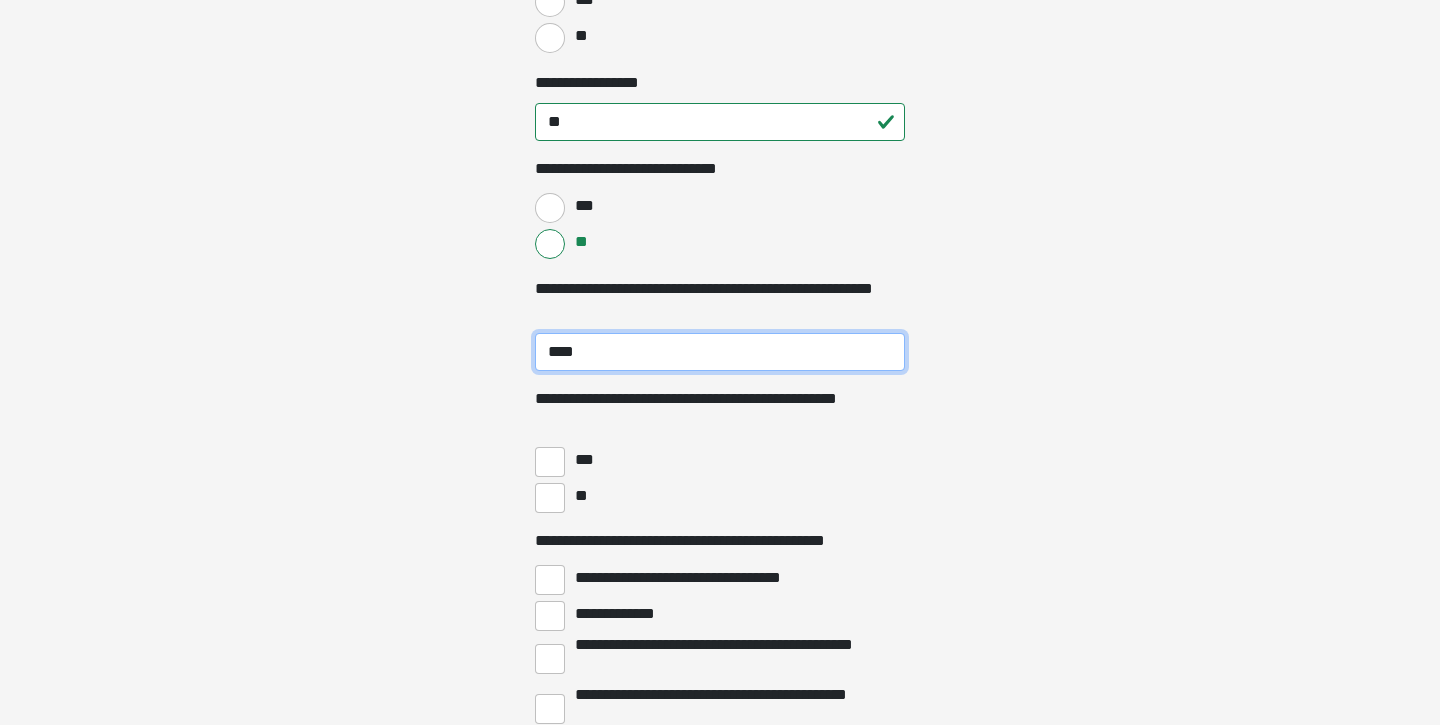 scroll, scrollTop: 3669, scrollLeft: 0, axis: vertical 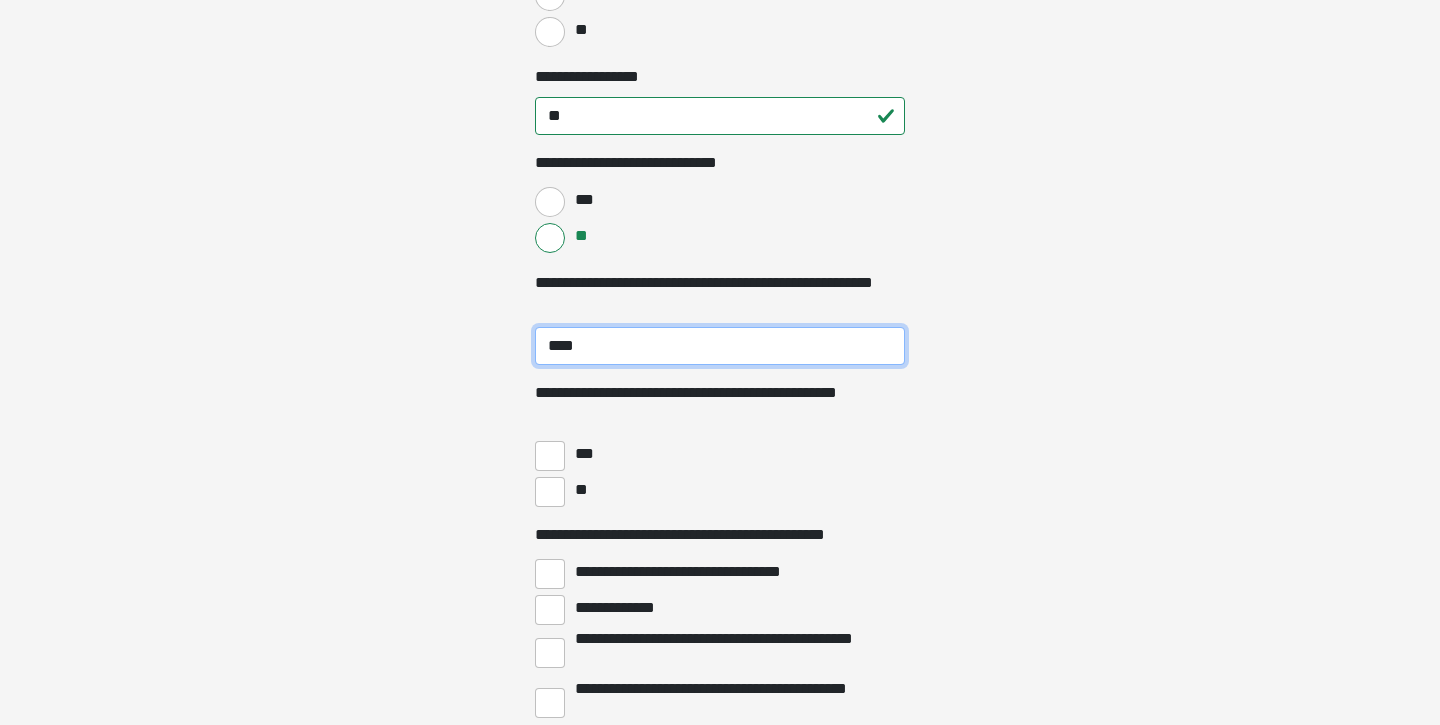 type on "****" 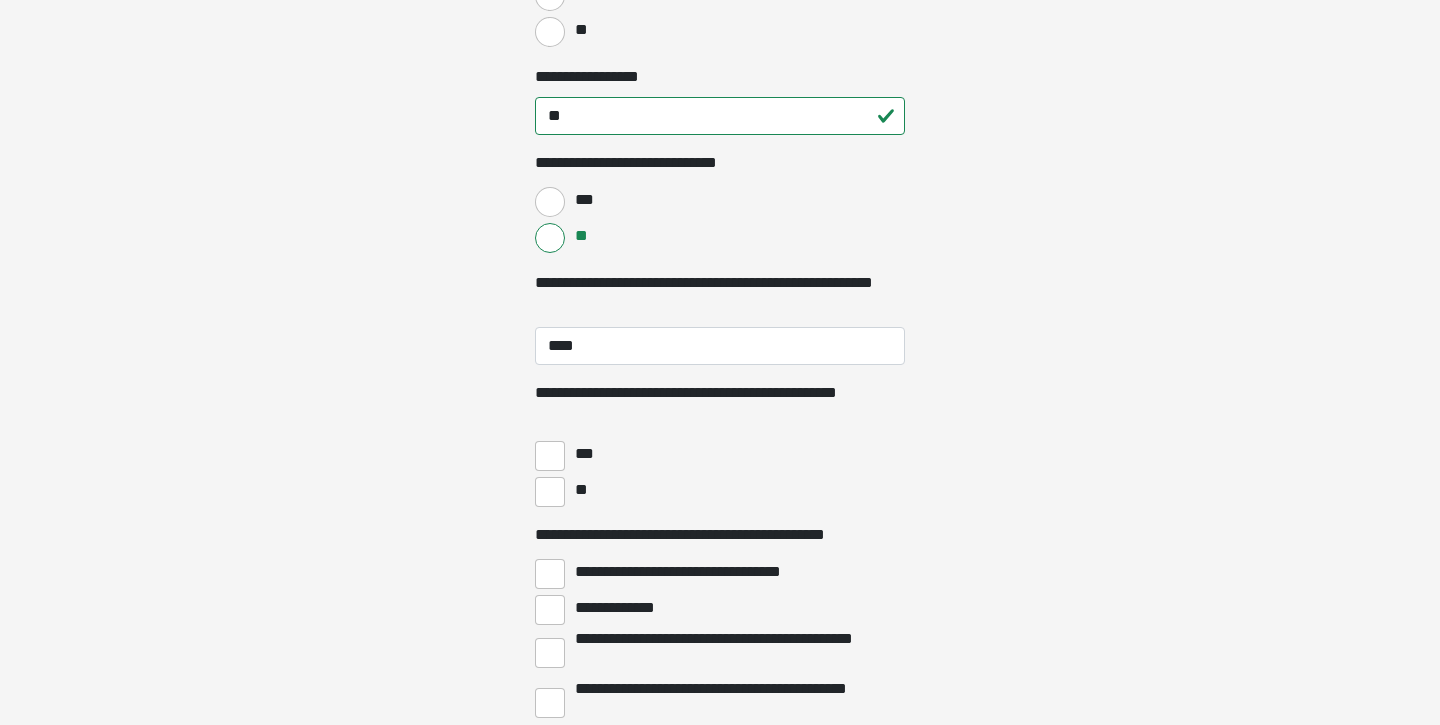 click on "***" at bounding box center (550, 456) 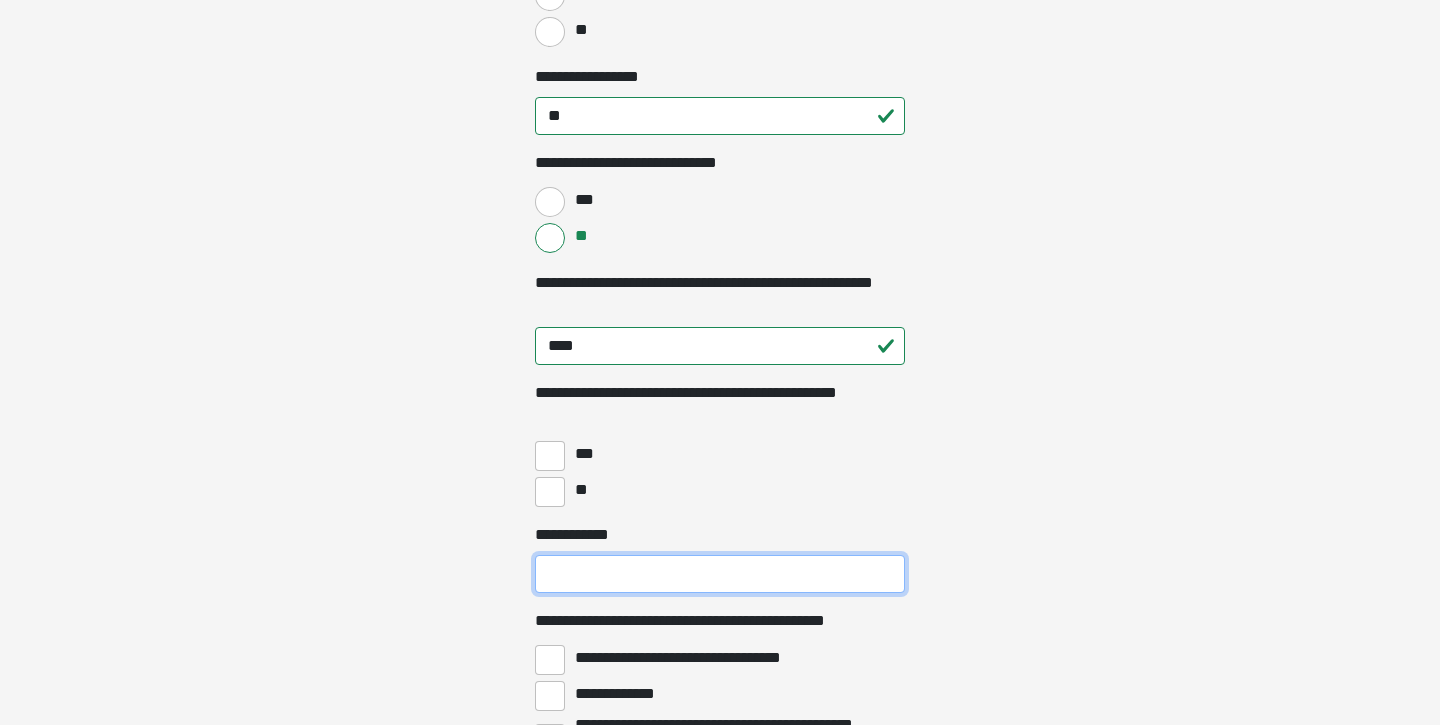 click on "**********" at bounding box center [720, 574] 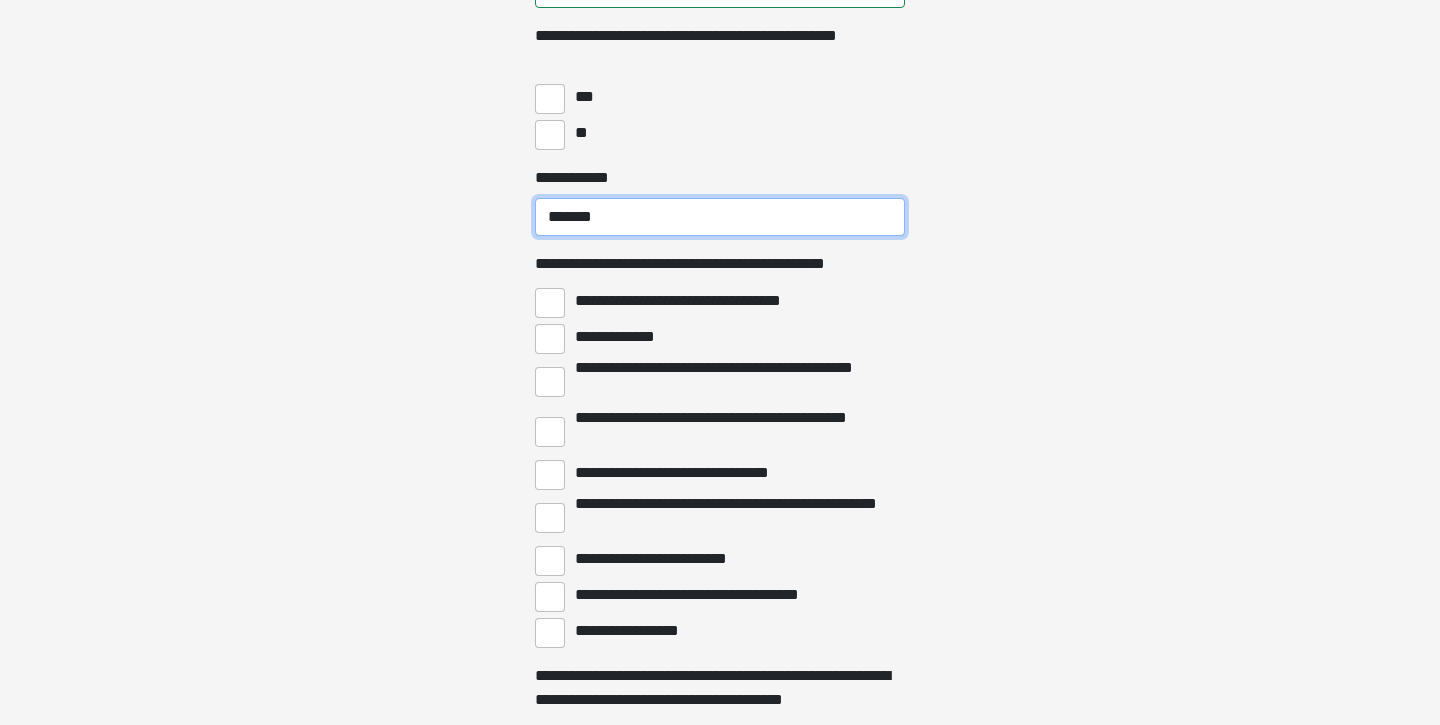 scroll, scrollTop: 4038, scrollLeft: 0, axis: vertical 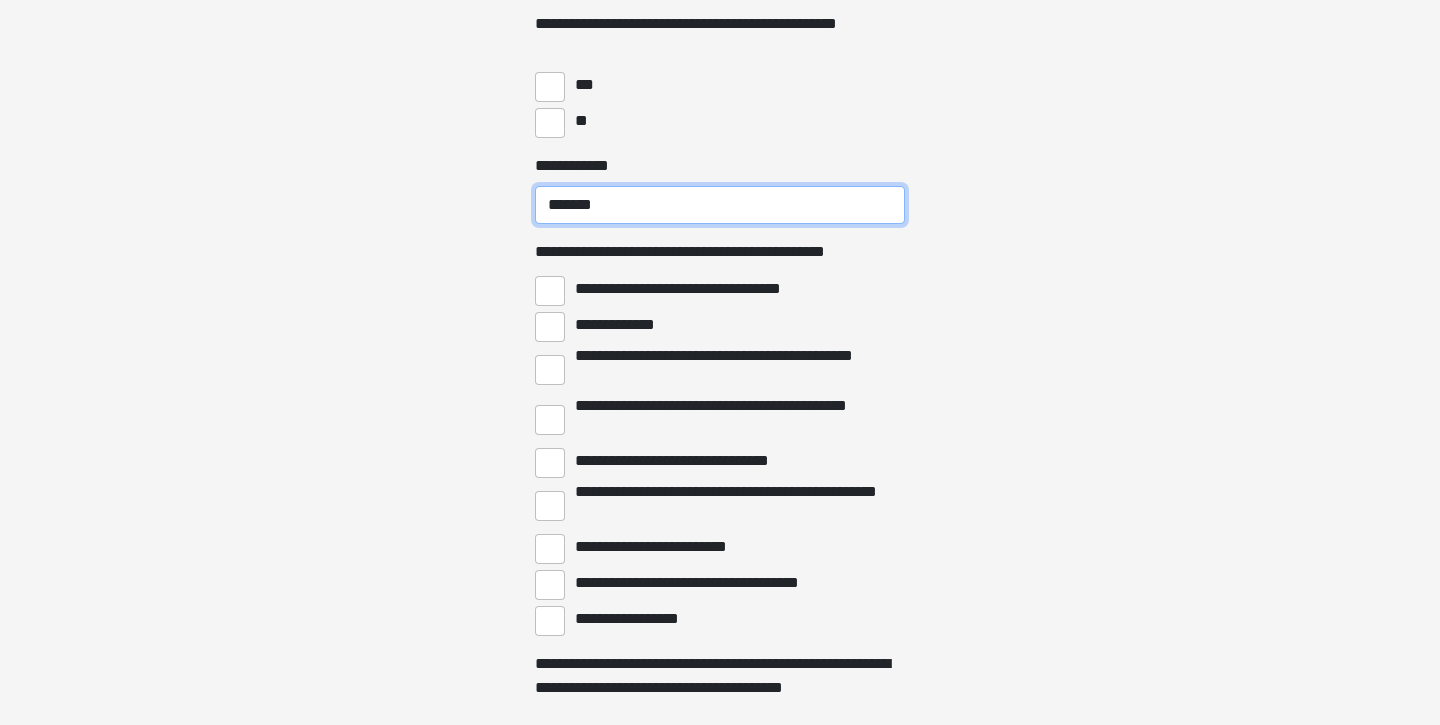 type on "*******" 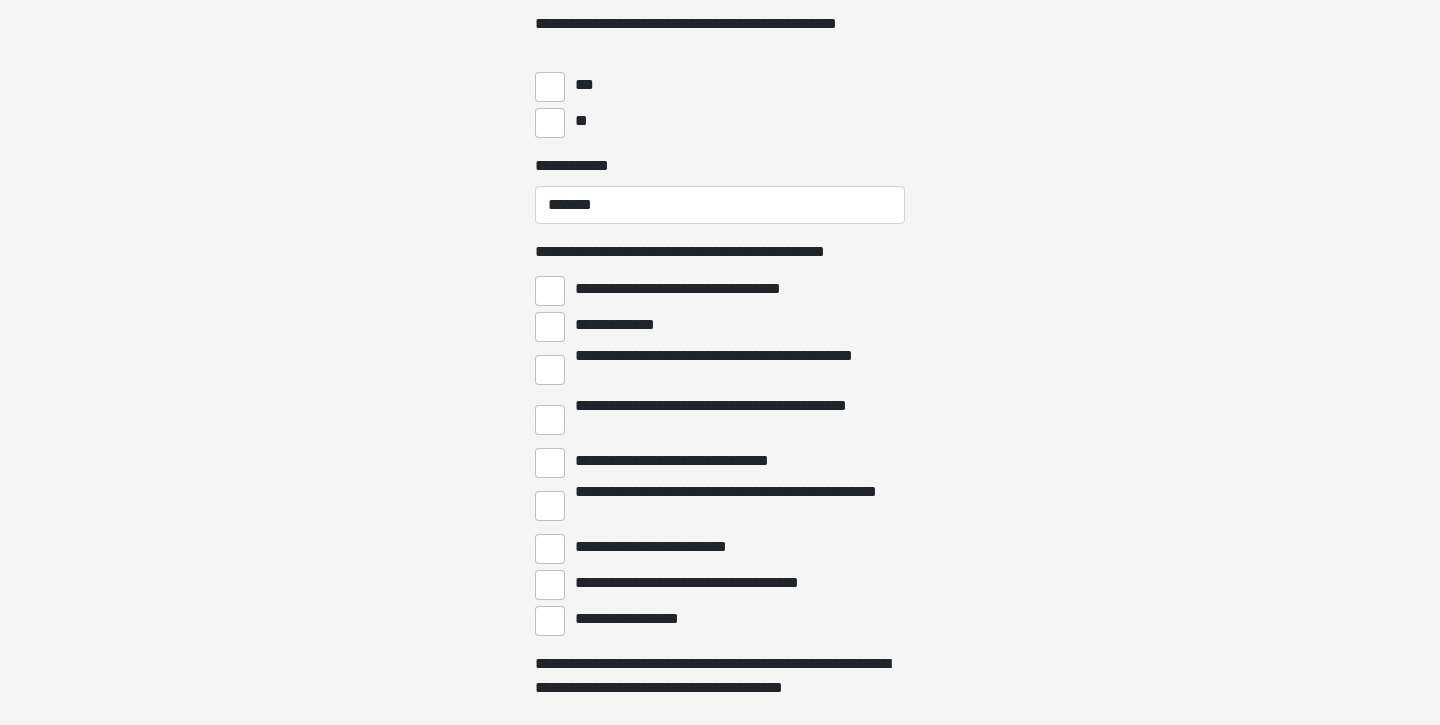 click on "**********" at bounding box center [550, 370] 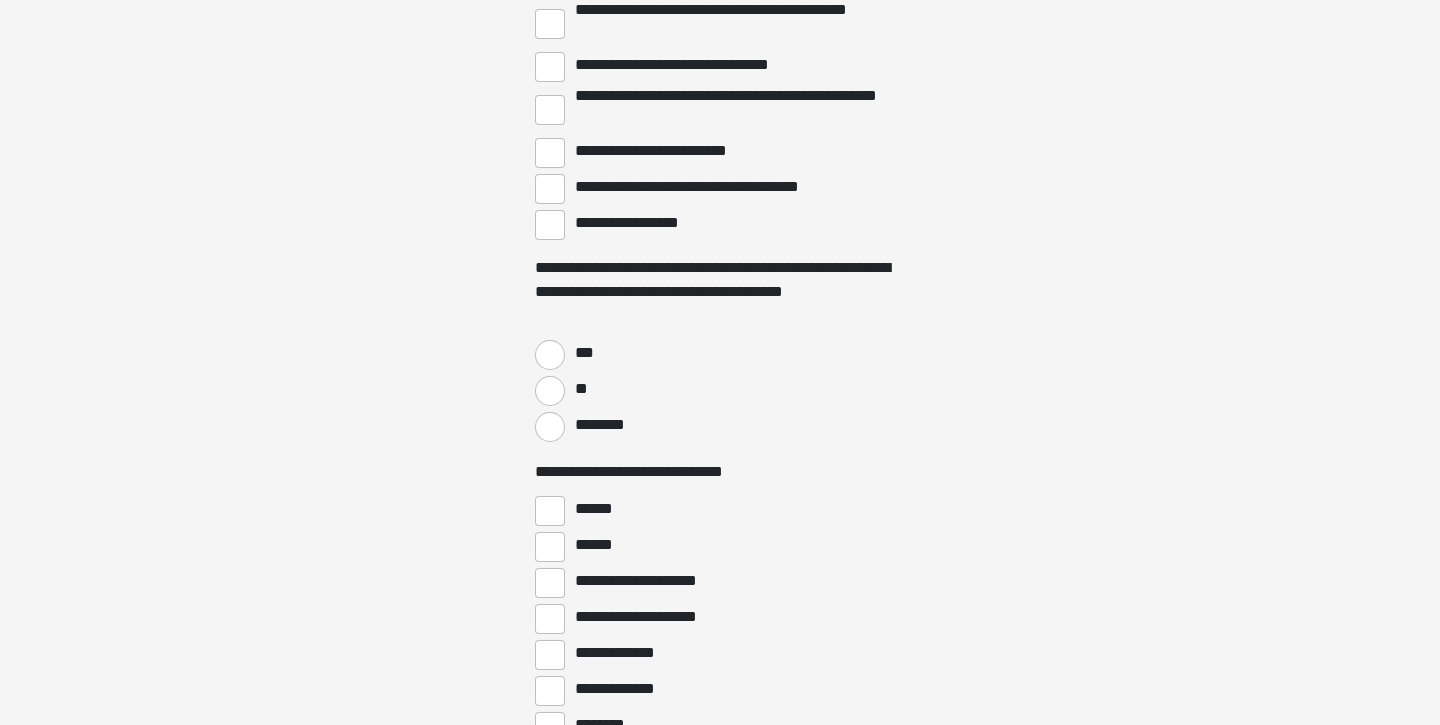 scroll, scrollTop: 4434, scrollLeft: 0, axis: vertical 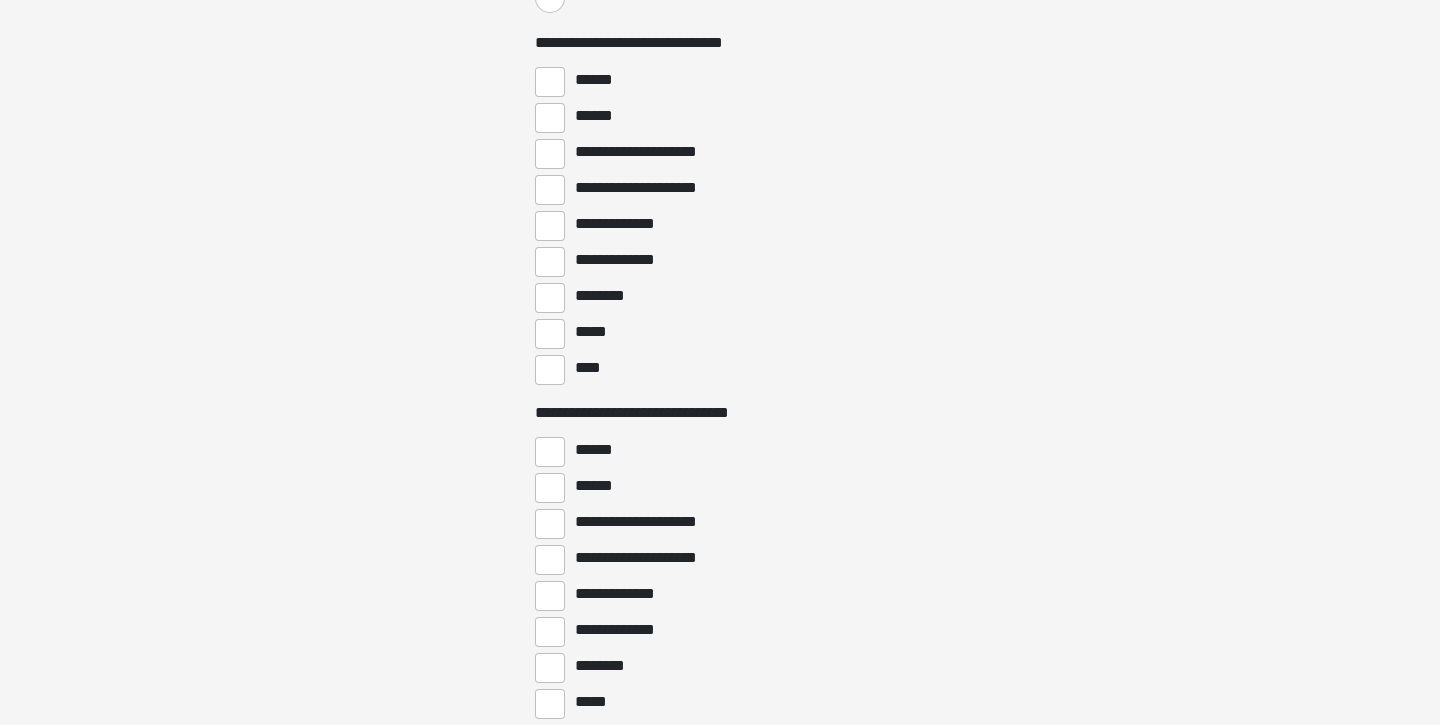 click on "****" at bounding box center (550, 370) 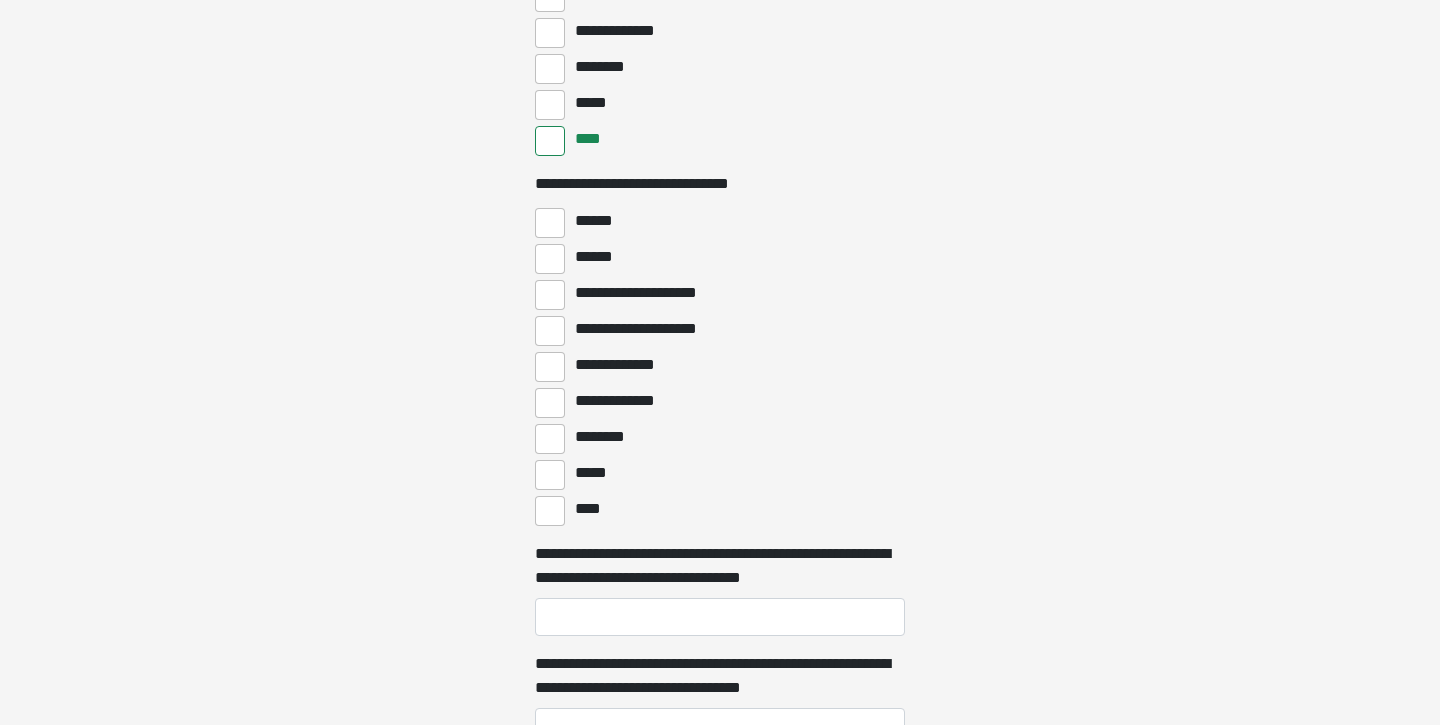 scroll, scrollTop: 5245, scrollLeft: 0, axis: vertical 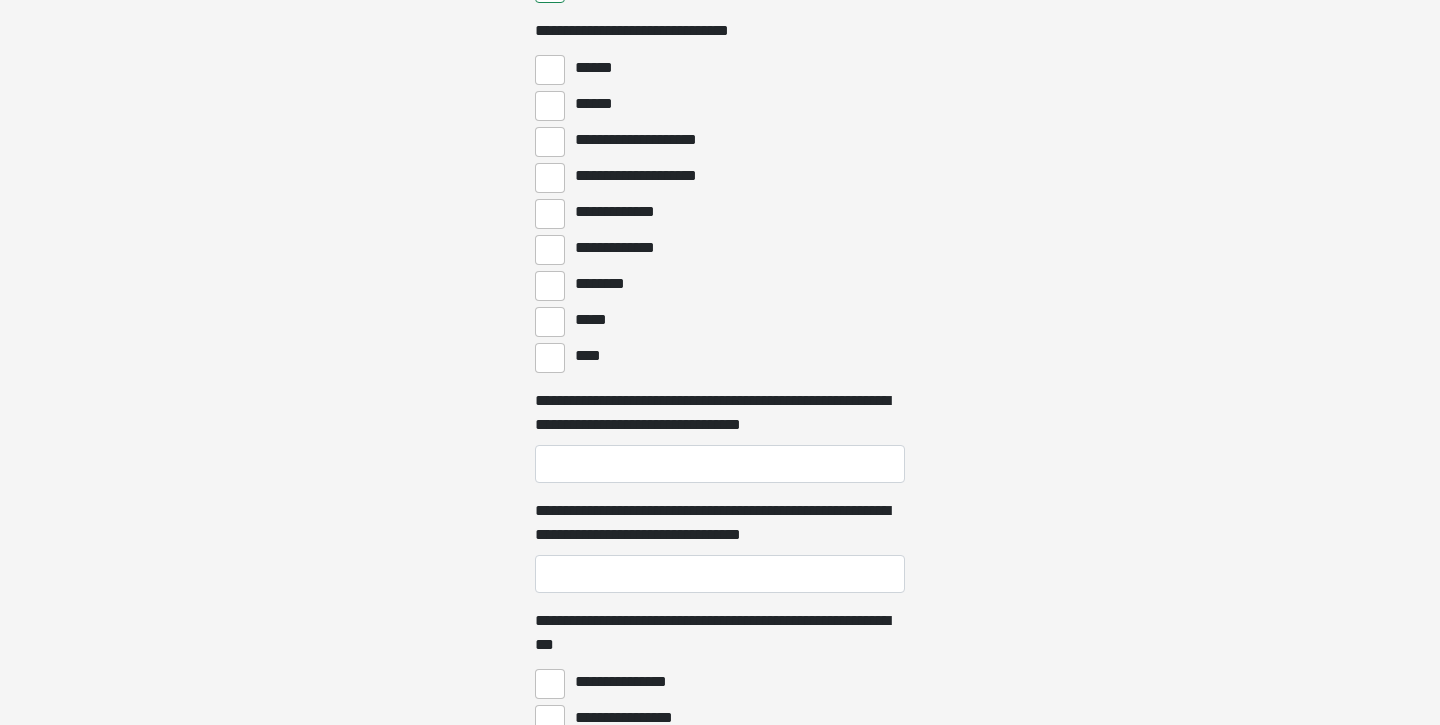 click on "****" at bounding box center [550, 358] 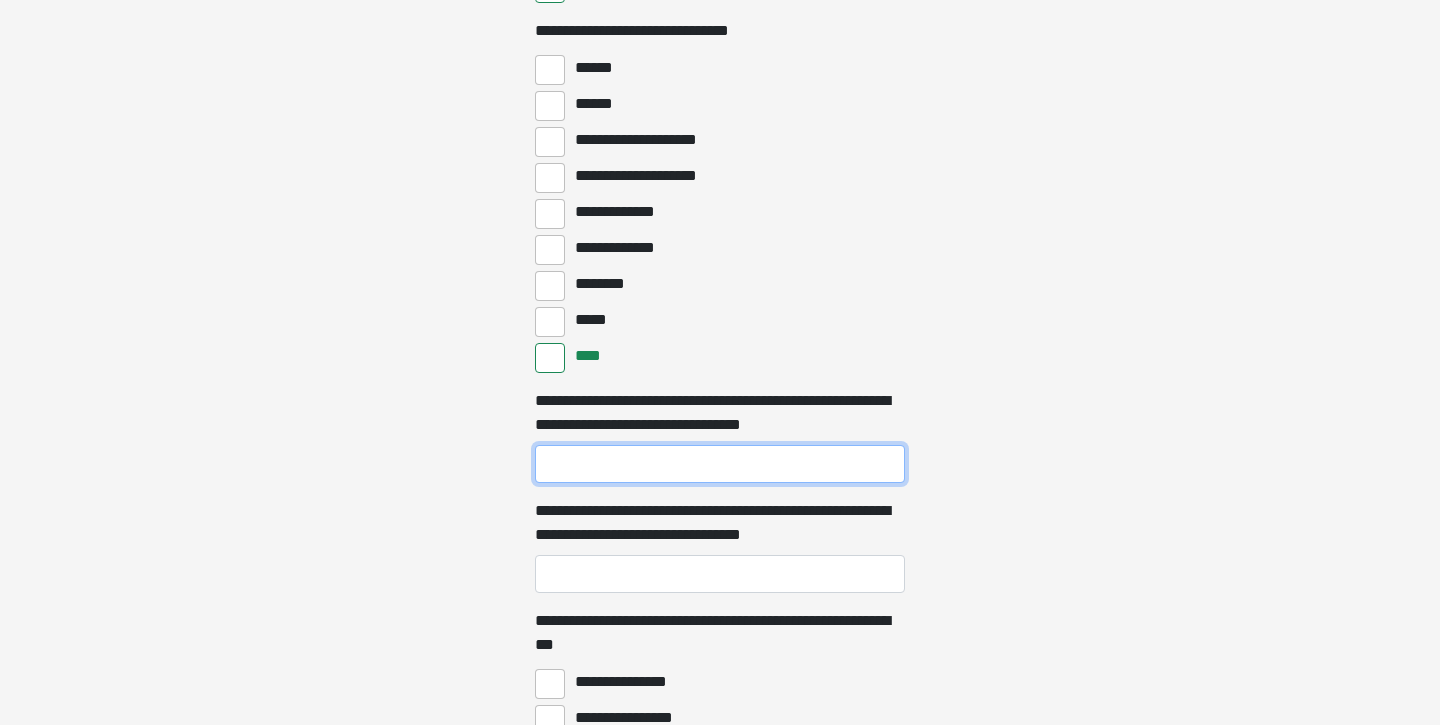 click on "**********" at bounding box center [720, 464] 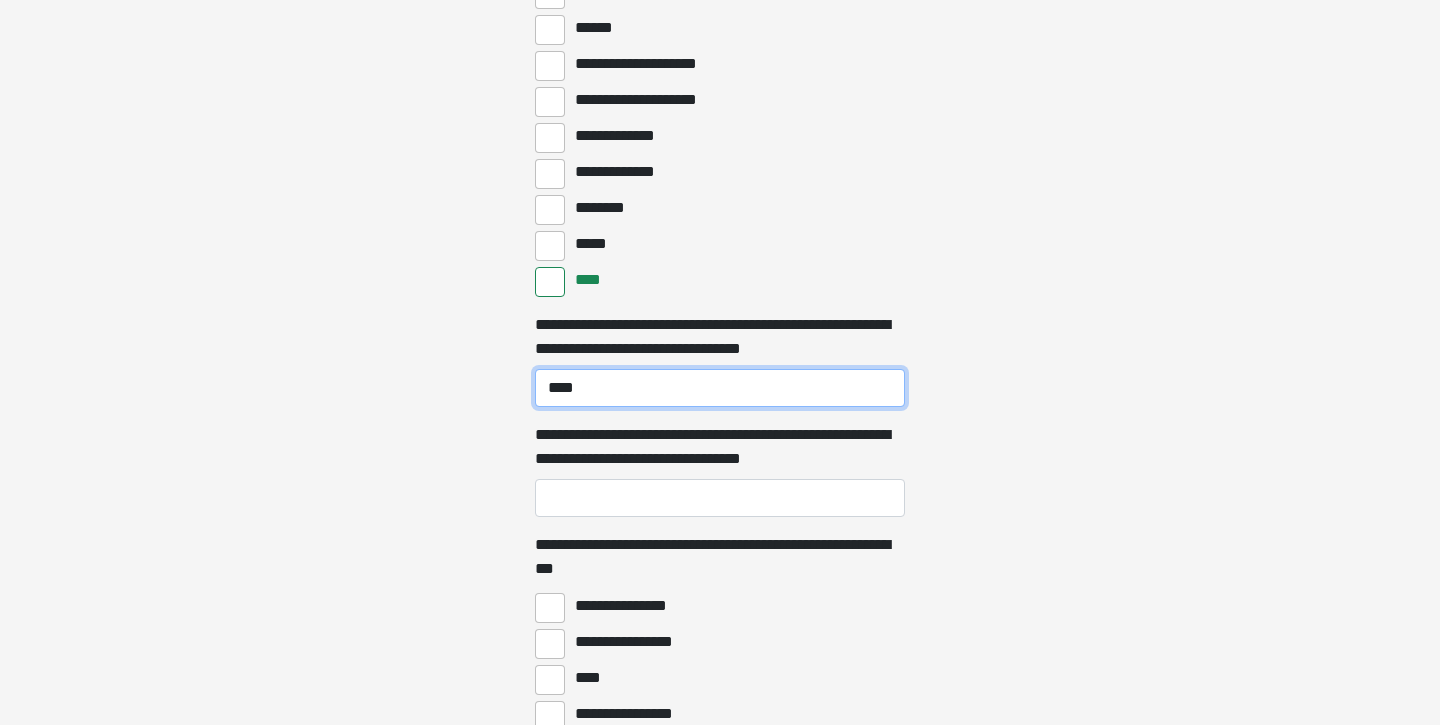 scroll, scrollTop: 5356, scrollLeft: 0, axis: vertical 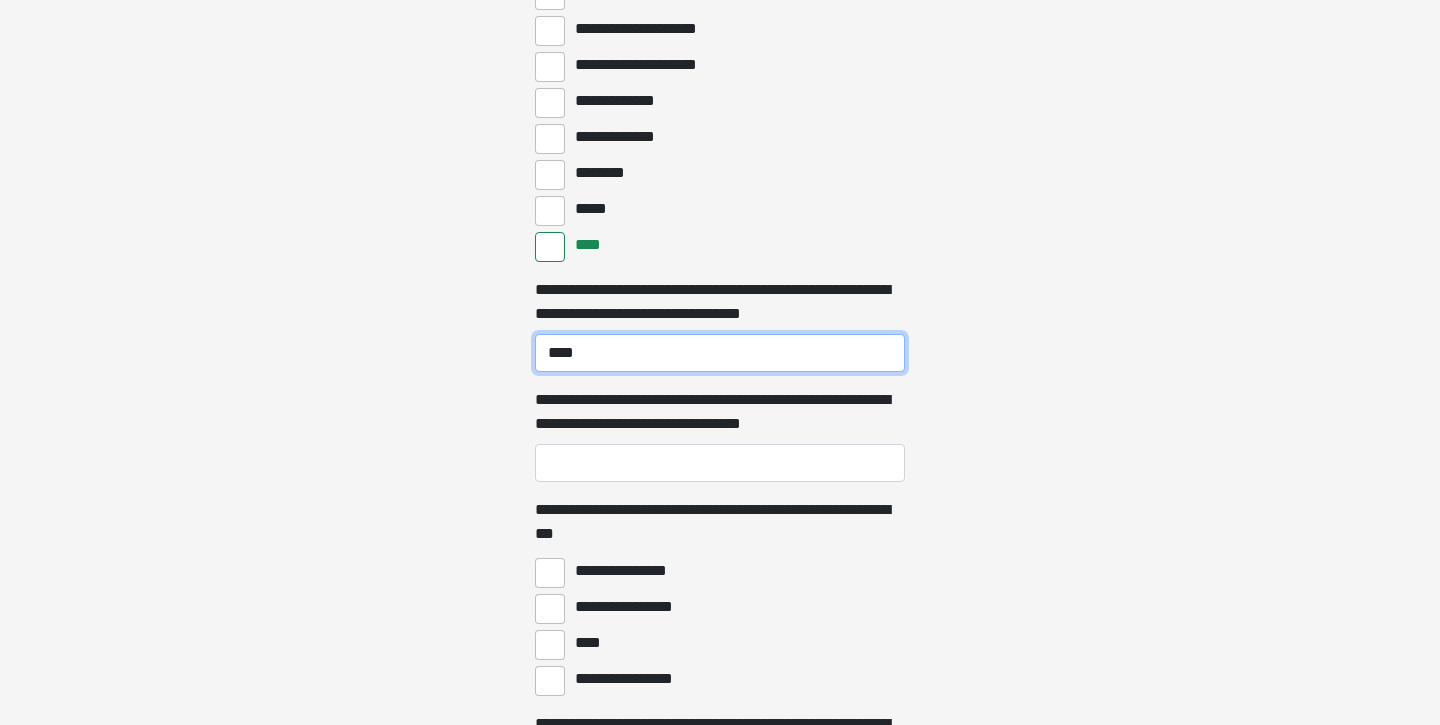type on "****" 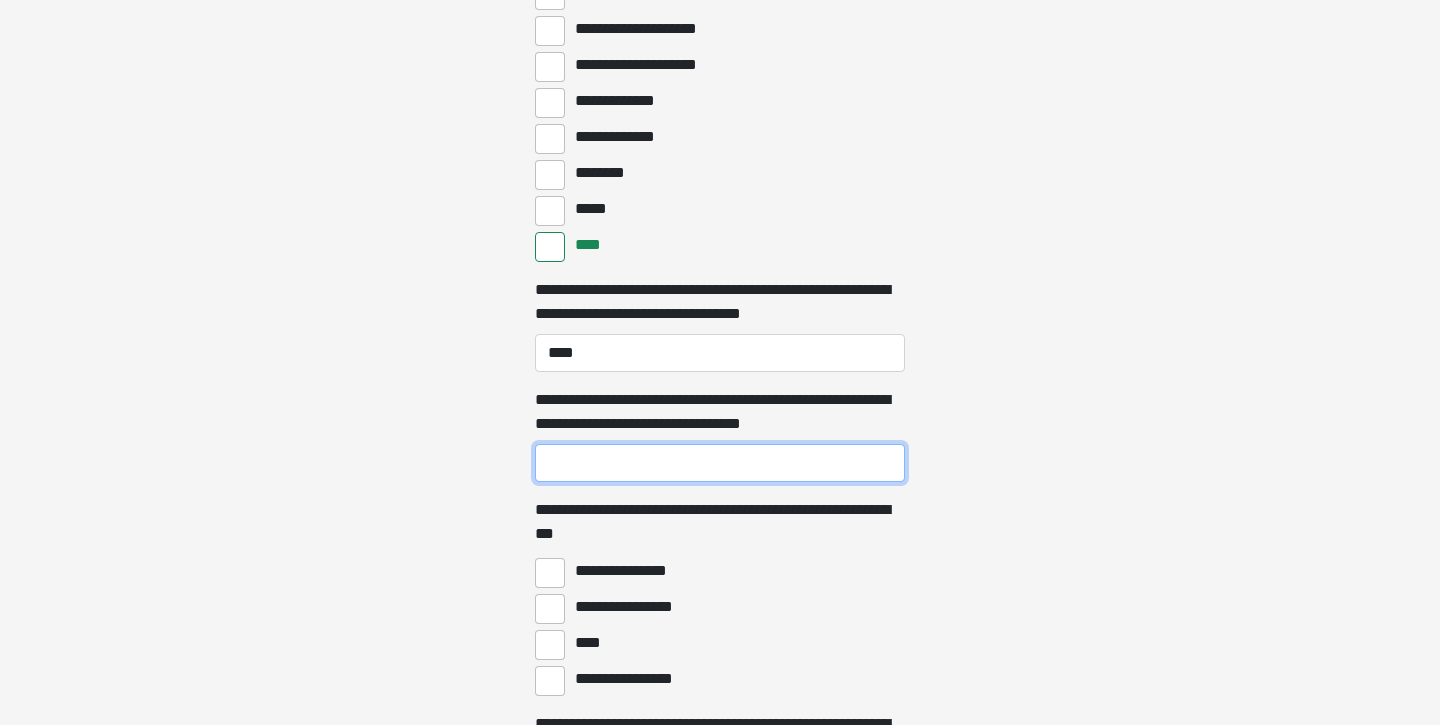 click on "**********" at bounding box center [720, 463] 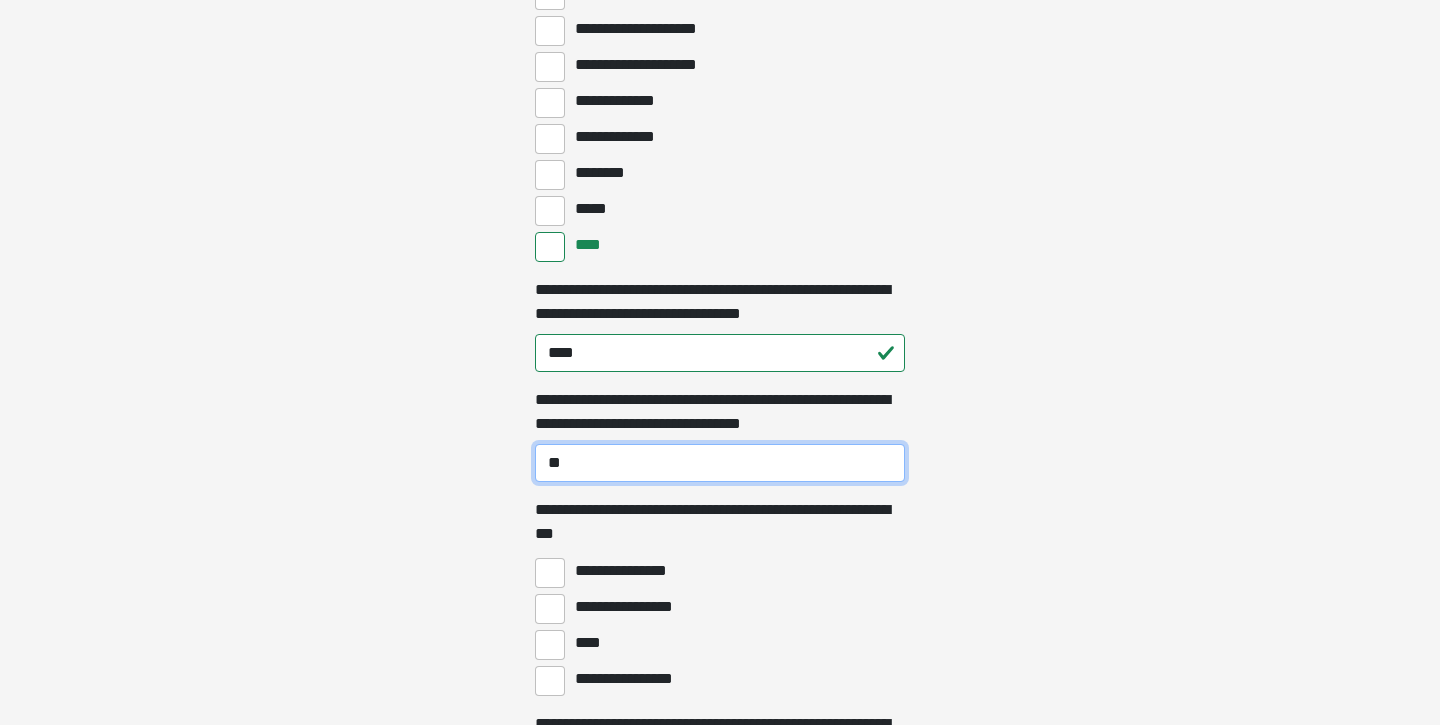 type on "*" 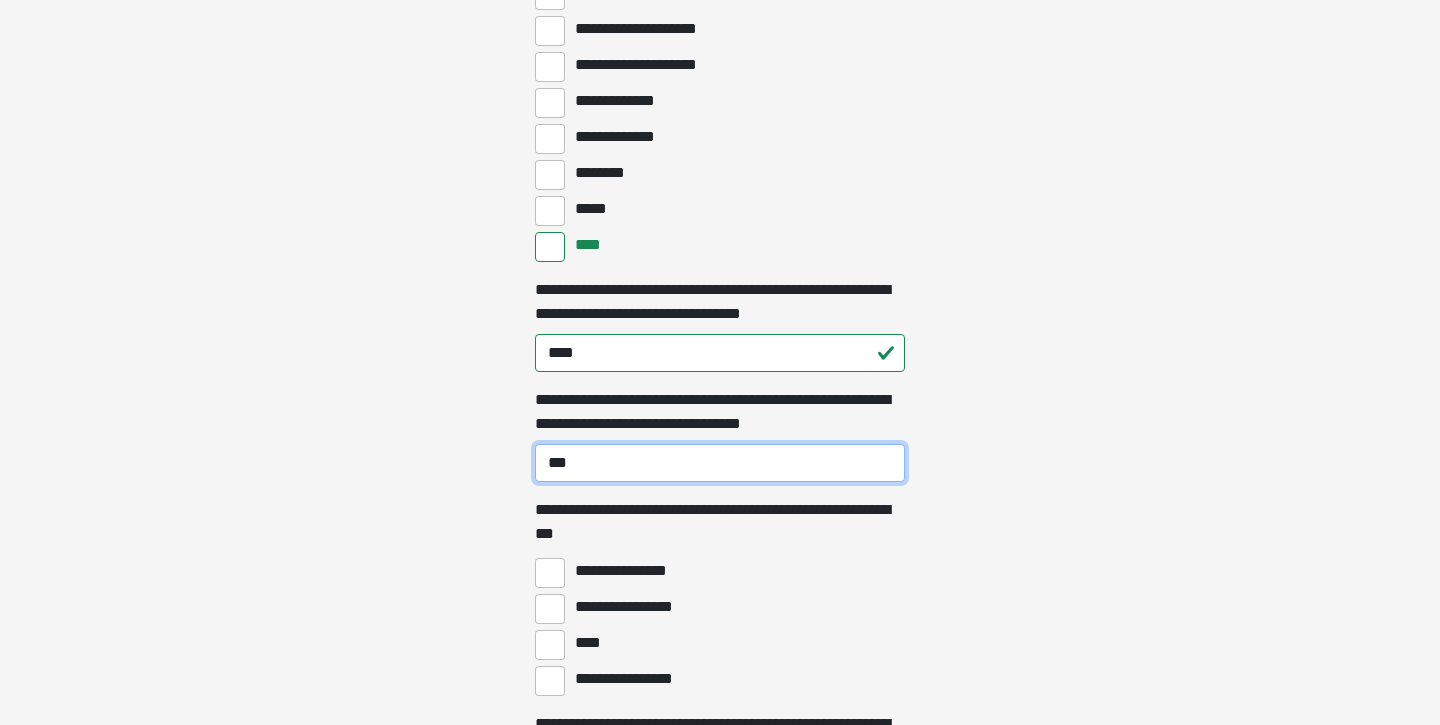 type on "***" 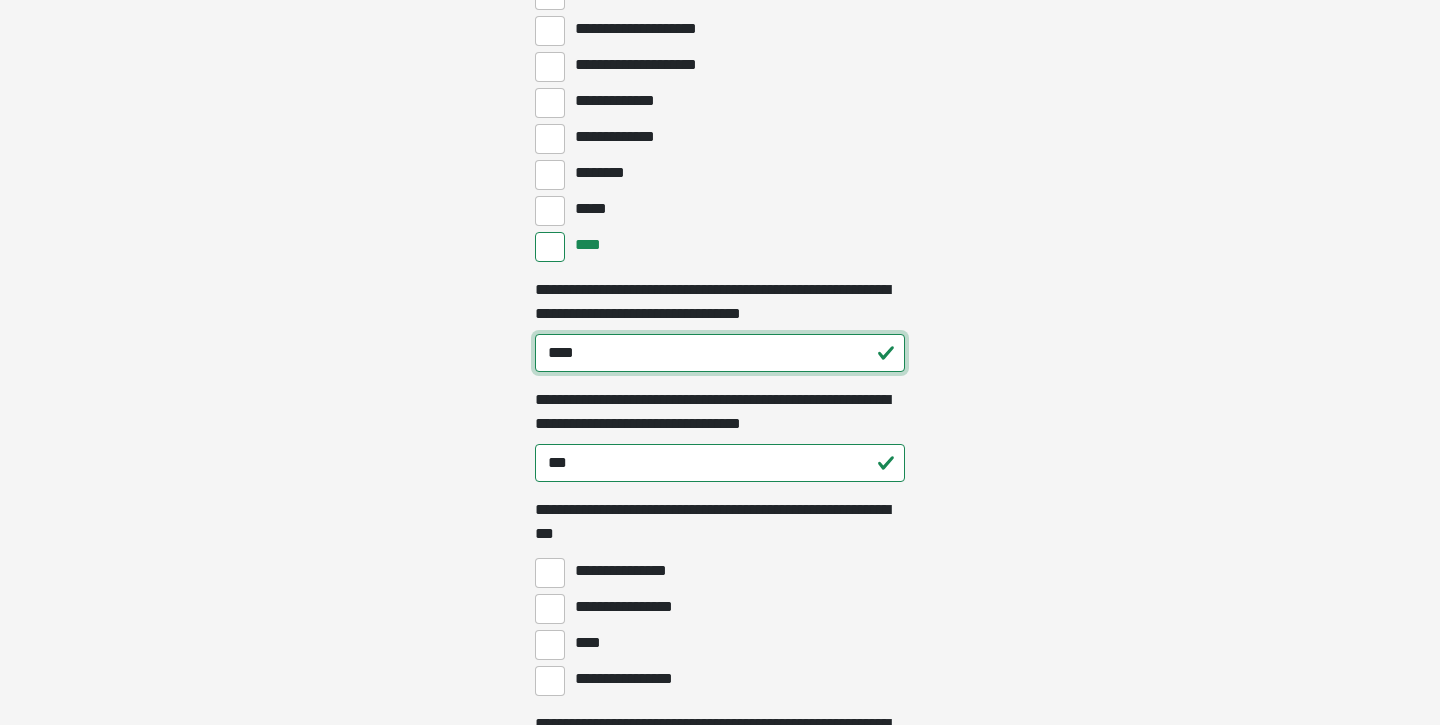 drag, startPoint x: 586, startPoint y: 352, endPoint x: 448, endPoint y: 346, distance: 138.13037 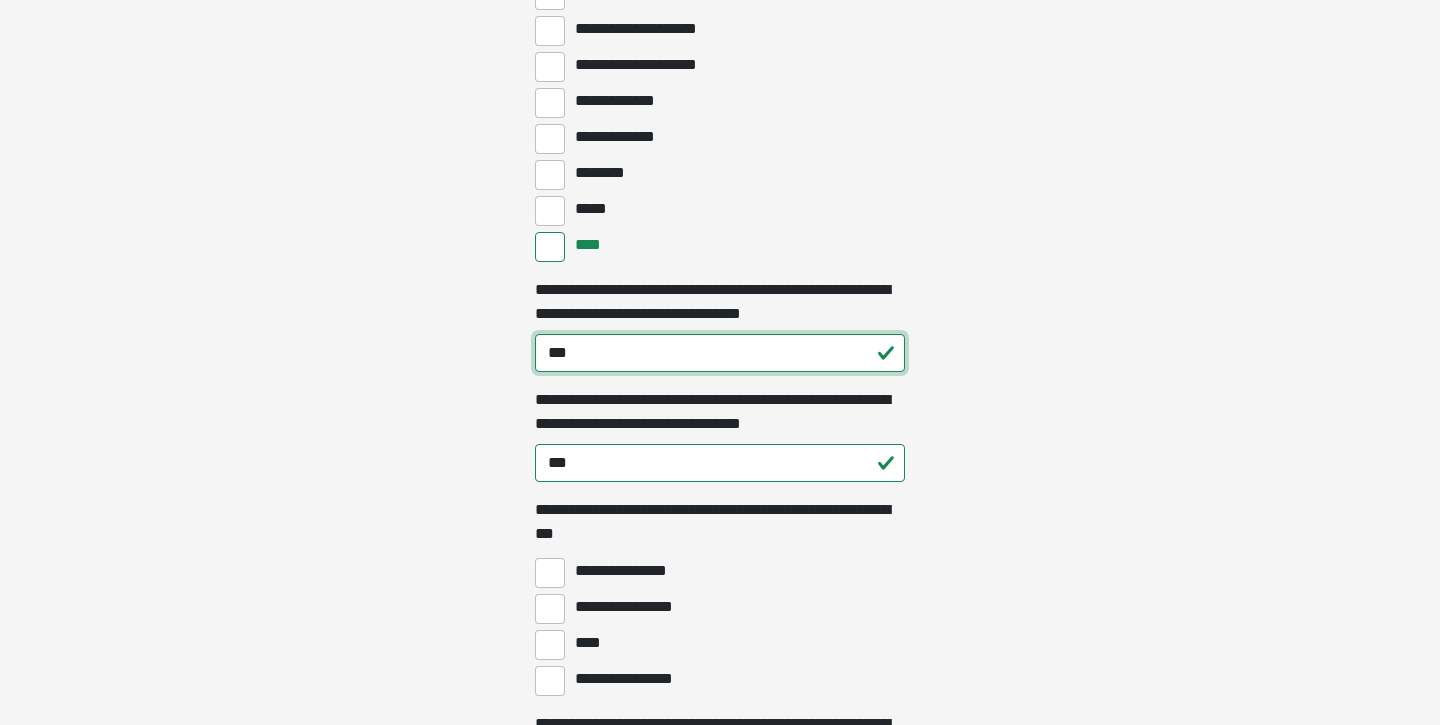 type on "***" 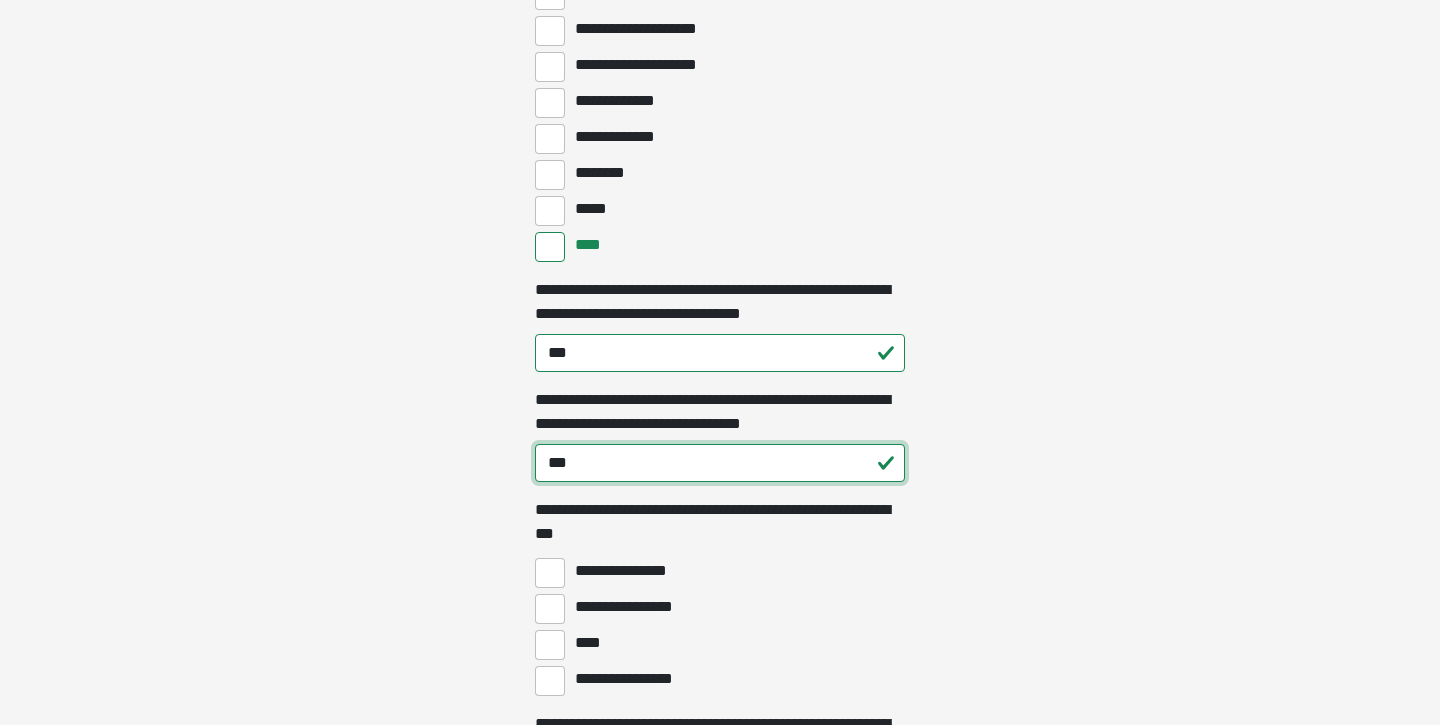 click on "***" at bounding box center (720, 463) 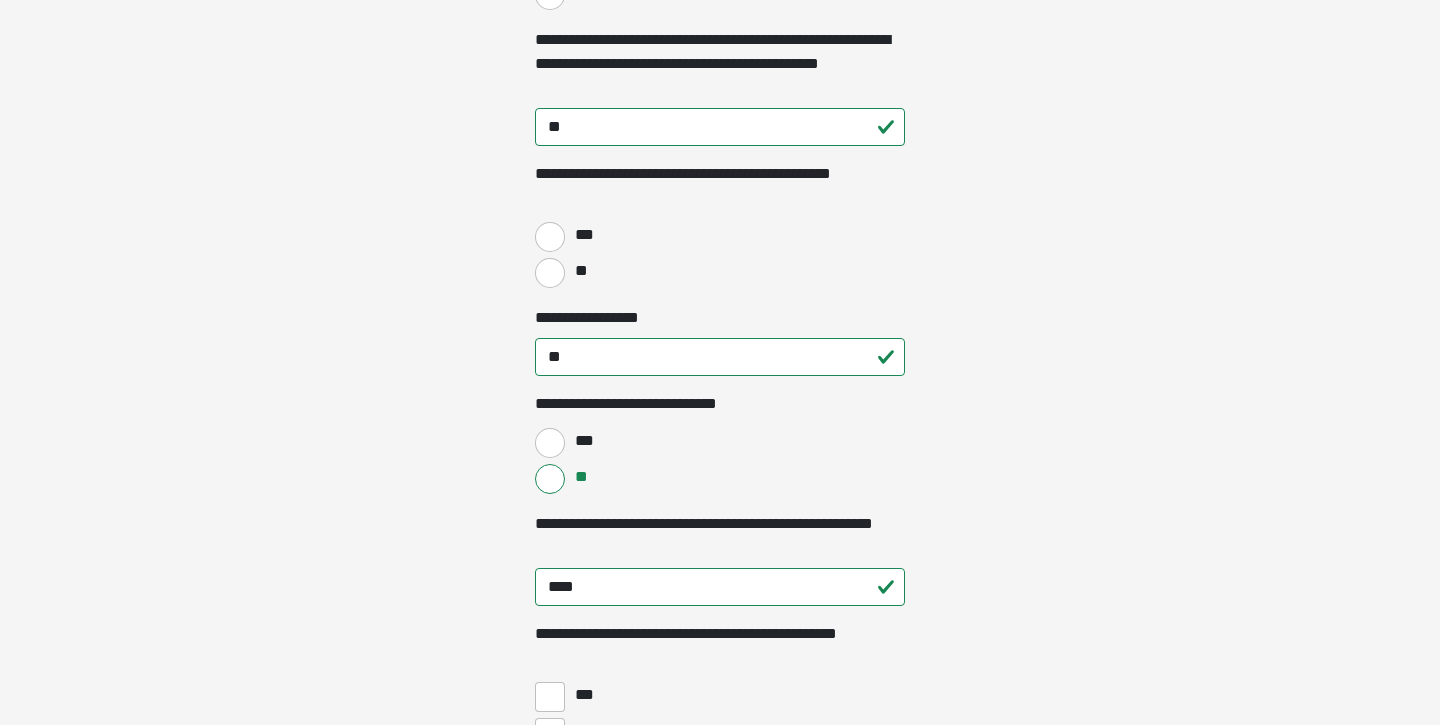 scroll, scrollTop: 3424, scrollLeft: 0, axis: vertical 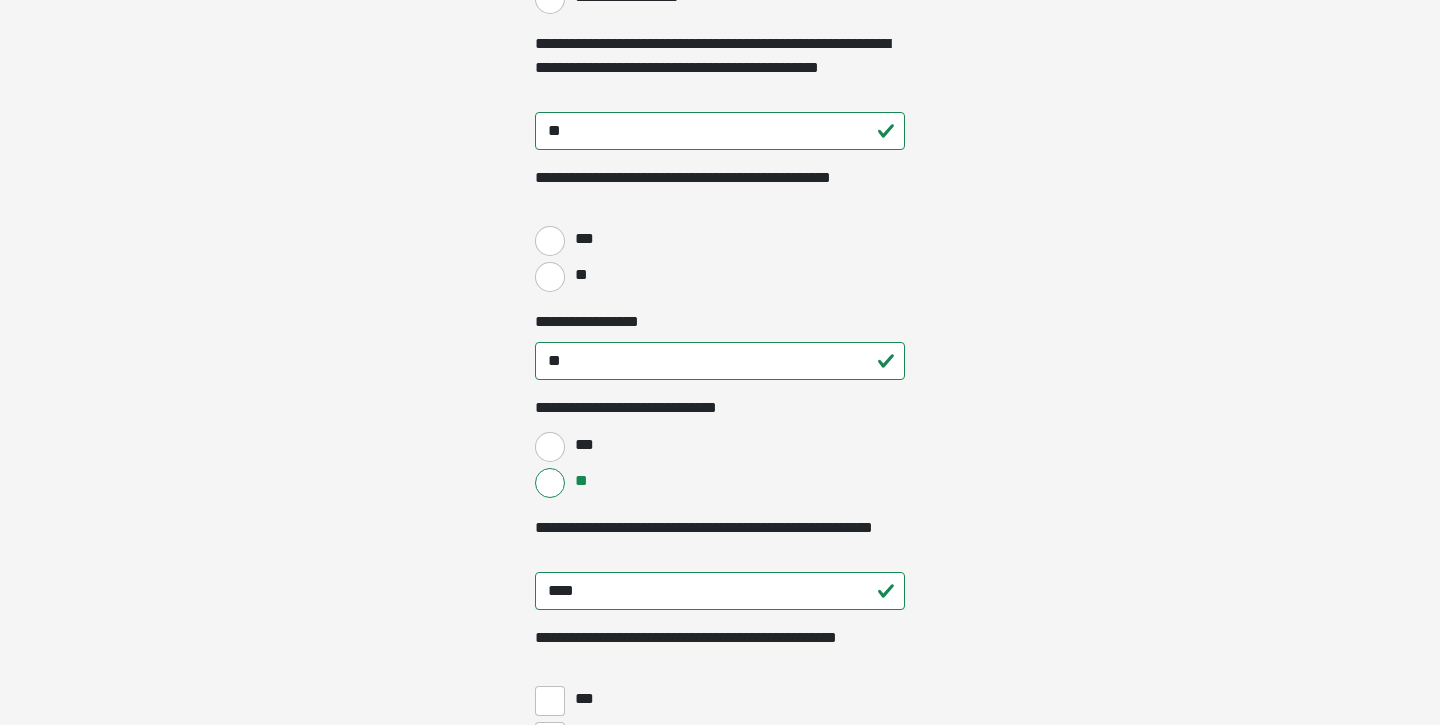type on "***" 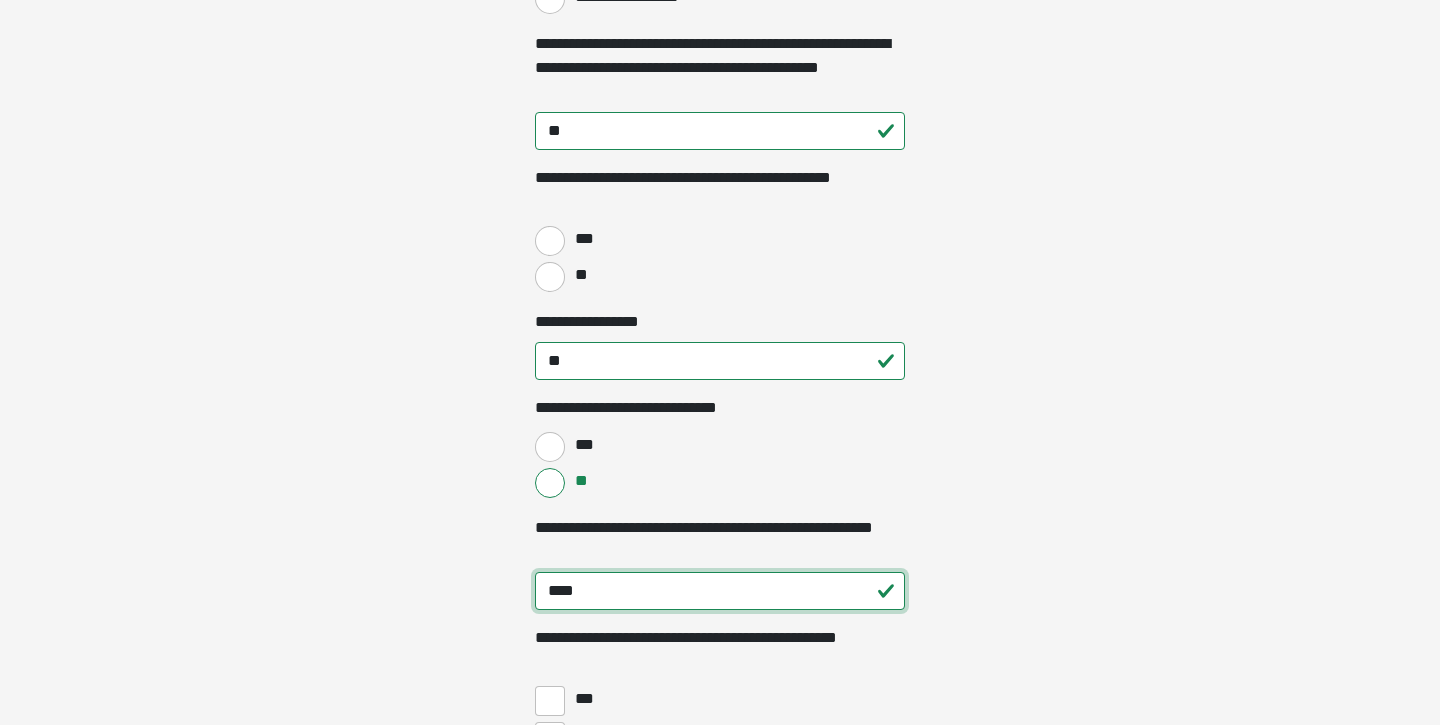 click on "****" at bounding box center [720, 591] 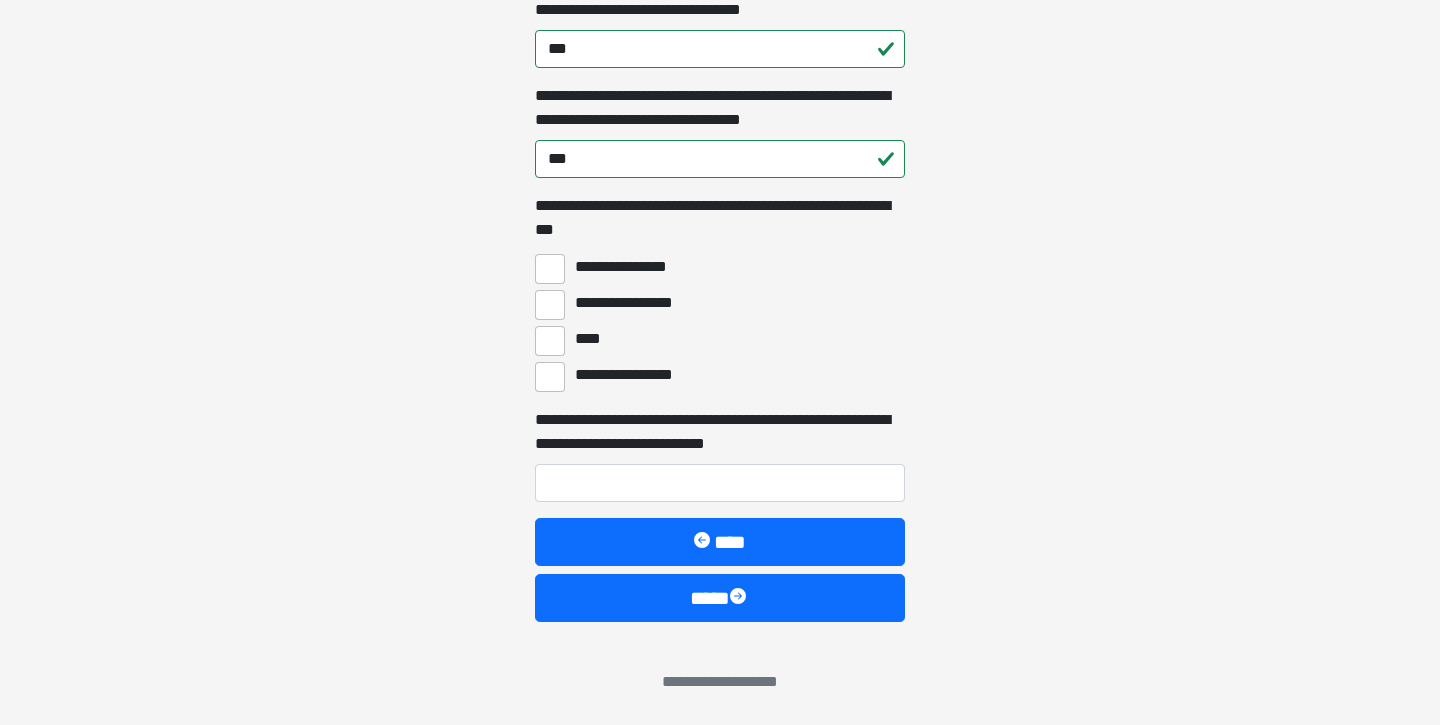scroll, scrollTop: 5660, scrollLeft: 0, axis: vertical 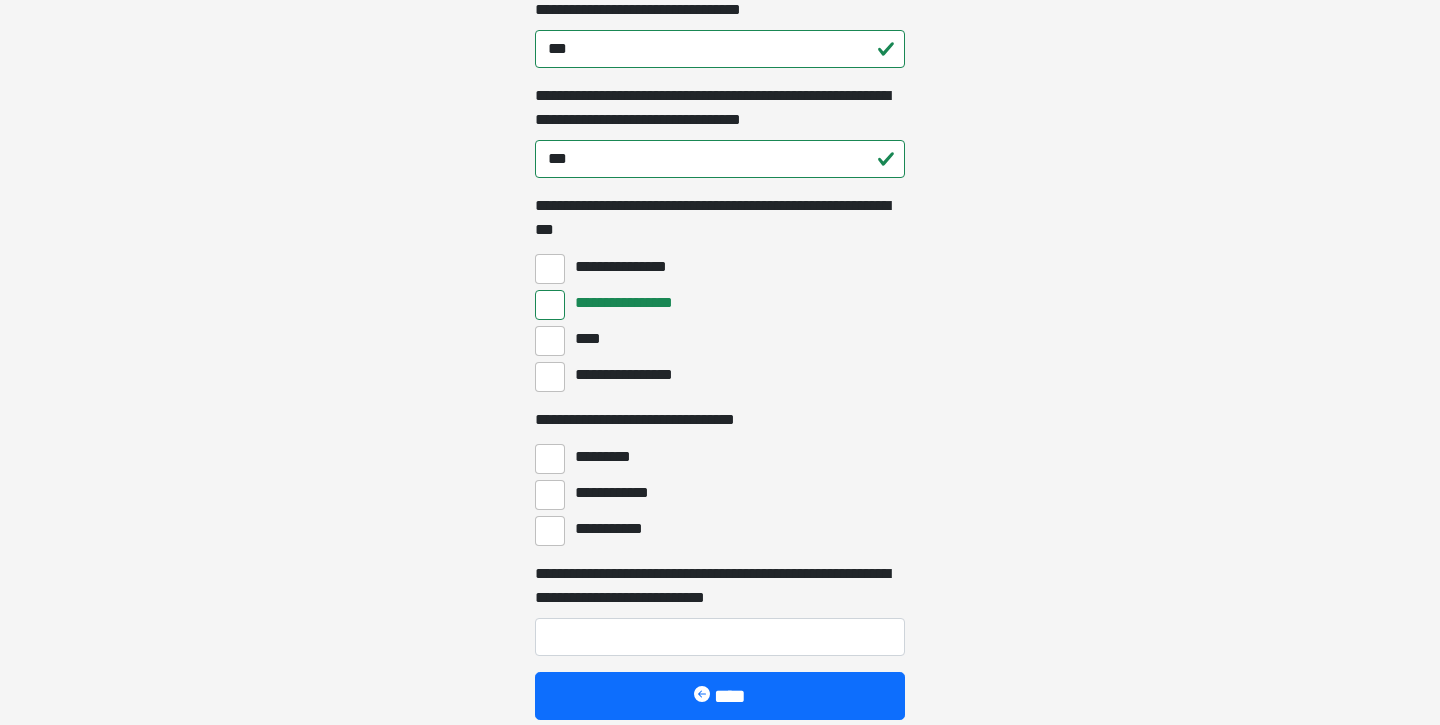 click on "*********" at bounding box center [550, 459] 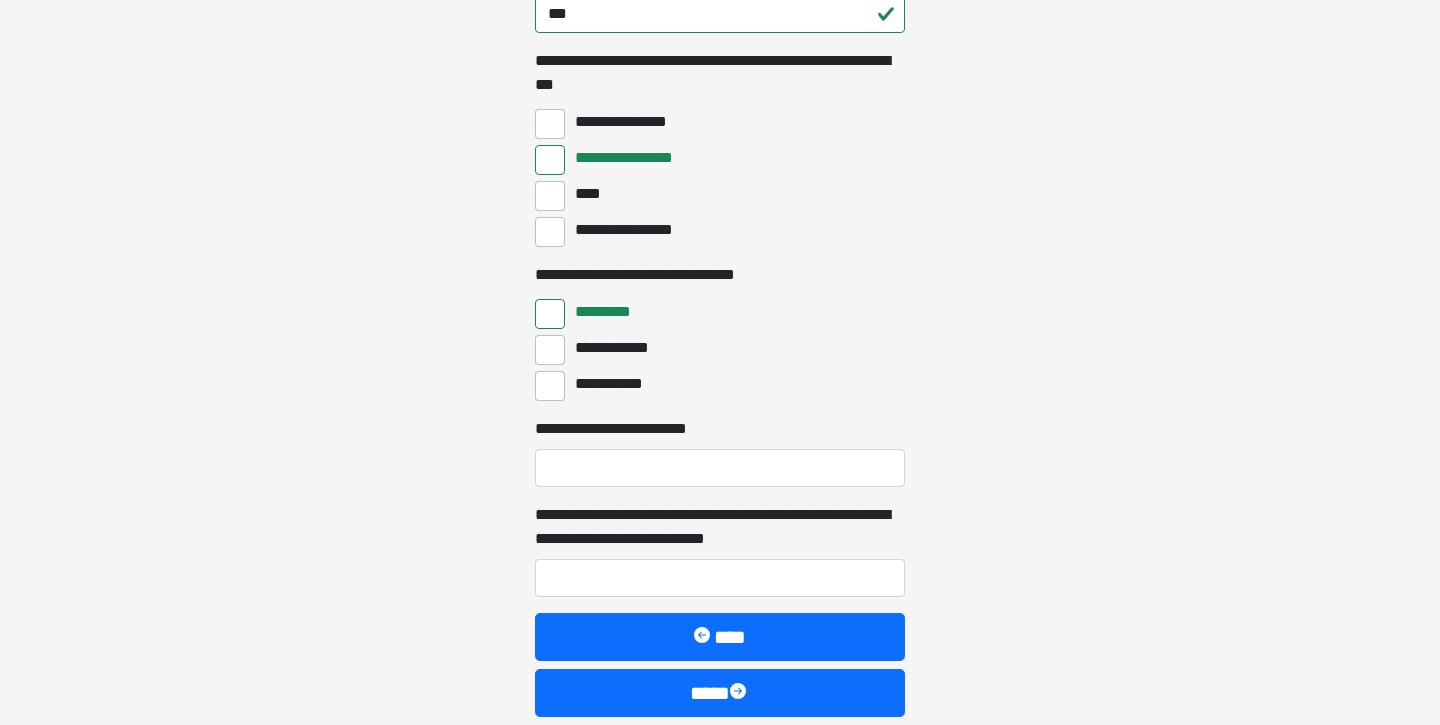 scroll, scrollTop: 5860, scrollLeft: 0, axis: vertical 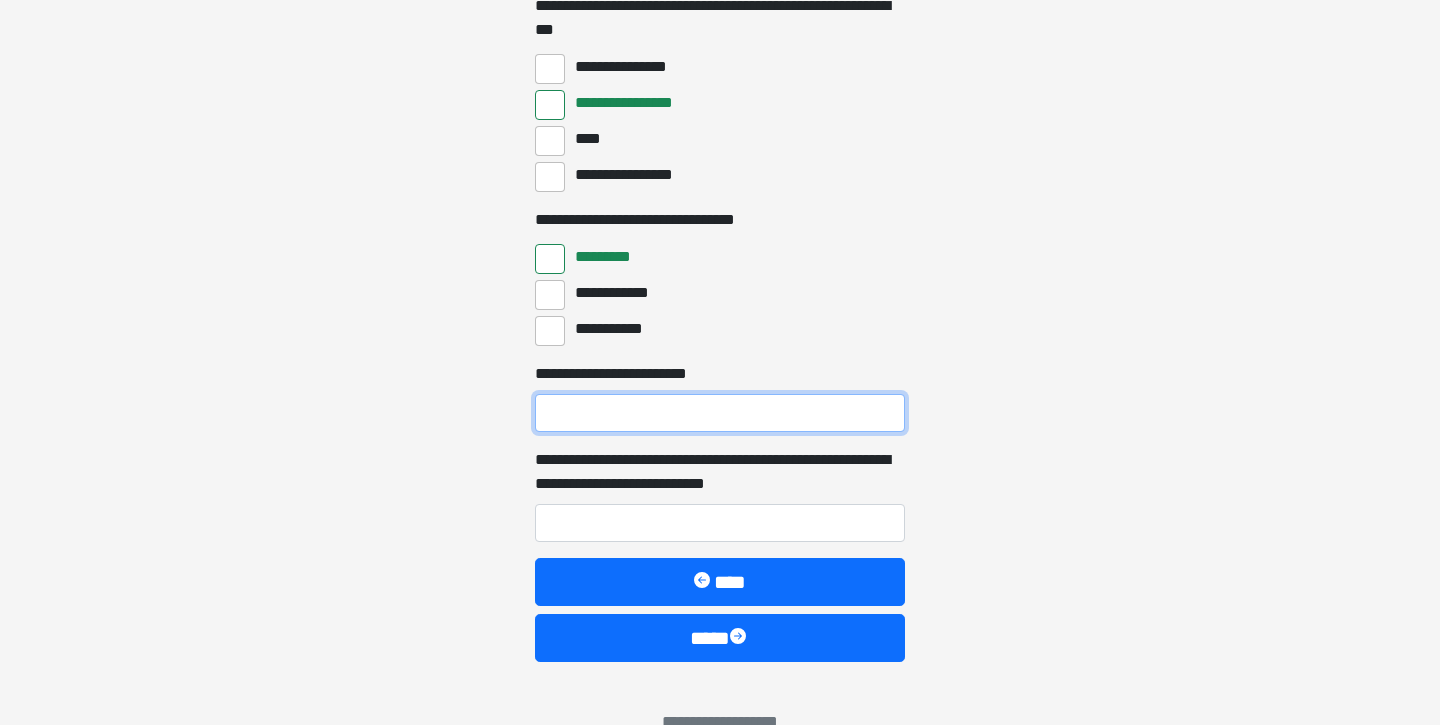 click on "**********" at bounding box center [720, 413] 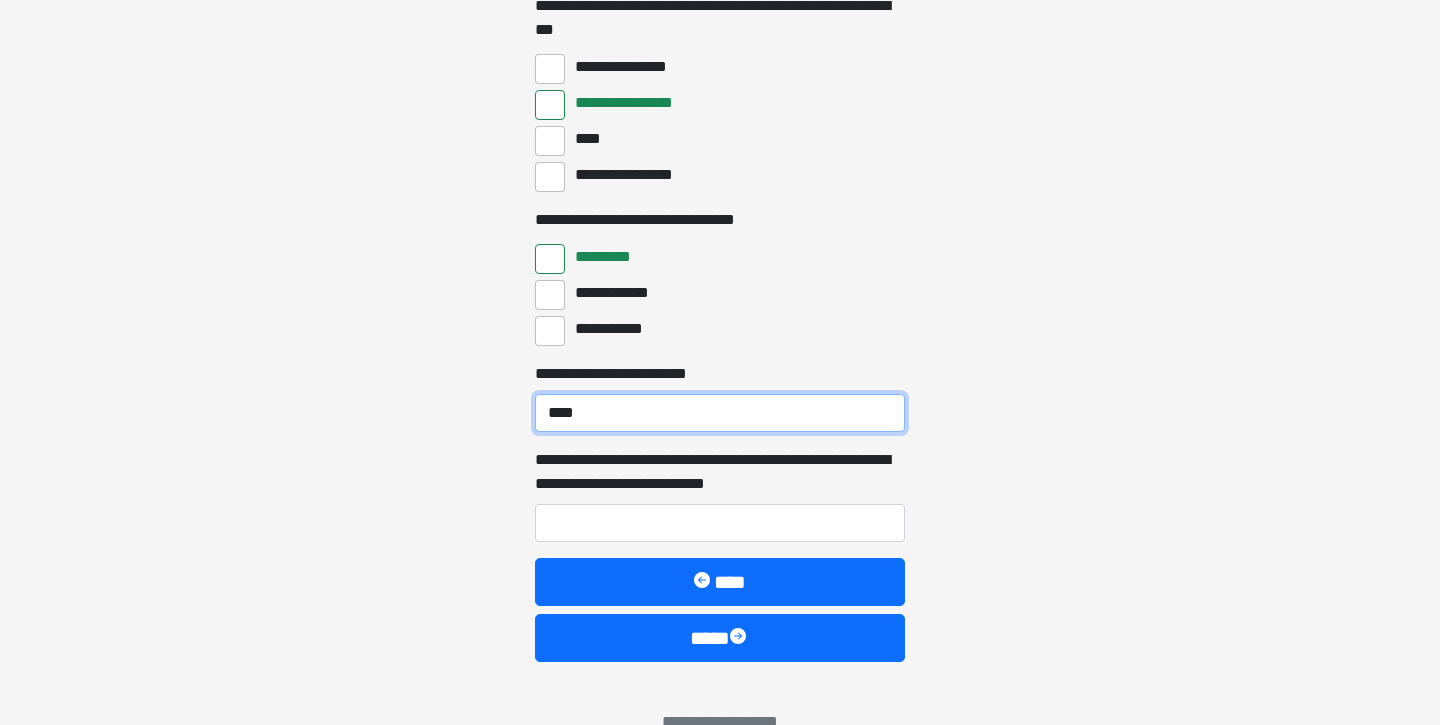 type on "****" 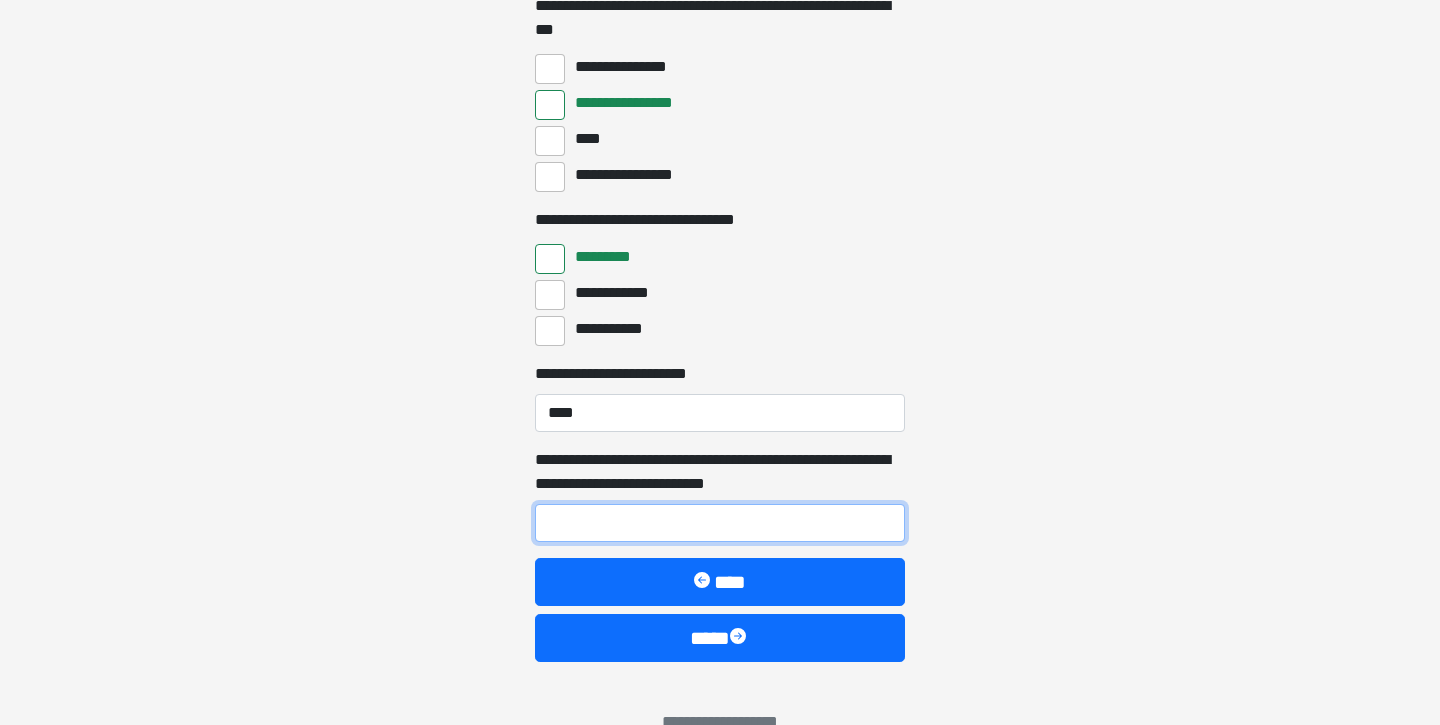 click on "**********" at bounding box center (720, 523) 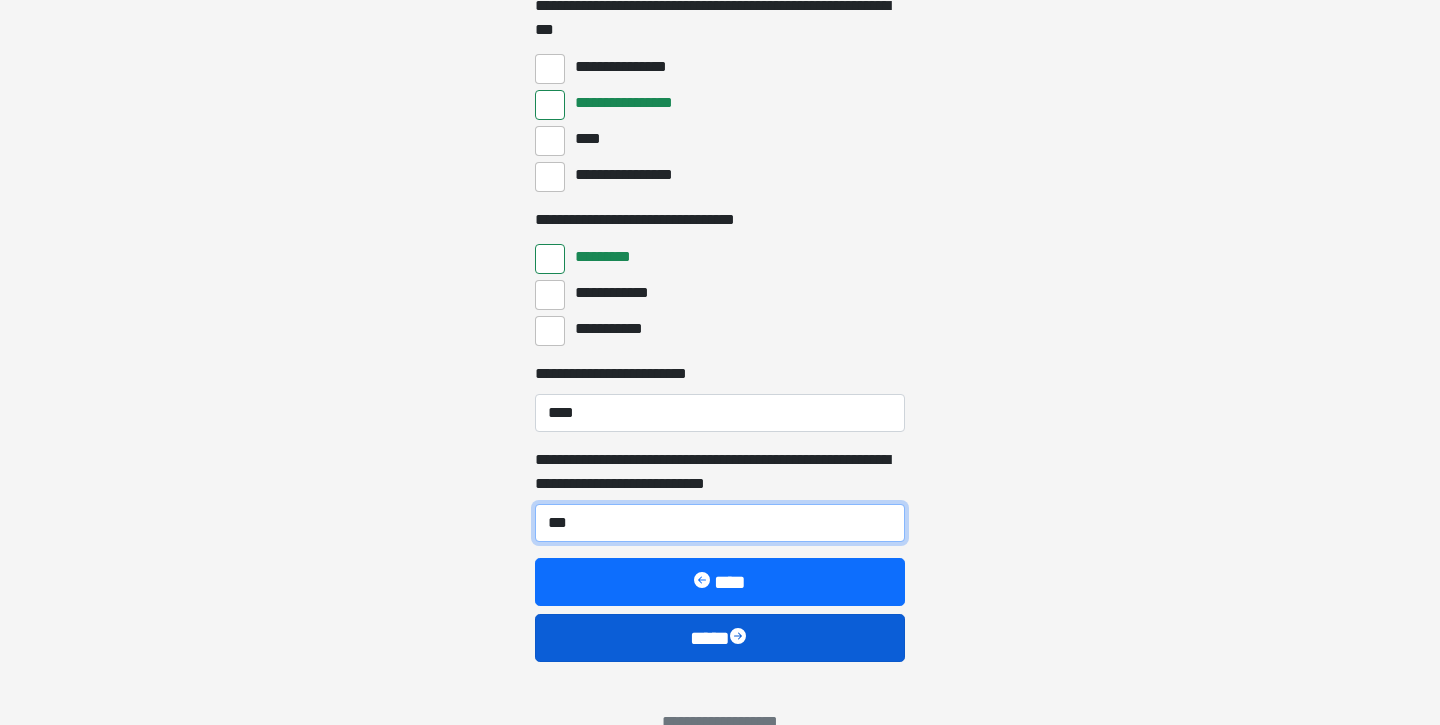 type on "***" 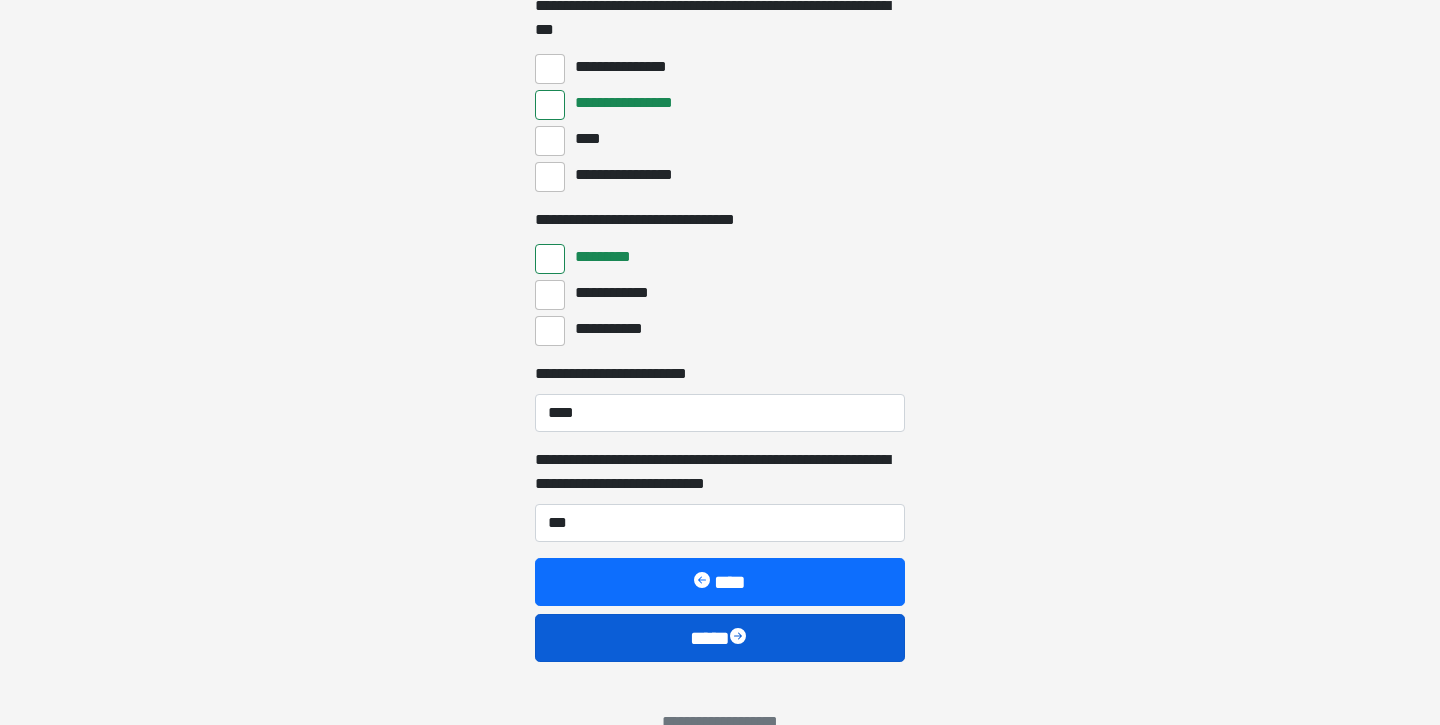 click on "****" at bounding box center [720, 638] 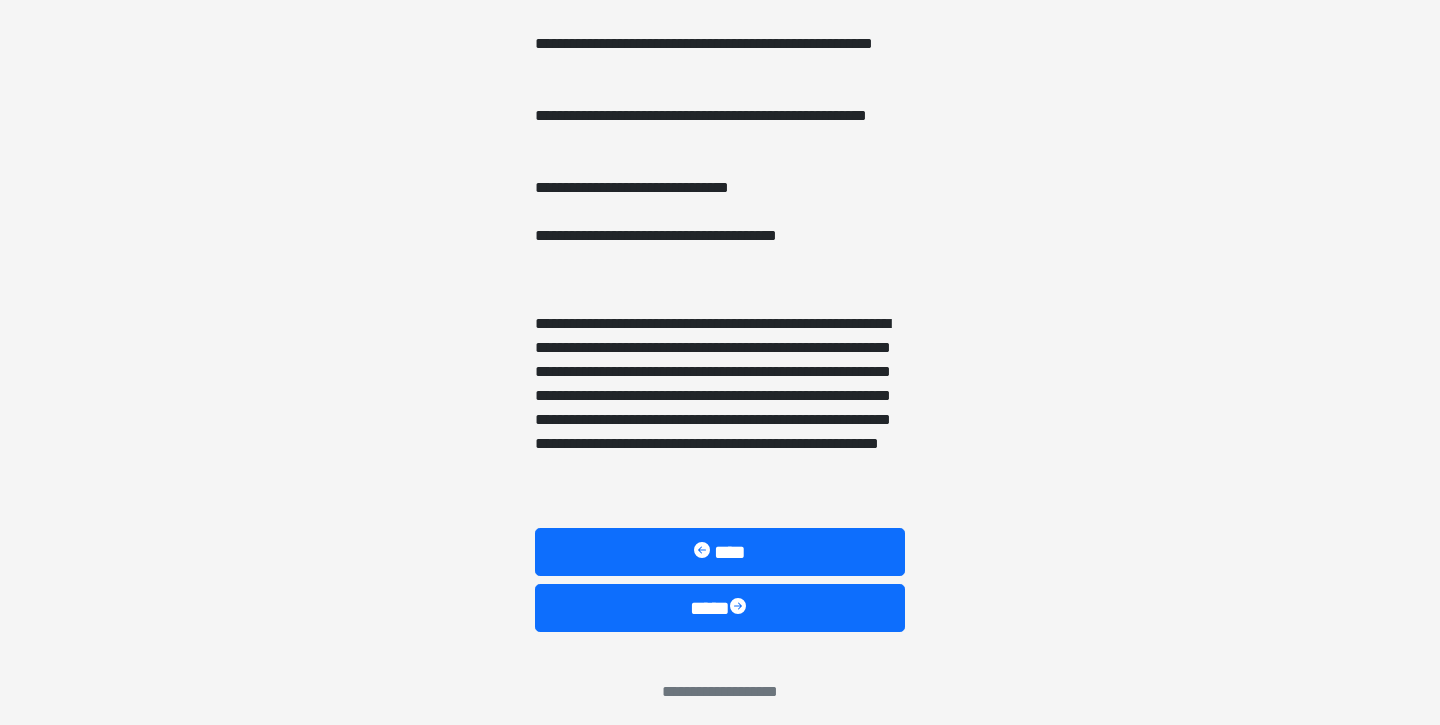 scroll, scrollTop: 1499, scrollLeft: 0, axis: vertical 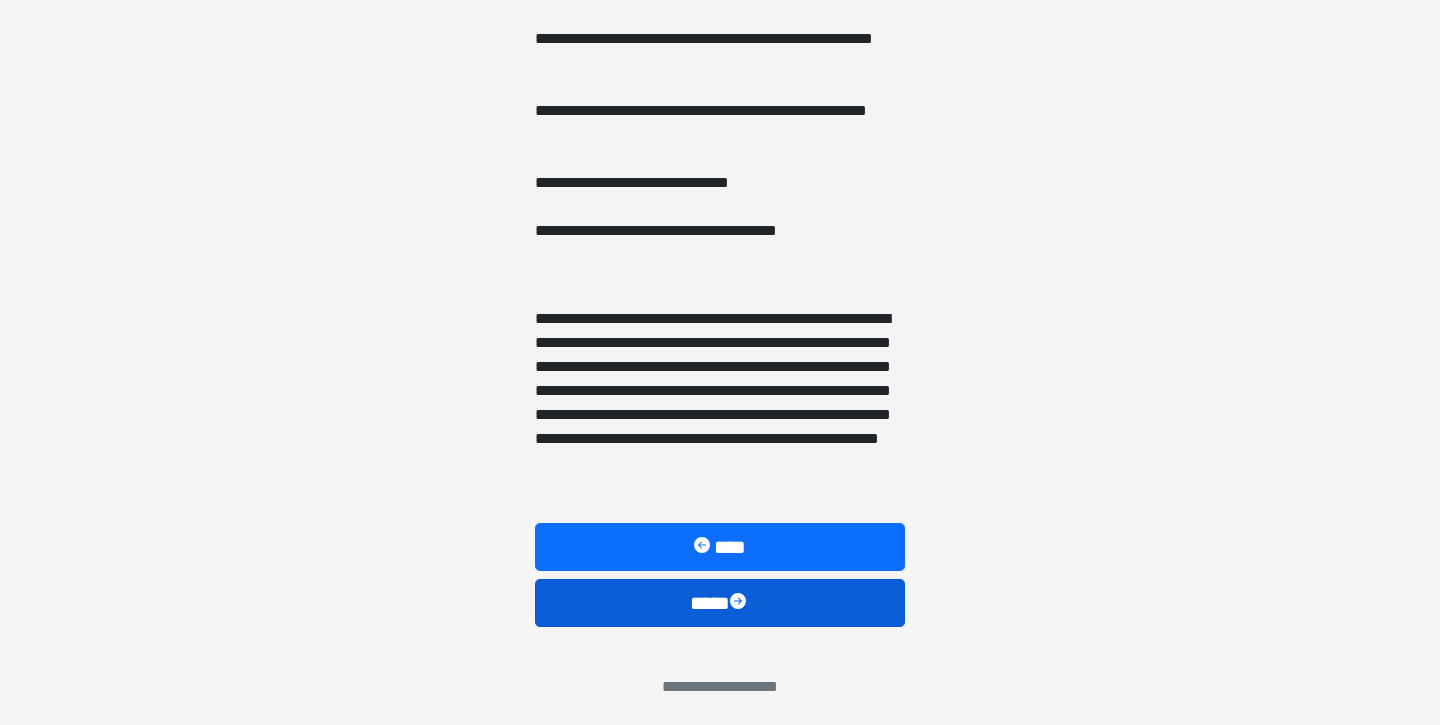 click on "****" at bounding box center (720, 603) 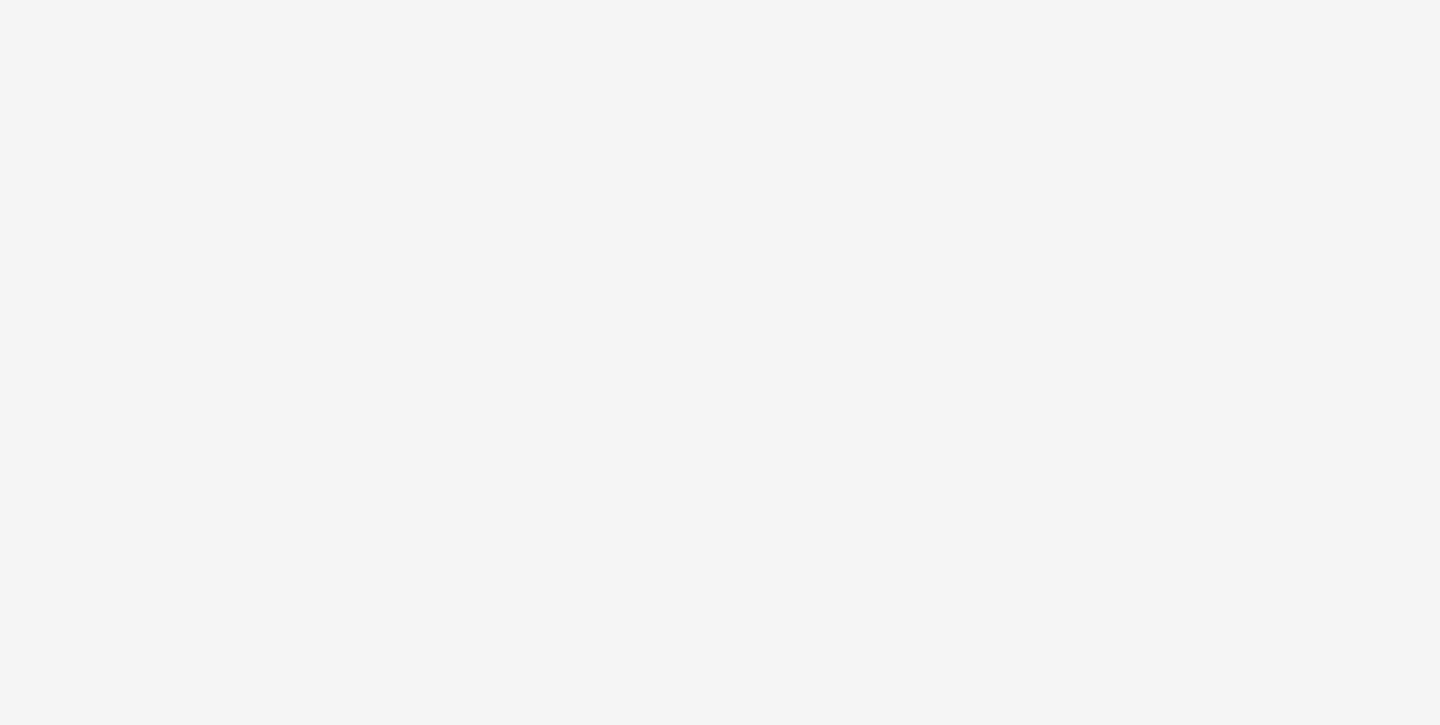scroll, scrollTop: 22, scrollLeft: 0, axis: vertical 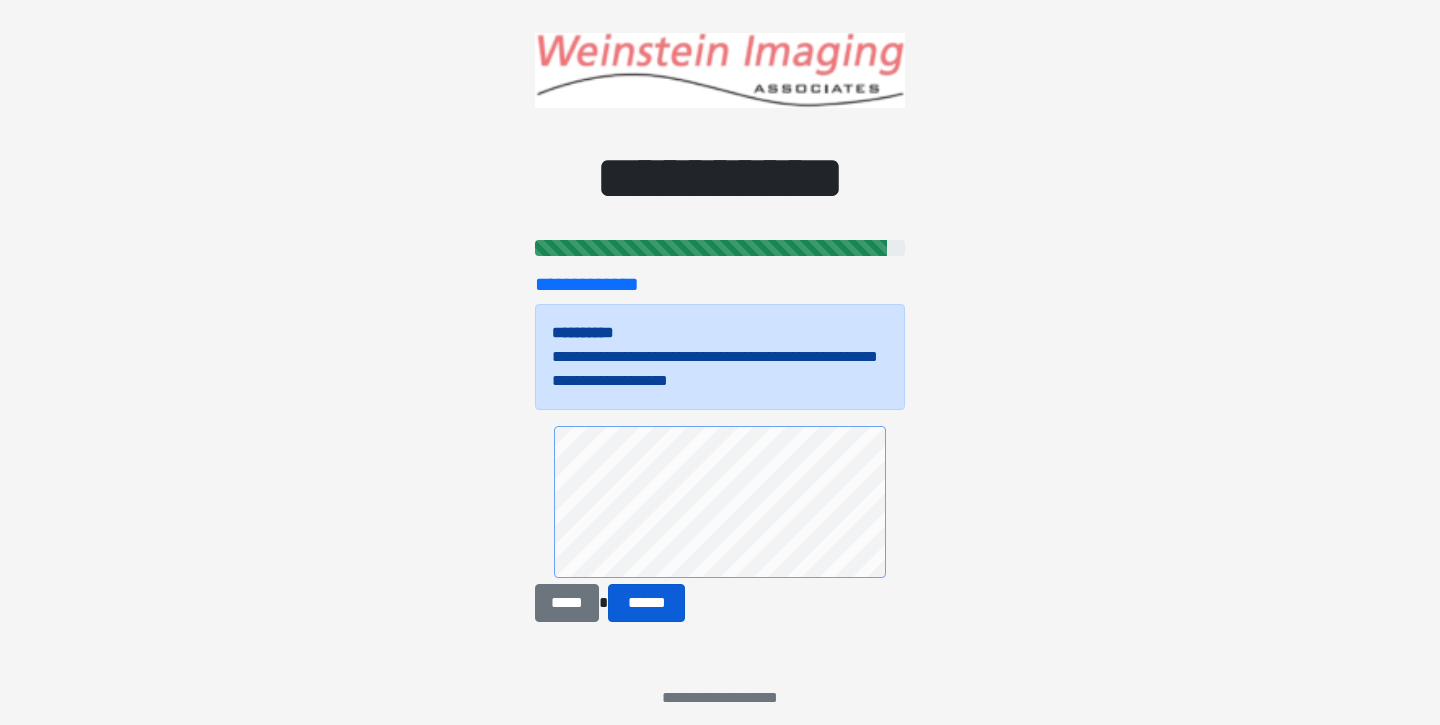 click on "******" at bounding box center (646, 603) 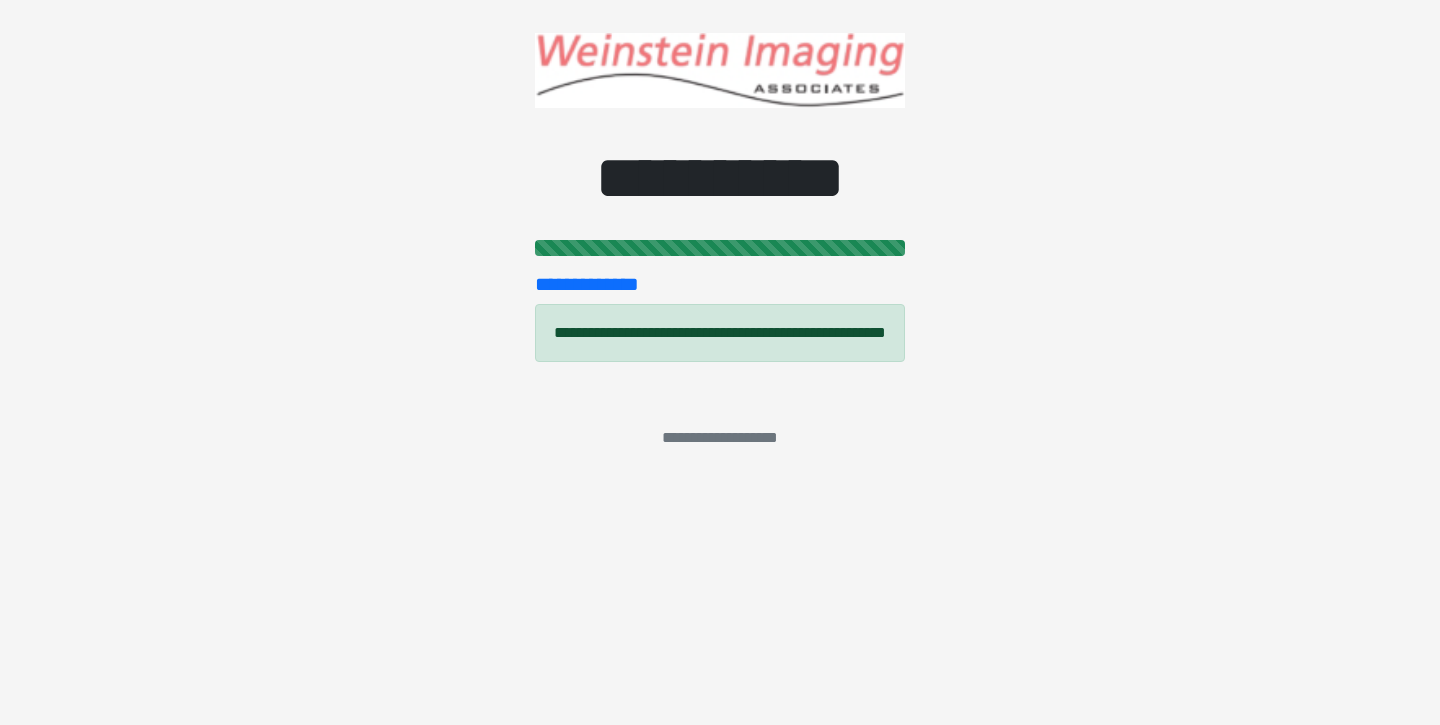 scroll, scrollTop: 0, scrollLeft: 0, axis: both 